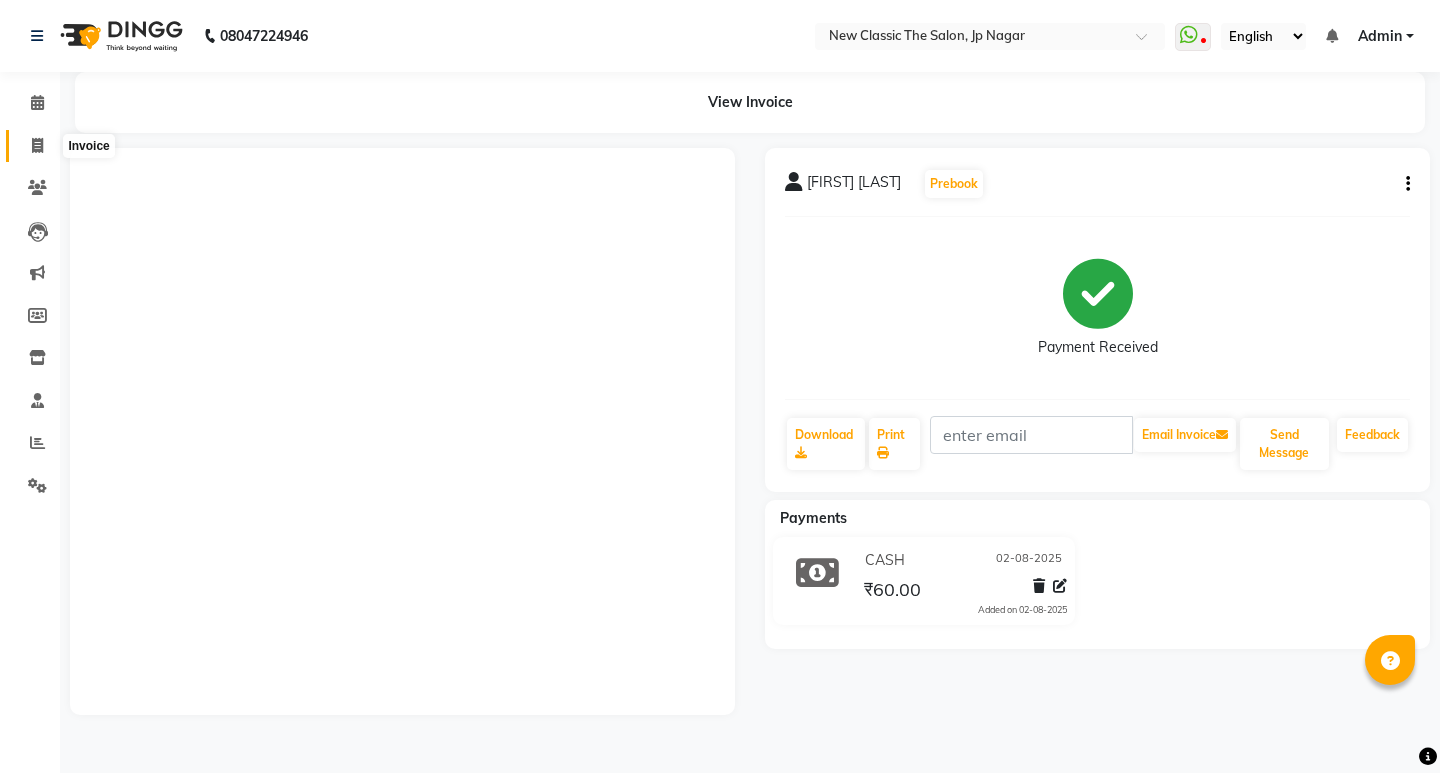 scroll, scrollTop: 0, scrollLeft: 0, axis: both 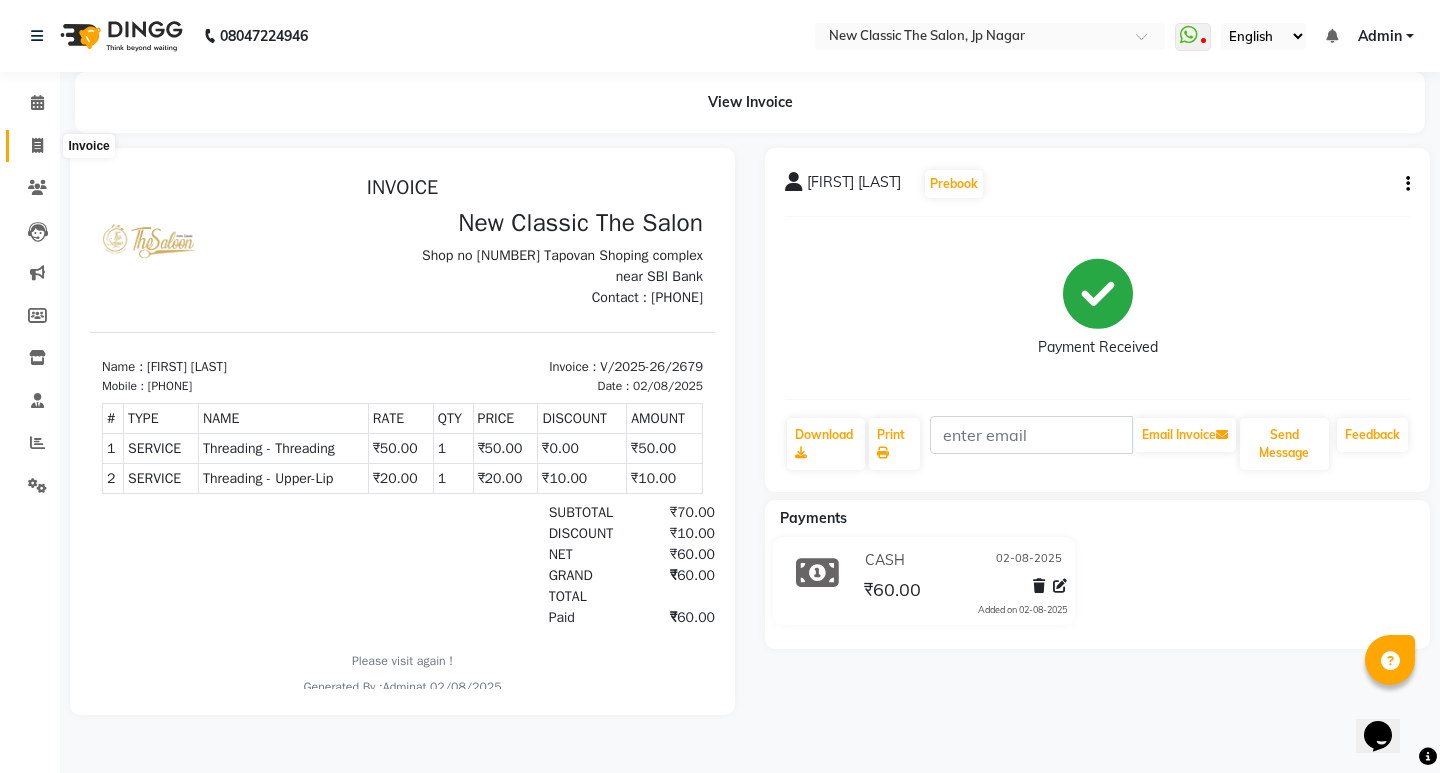 click 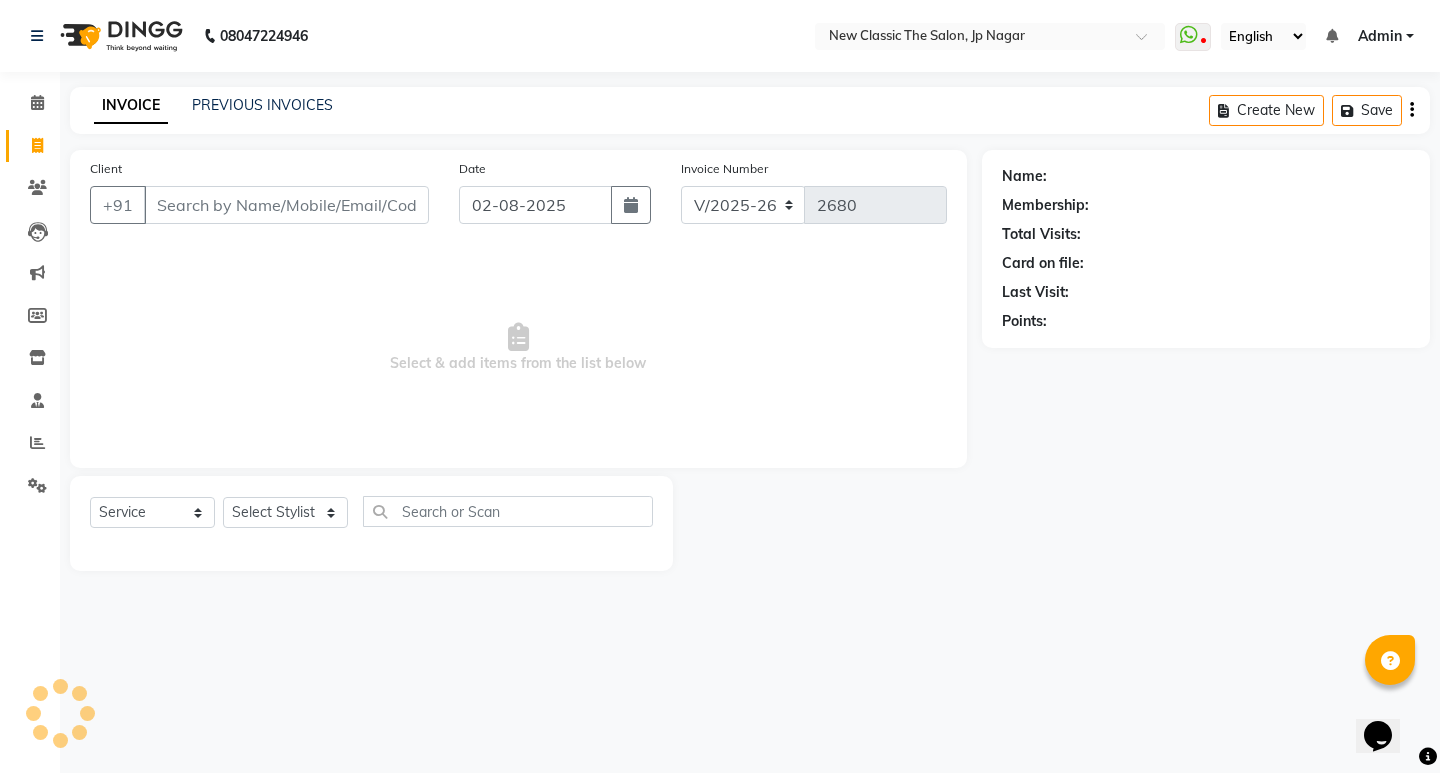 click on "Client +91" 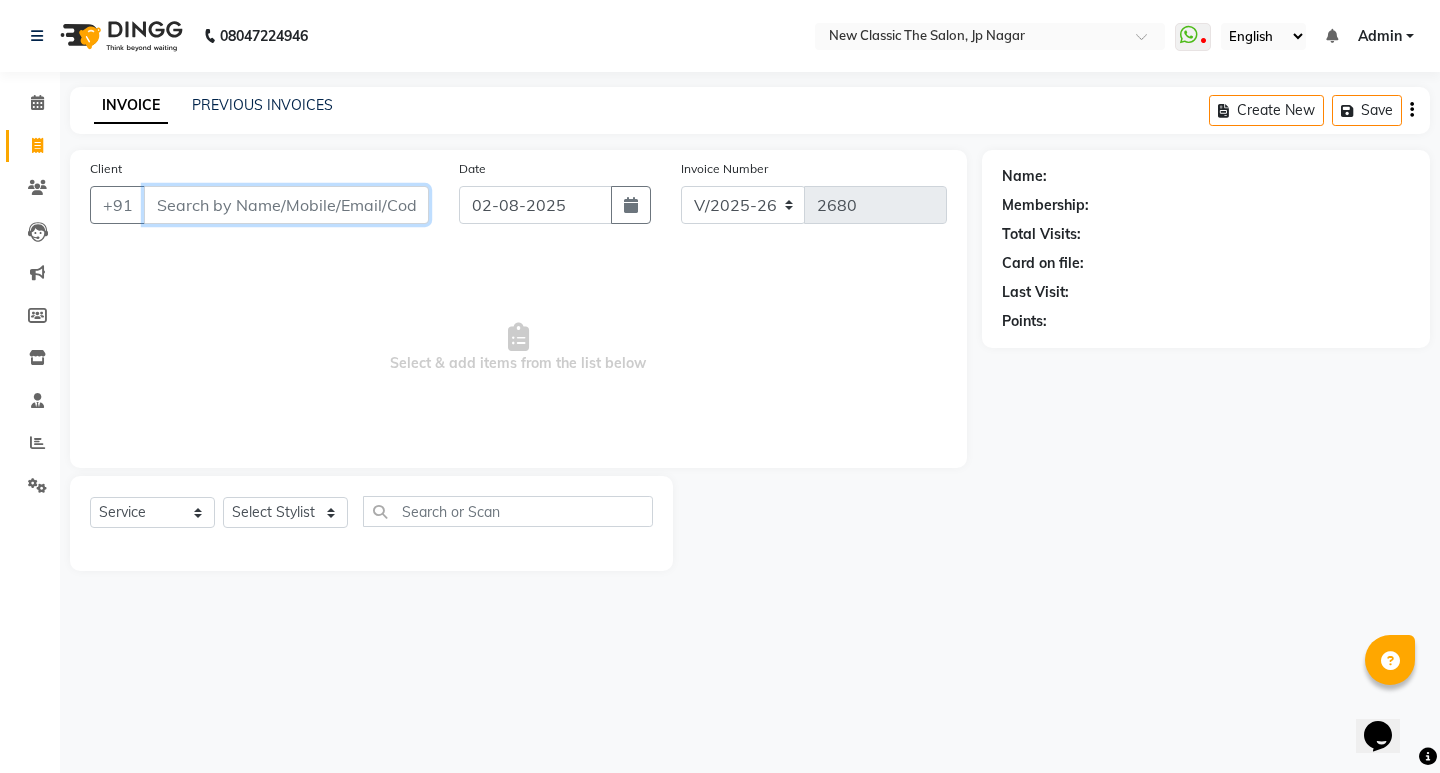 click on "Client" at bounding box center (286, 205) 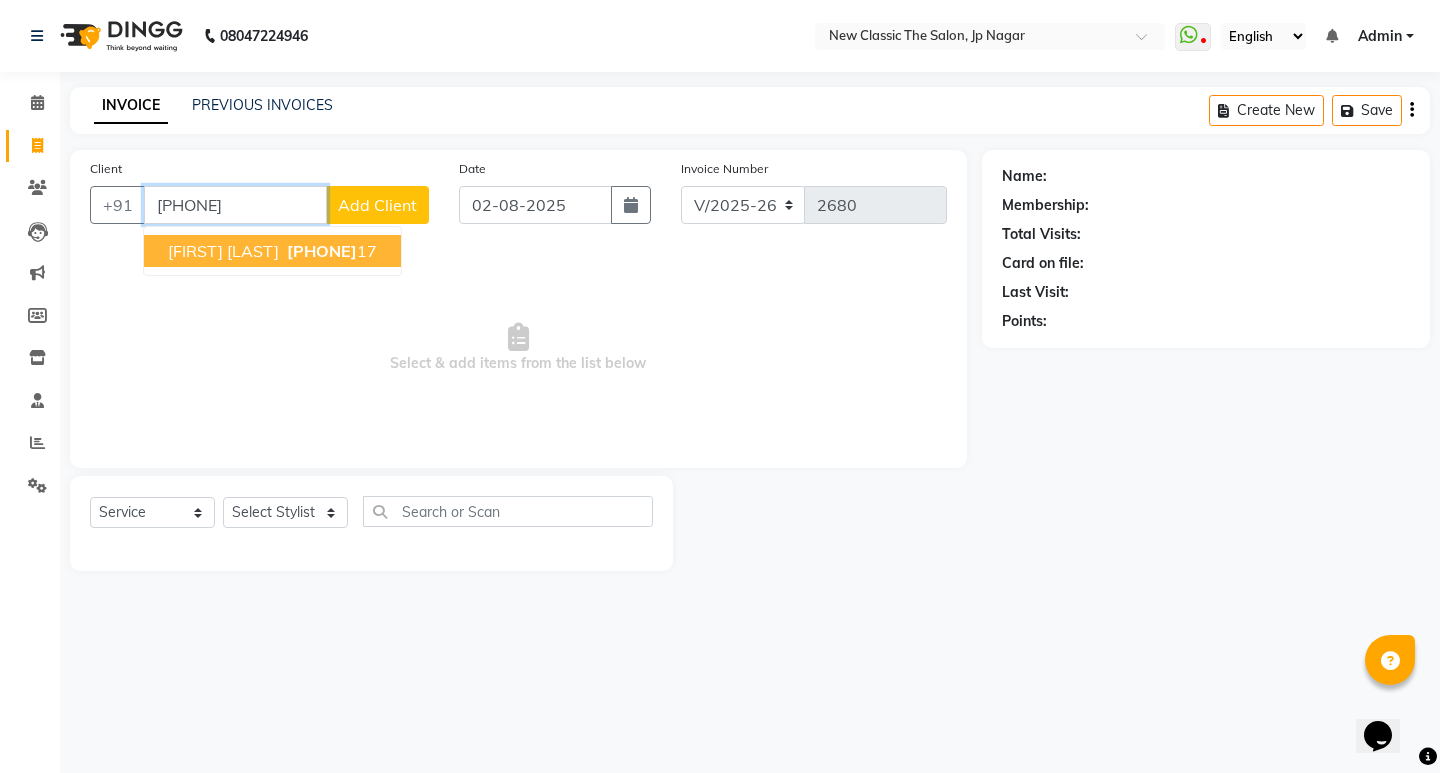 click on "[FIRST] [LAST]" at bounding box center (223, 251) 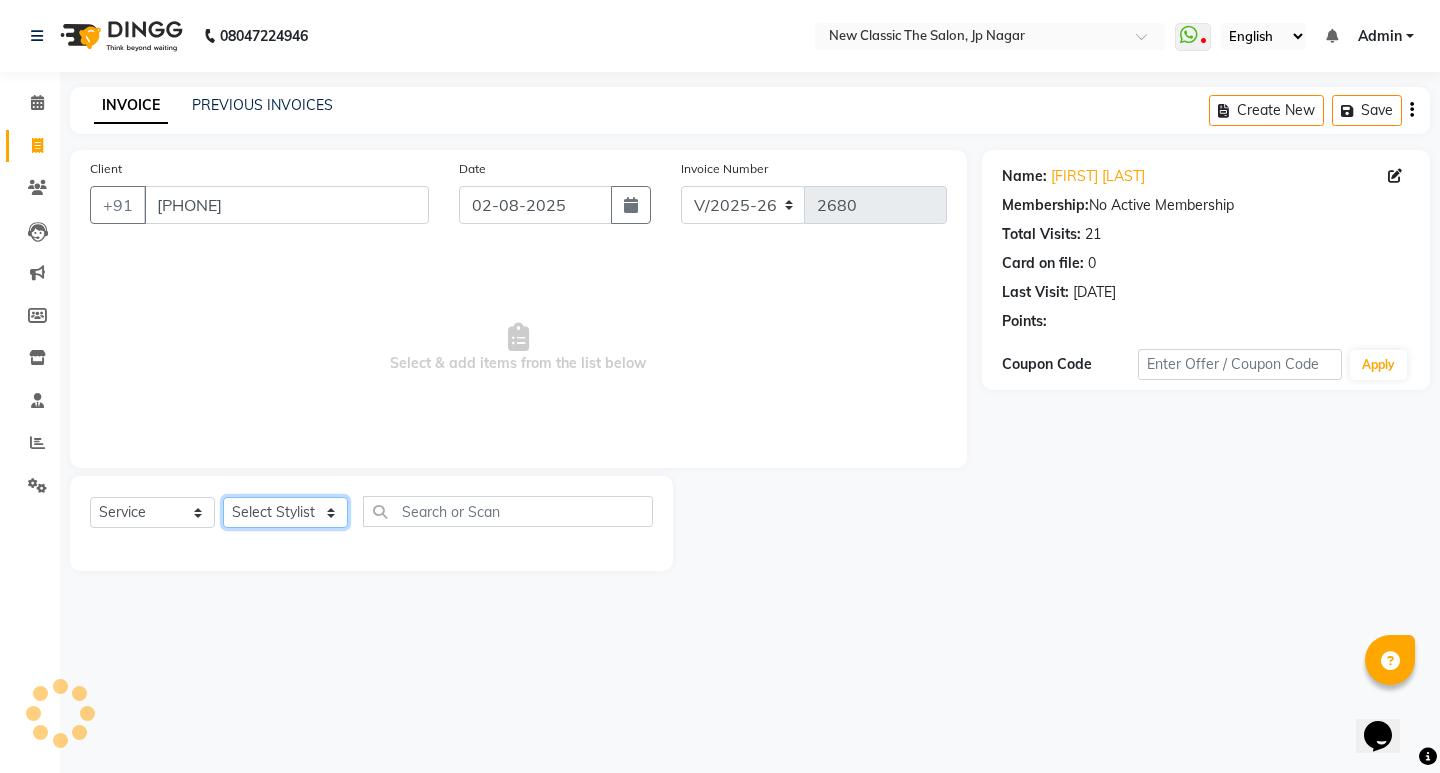 click on "Select Stylist [FIRST] [FIRST] [FIRST] [FIRST] [FIRST] [FIRST] [FIRST] [FIRST] [FIRST] [FIRST]" 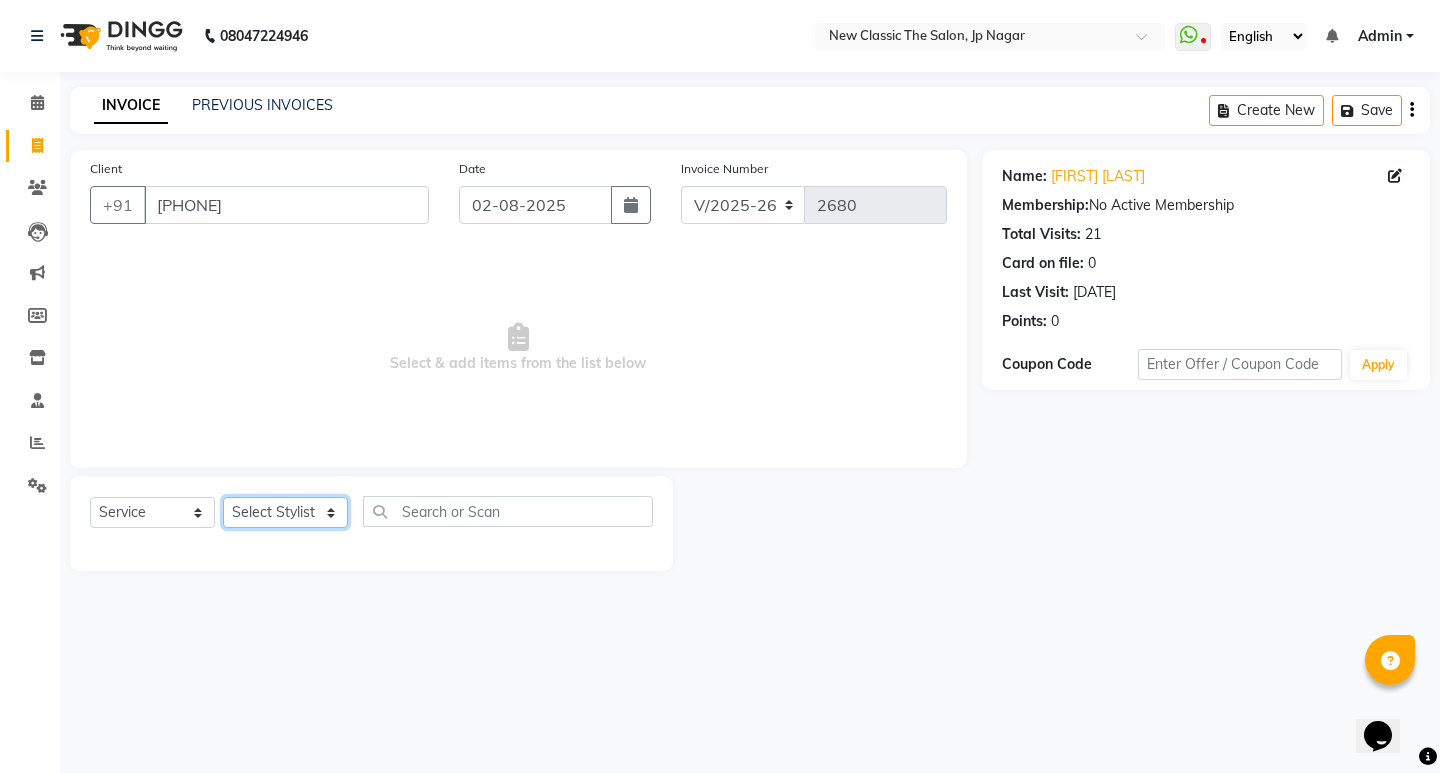 select on "77556" 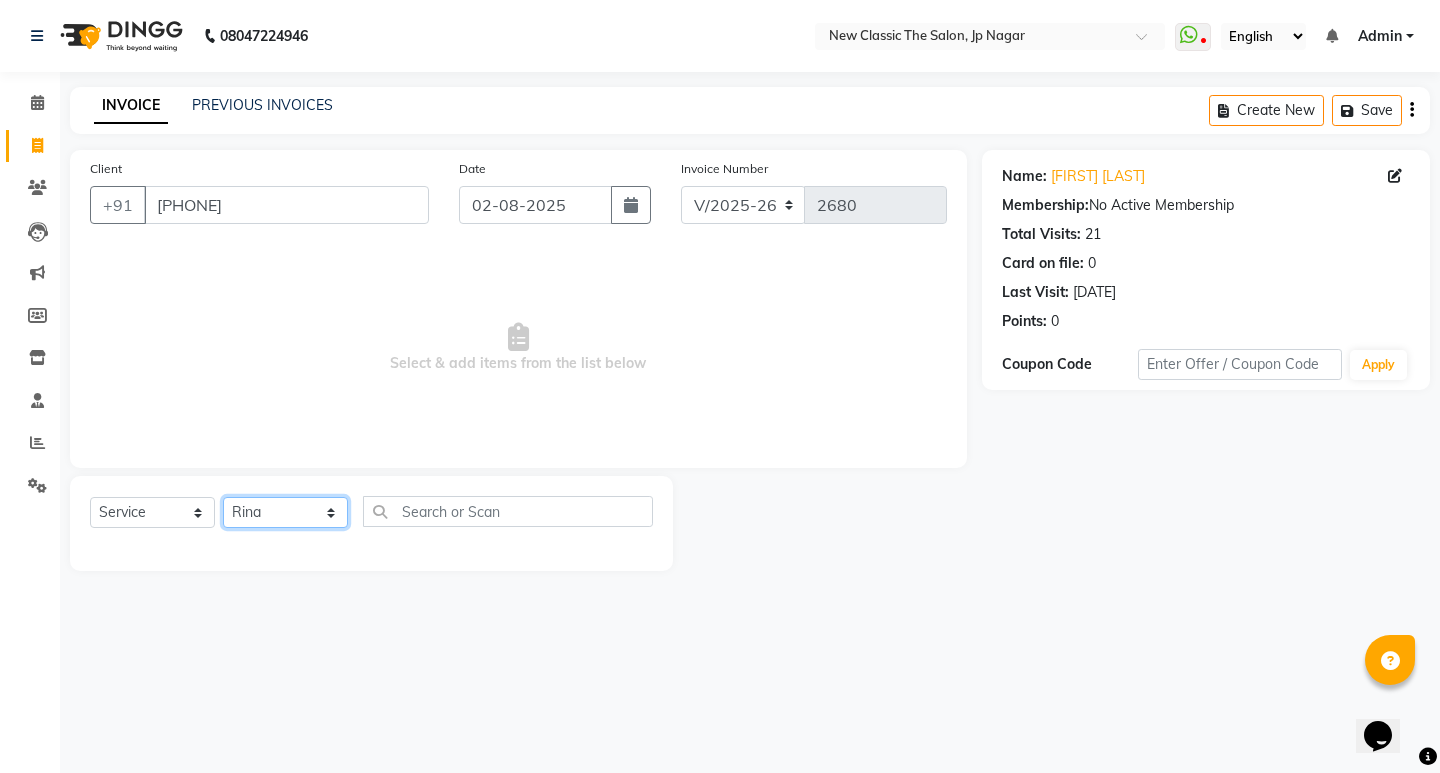 click on "Select Stylist [FIRST] [FIRST] [FIRST] [FIRST] [FIRST] [FIRST] [FIRST] [FIRST] [FIRST] [FIRST]" 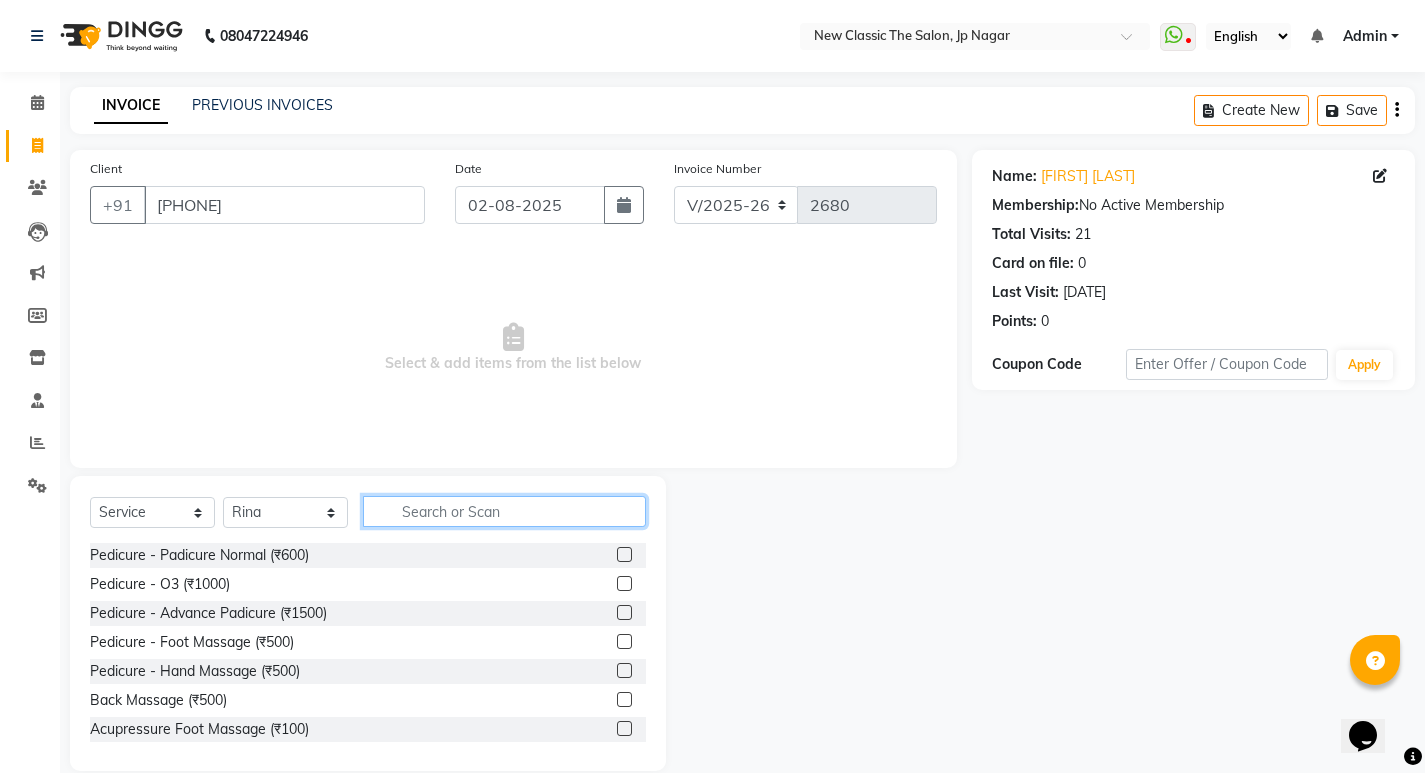 click 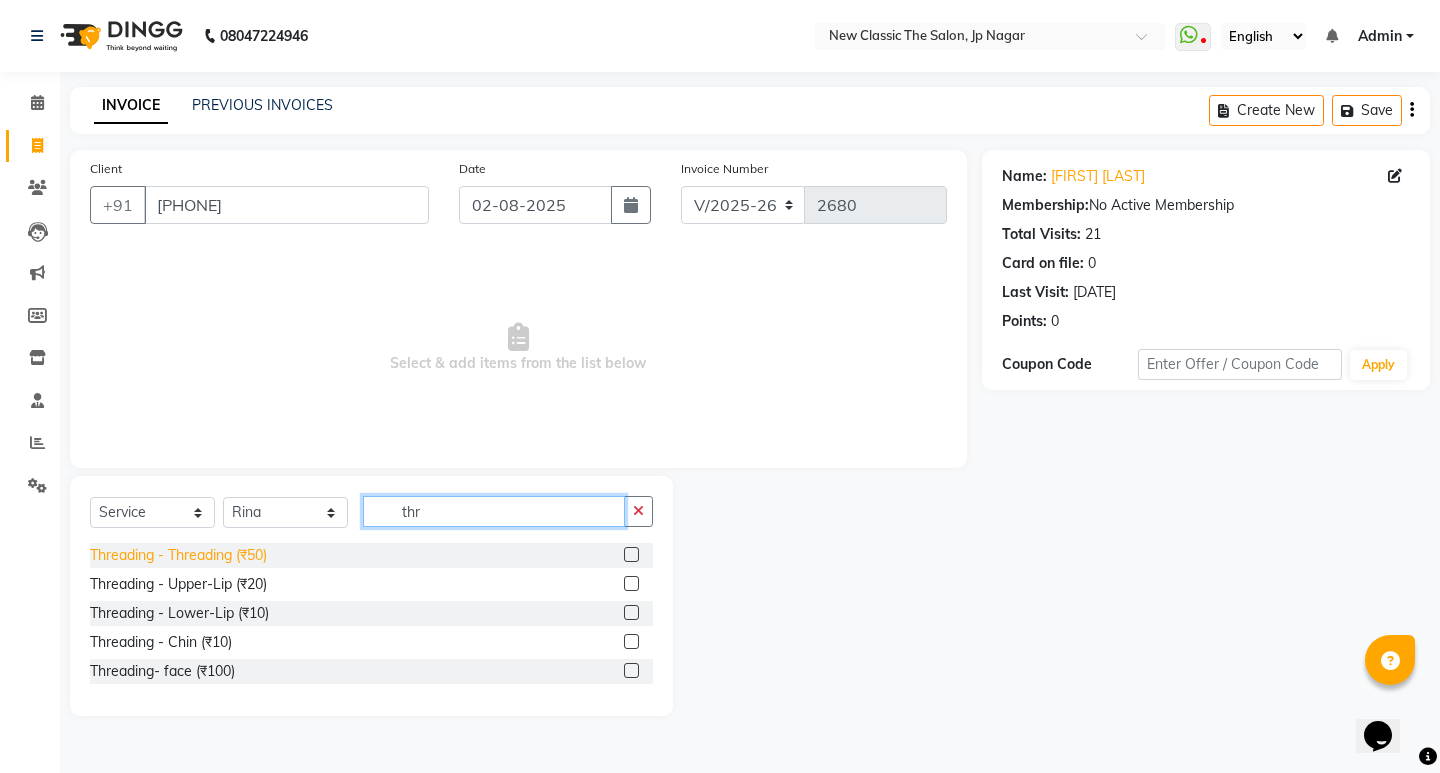 type on "thr" 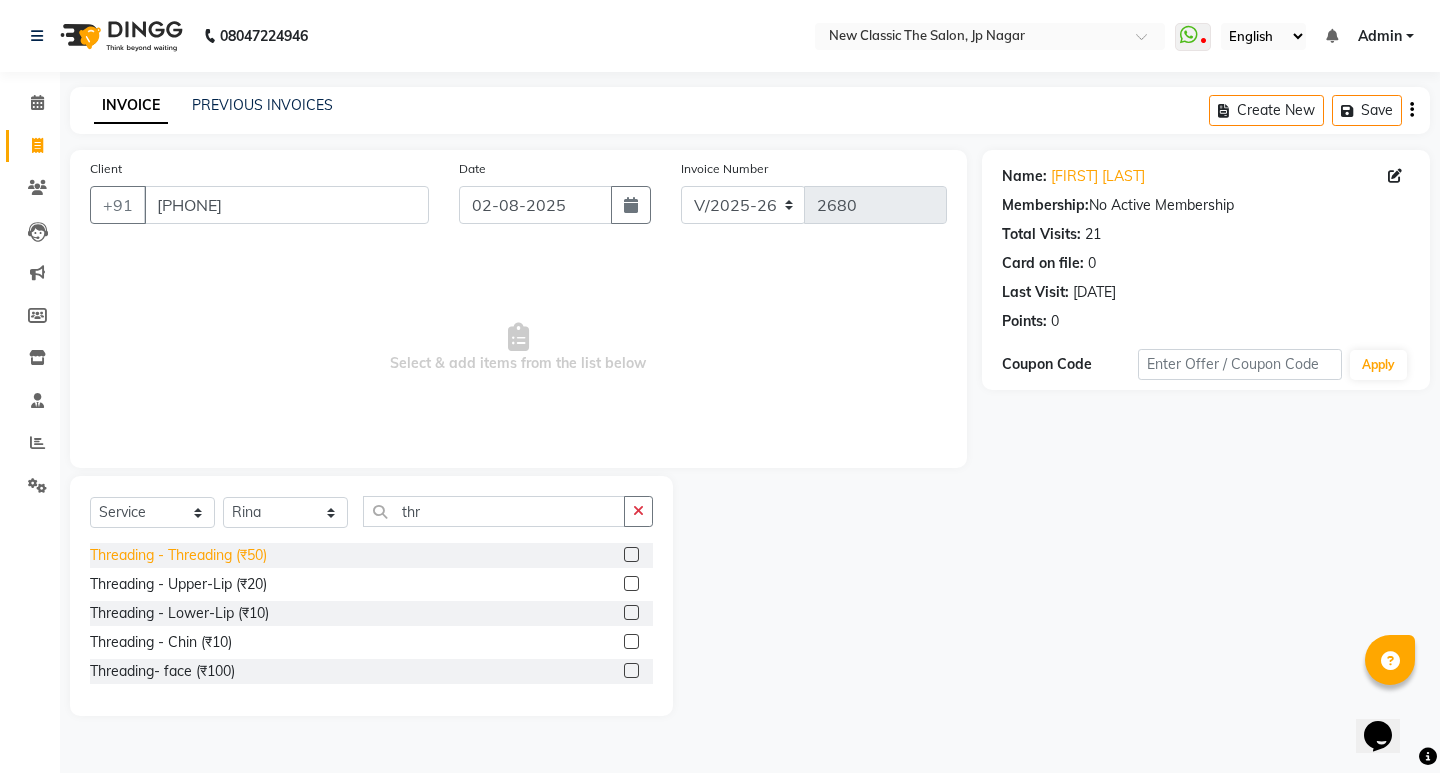 drag, startPoint x: 240, startPoint y: 558, endPoint x: 242, endPoint y: 568, distance: 10.198039 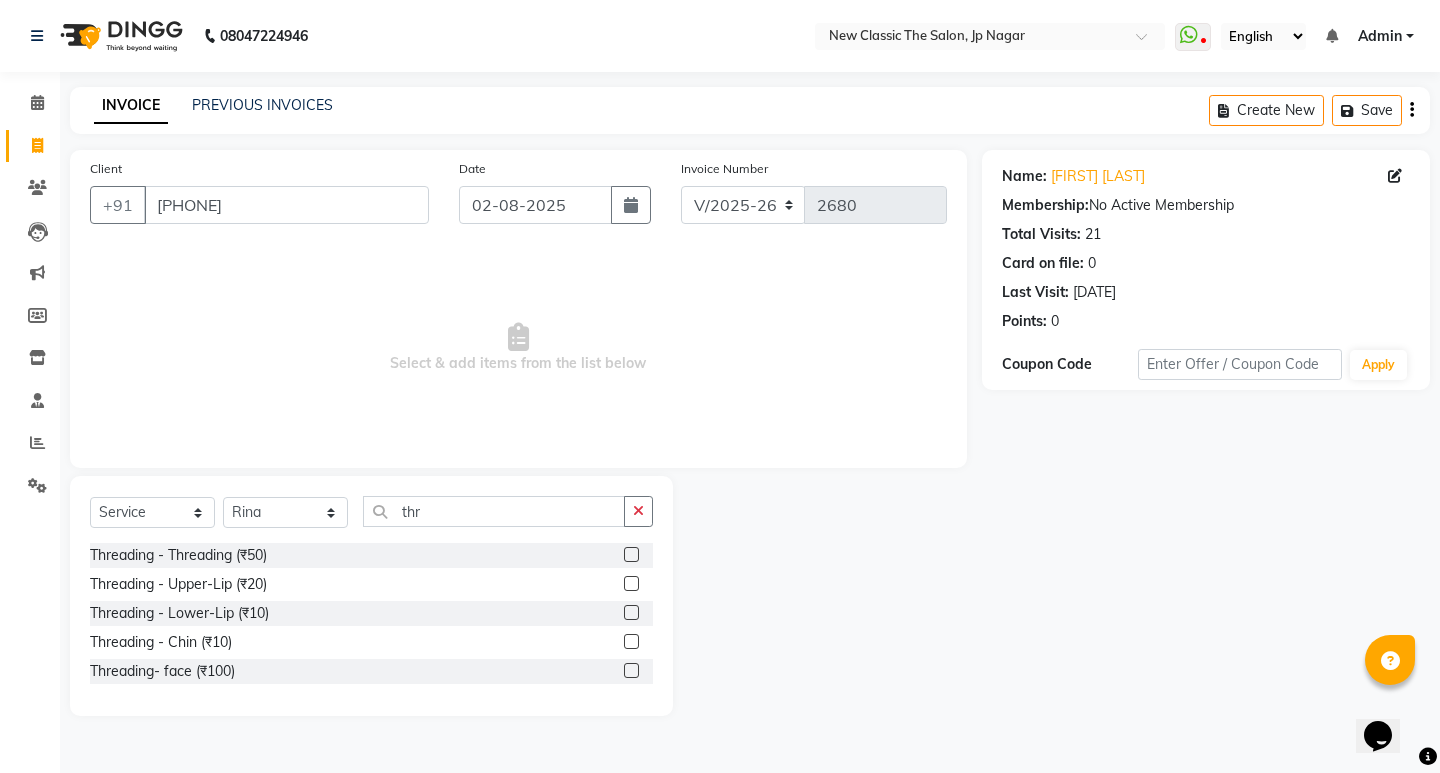 click on "Threading - Threading (₹50)" 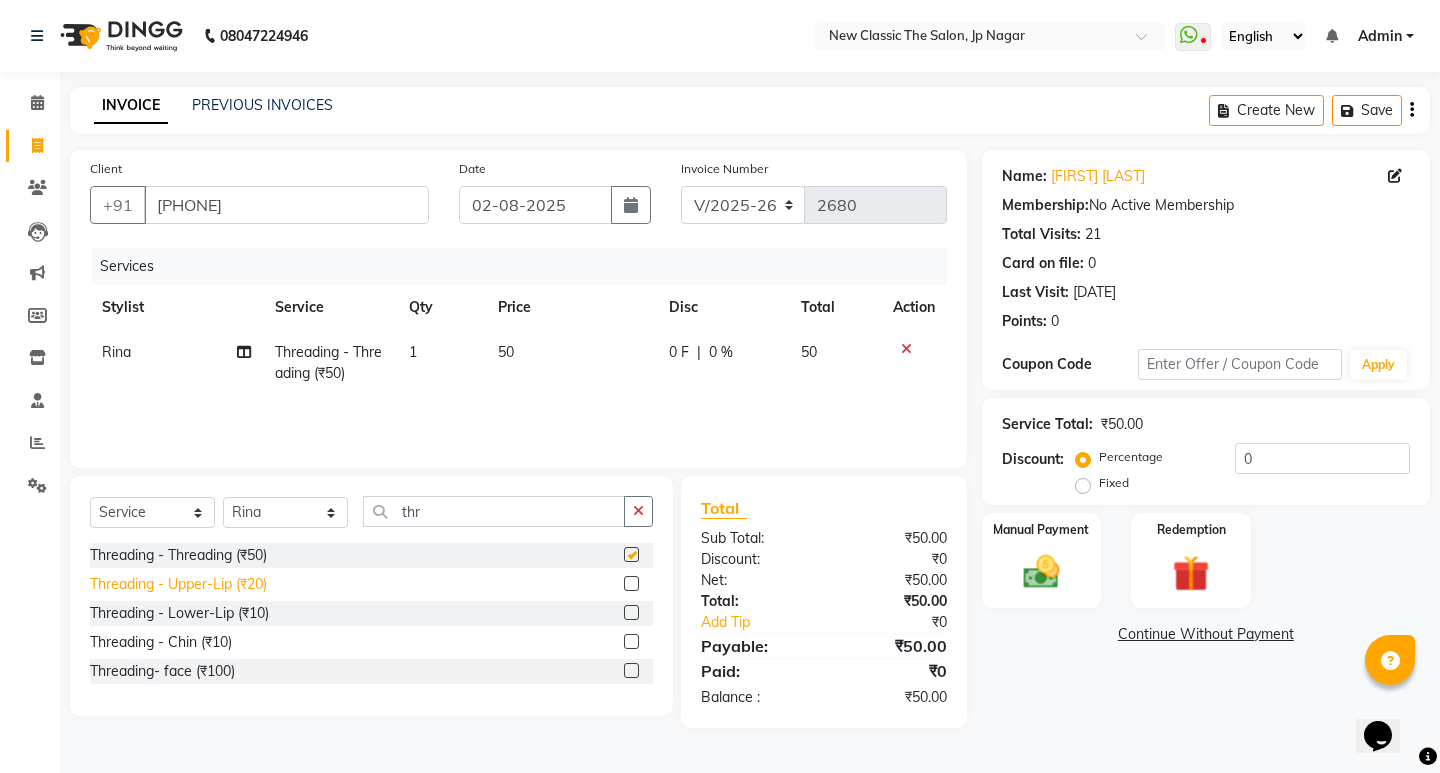 checkbox on "false" 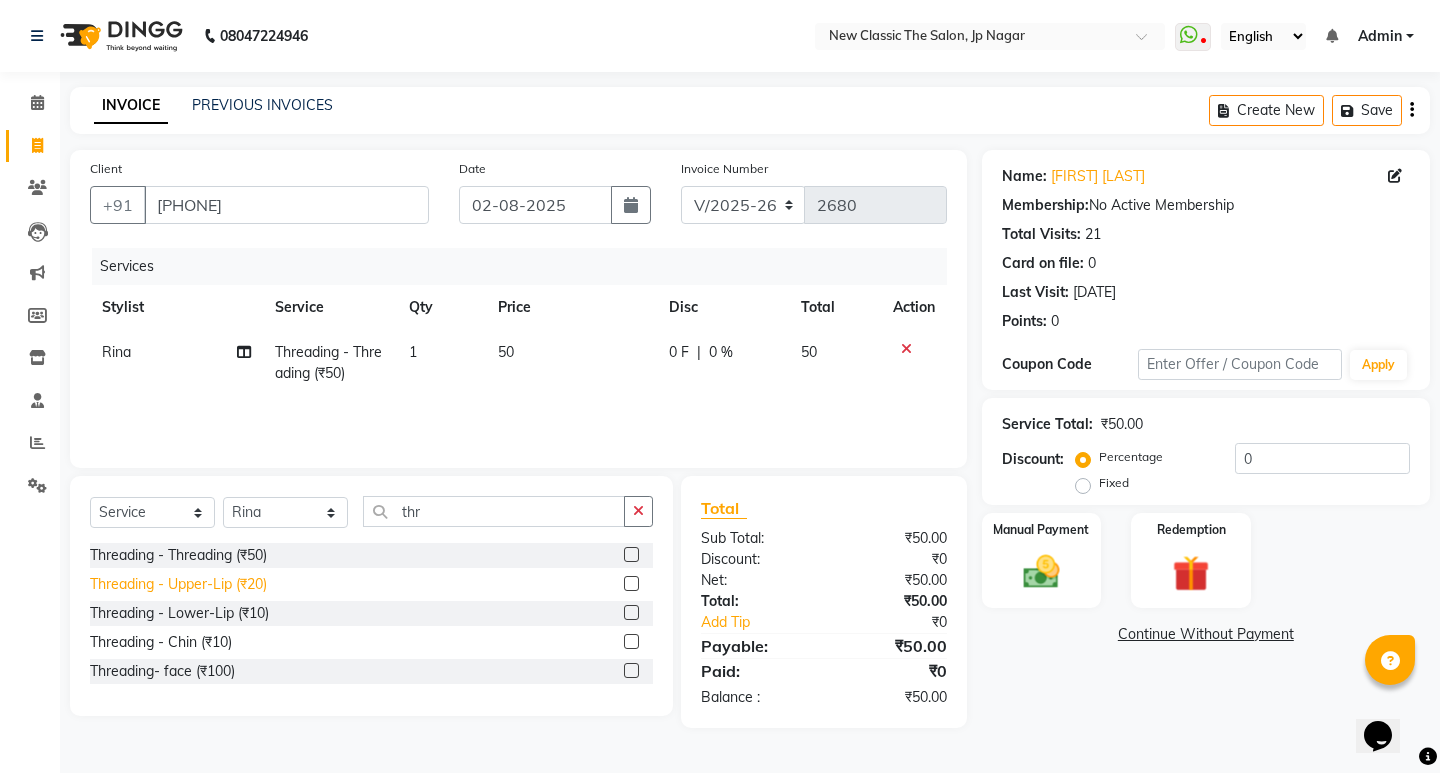 click on "Threading - Upper-Lip (₹20)" 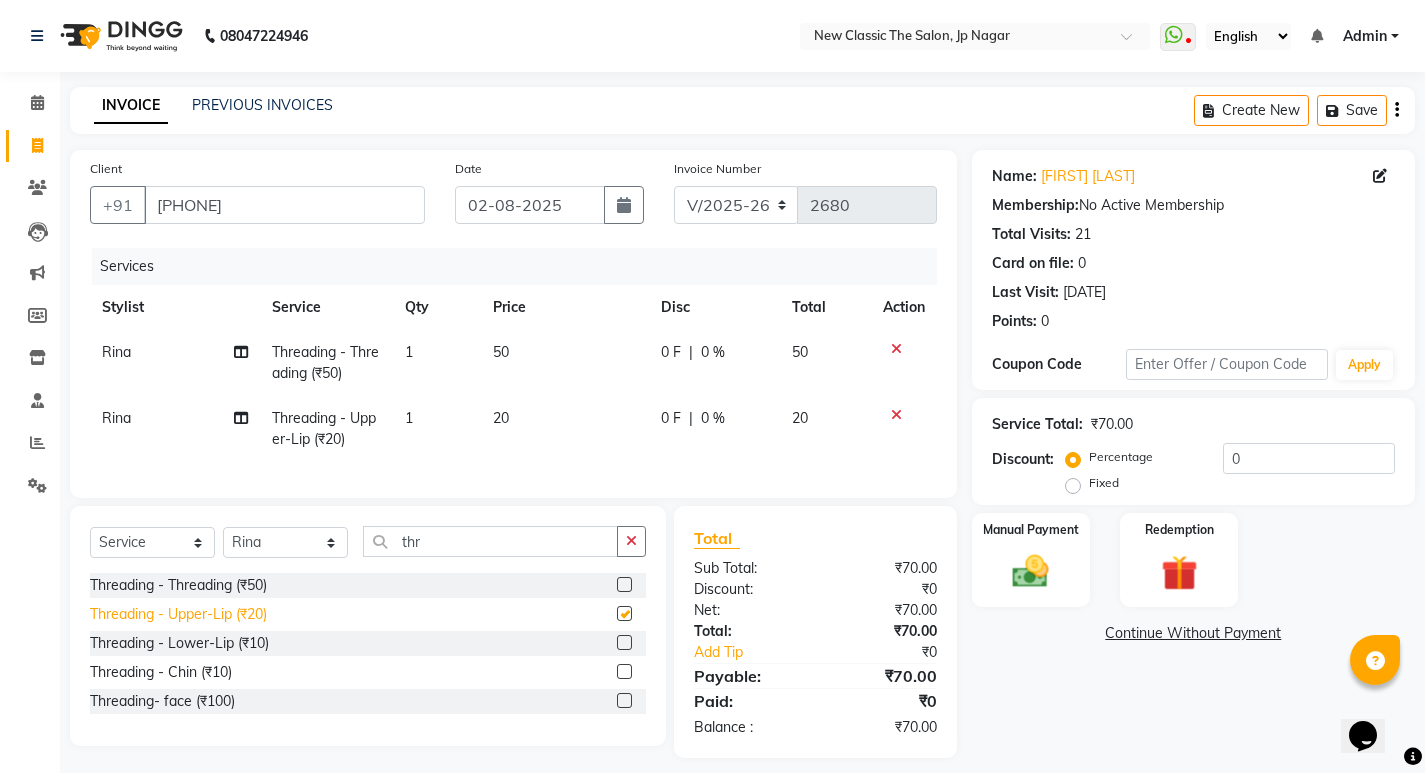 checkbox on "false" 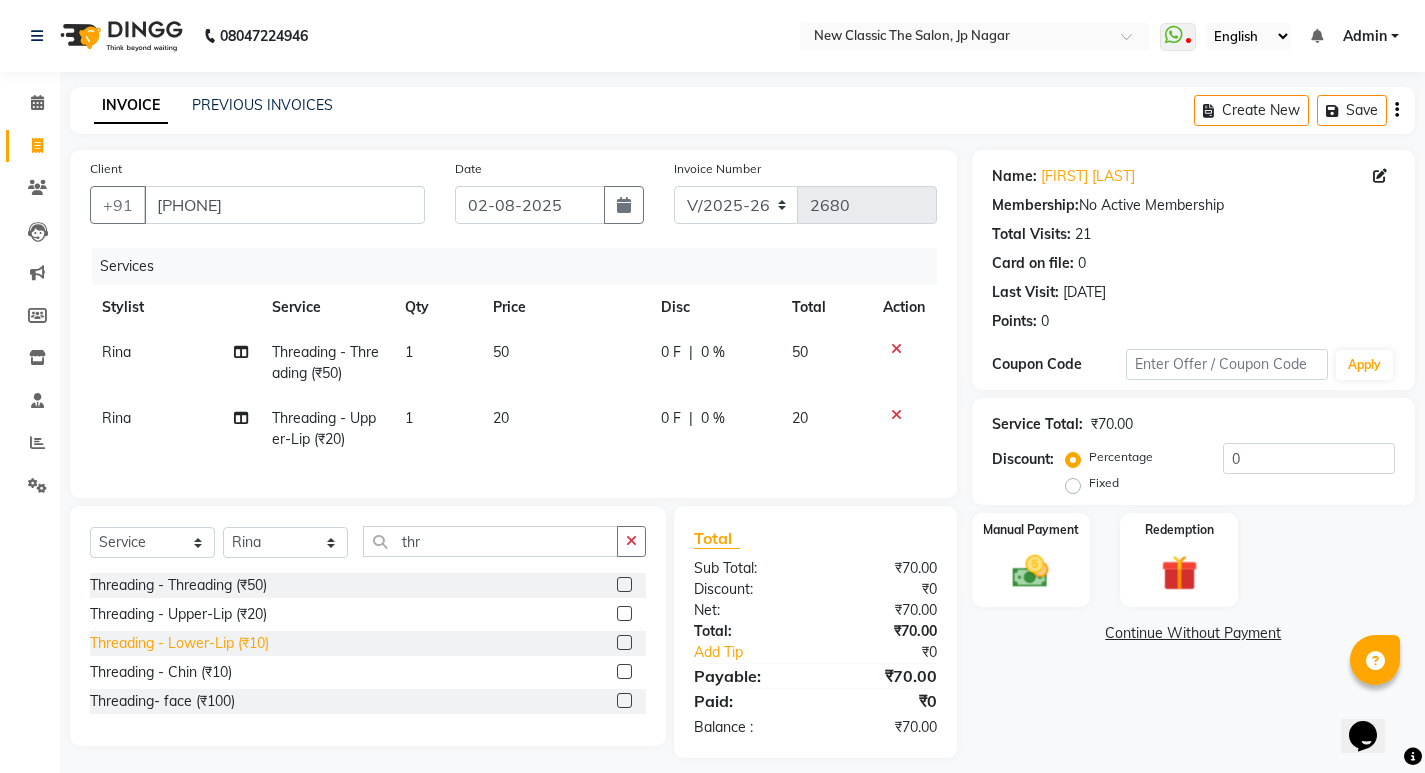 drag, startPoint x: 269, startPoint y: 655, endPoint x: 293, endPoint y: 589, distance: 70.2282 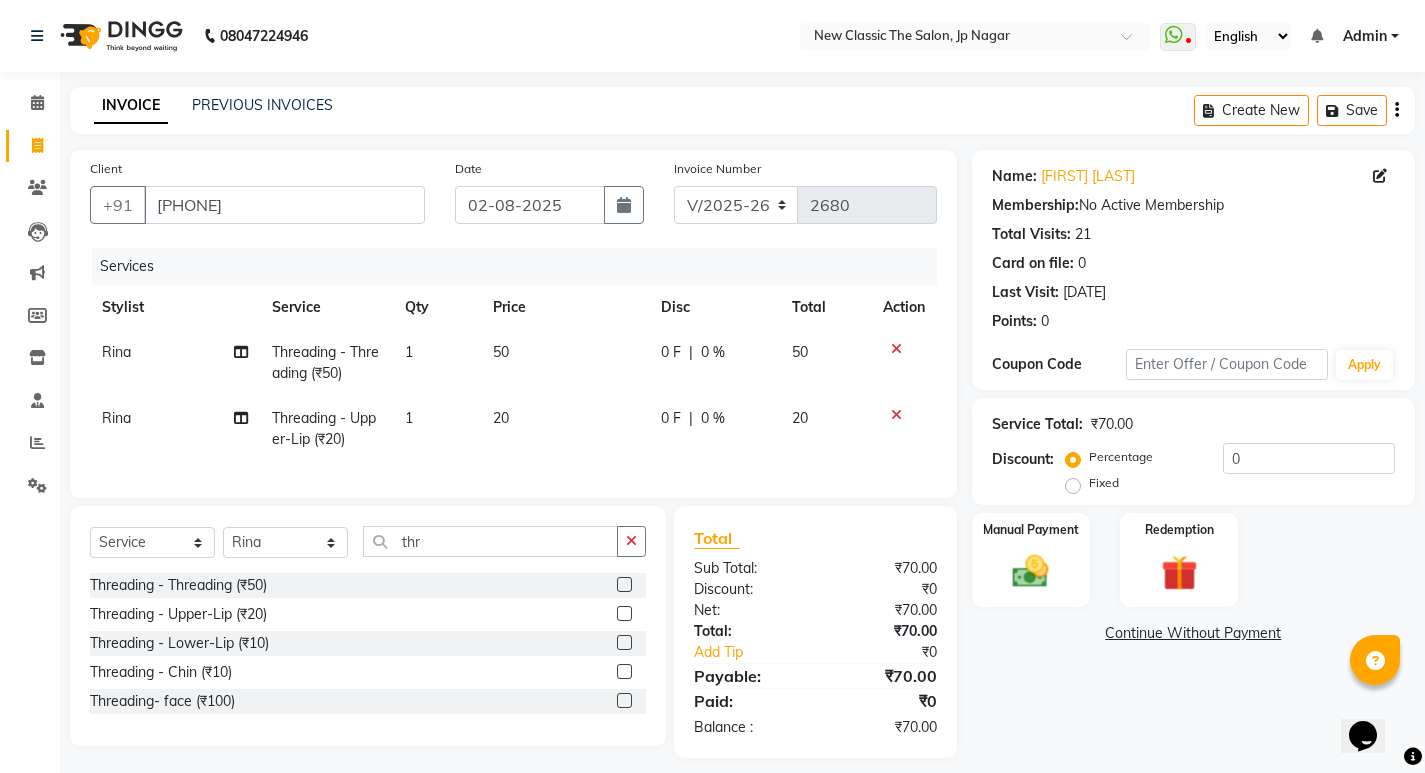 click on "Threading - Lower-Lip (₹10)" 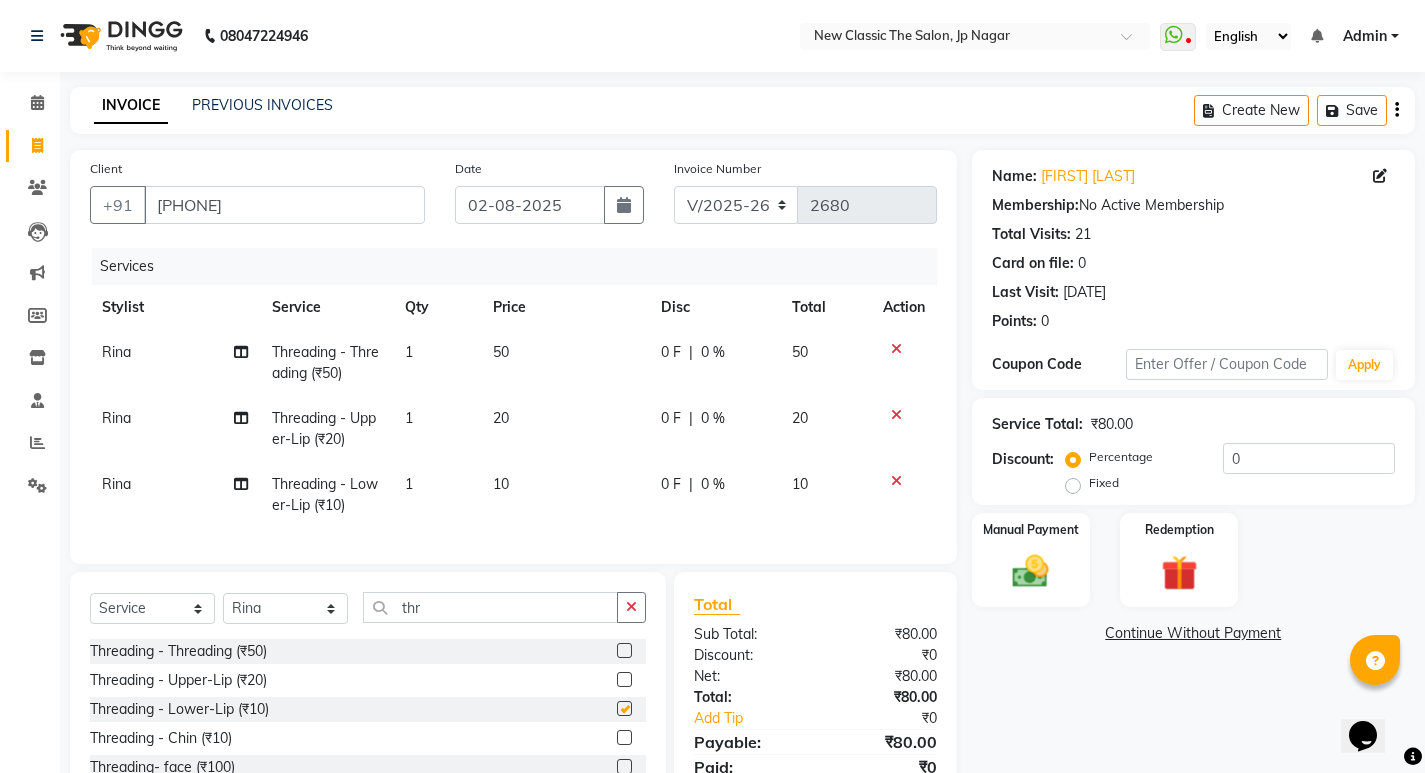 checkbox on "false" 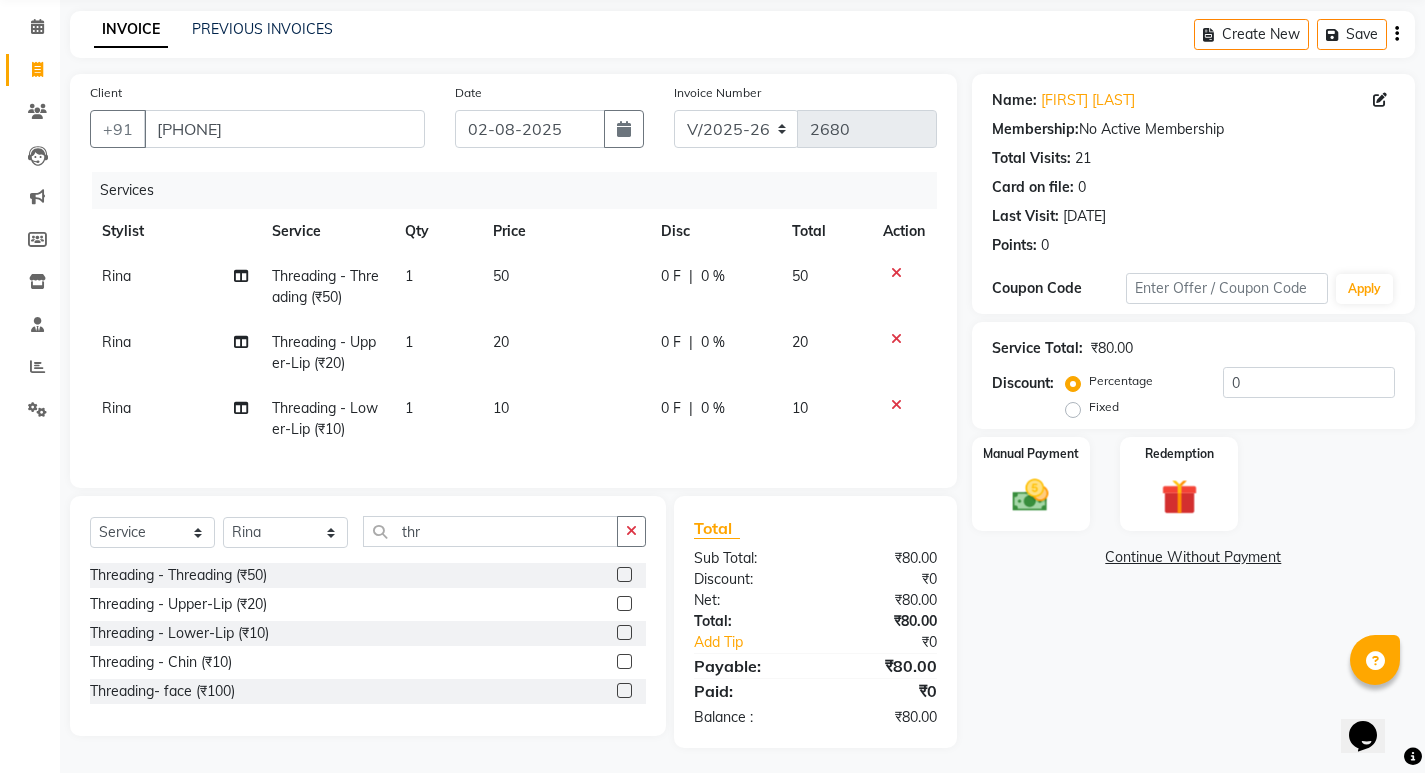 scroll, scrollTop: 96, scrollLeft: 0, axis: vertical 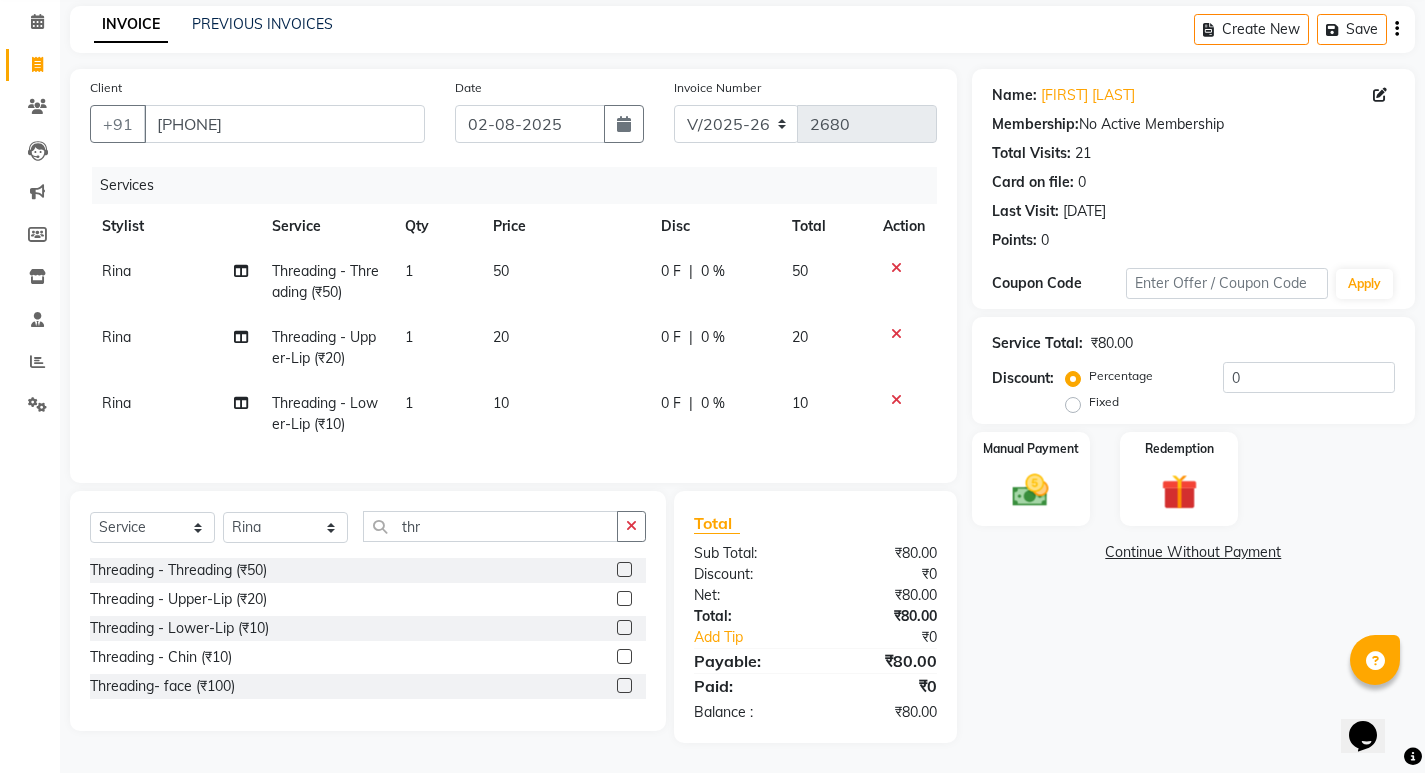 click on "0 F" 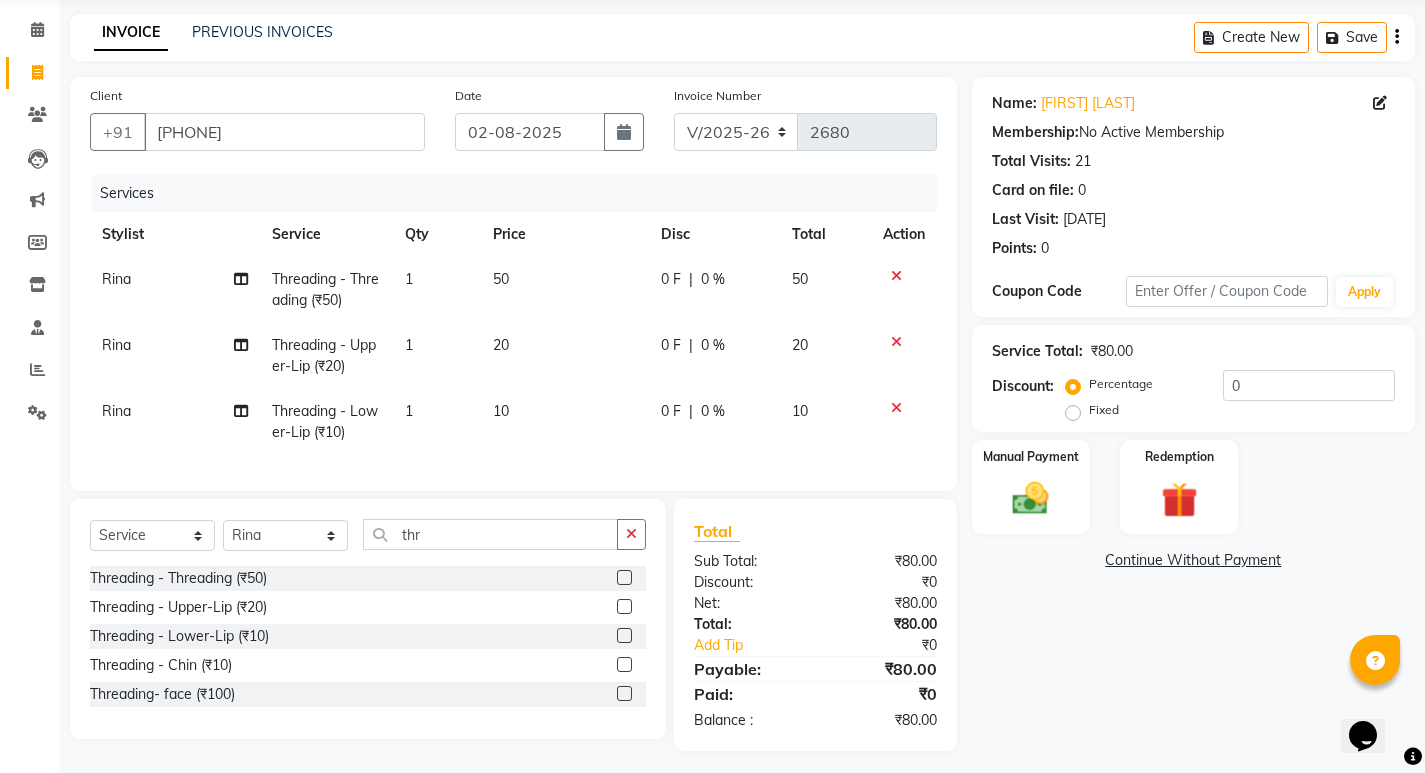 select on "77556" 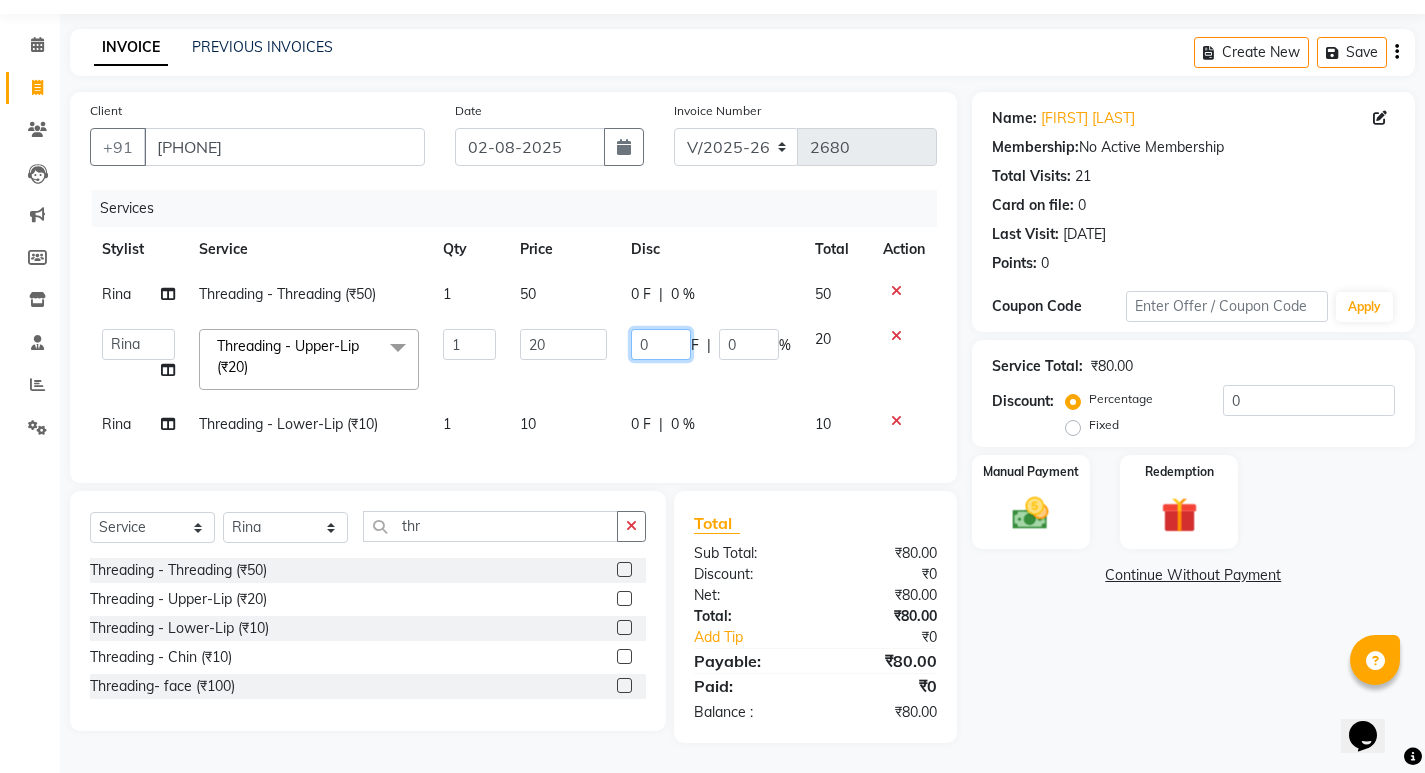 click on "0" 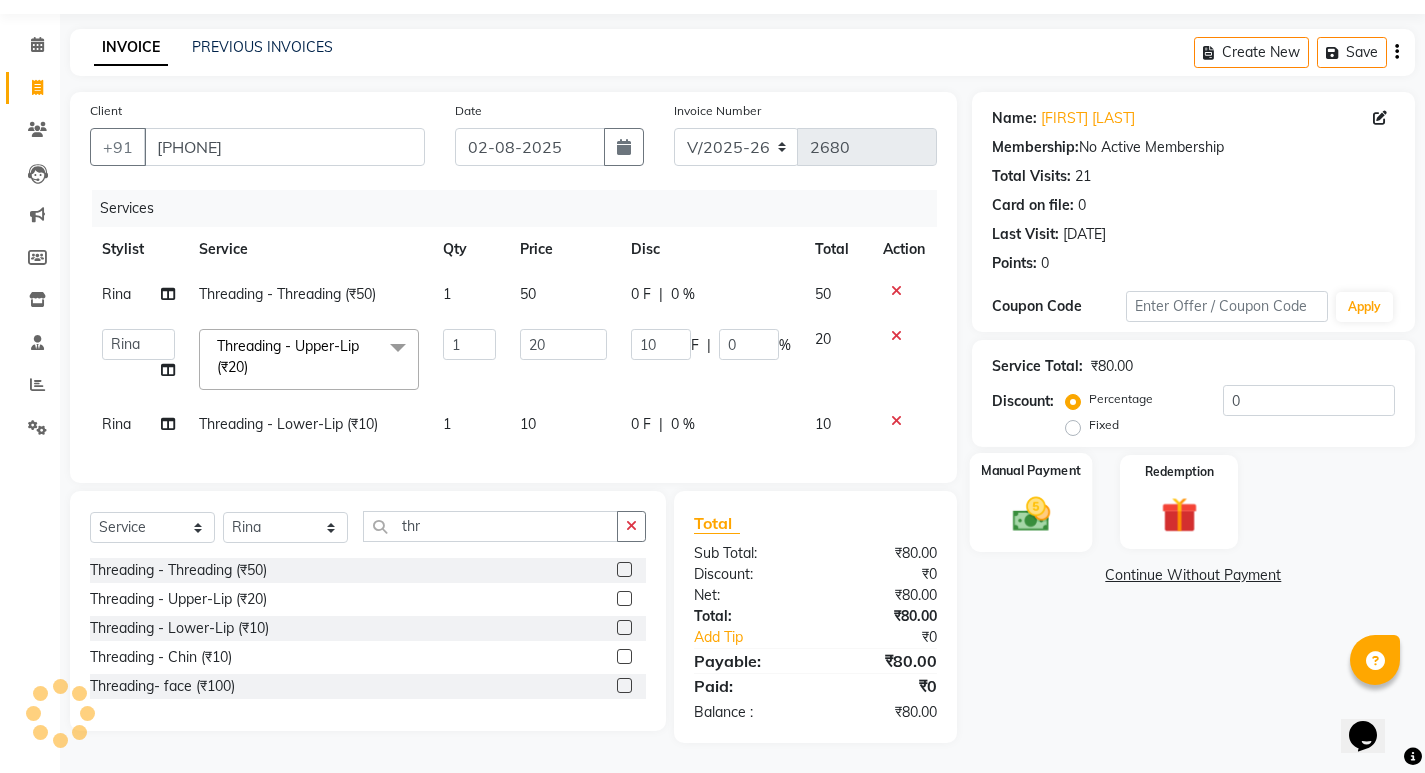 click 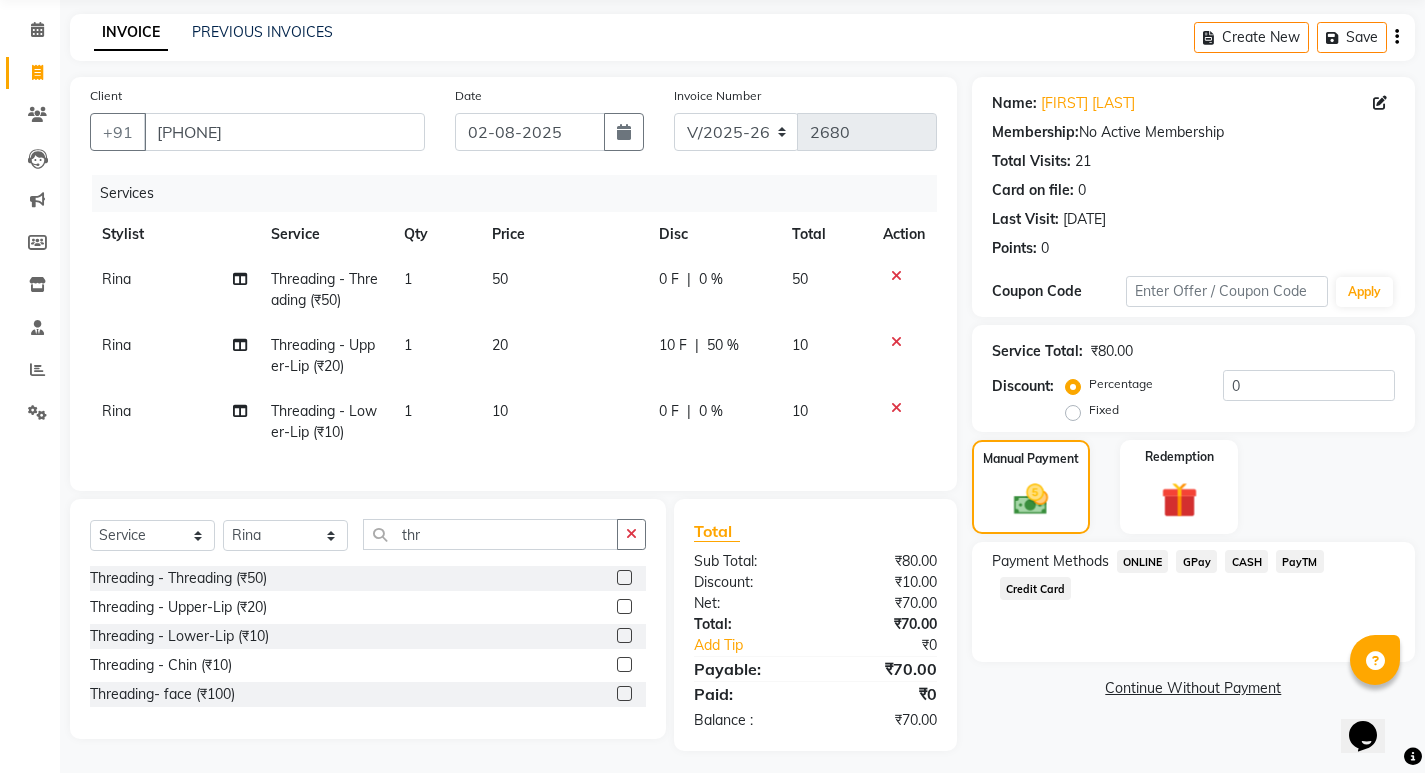 click on "CASH" 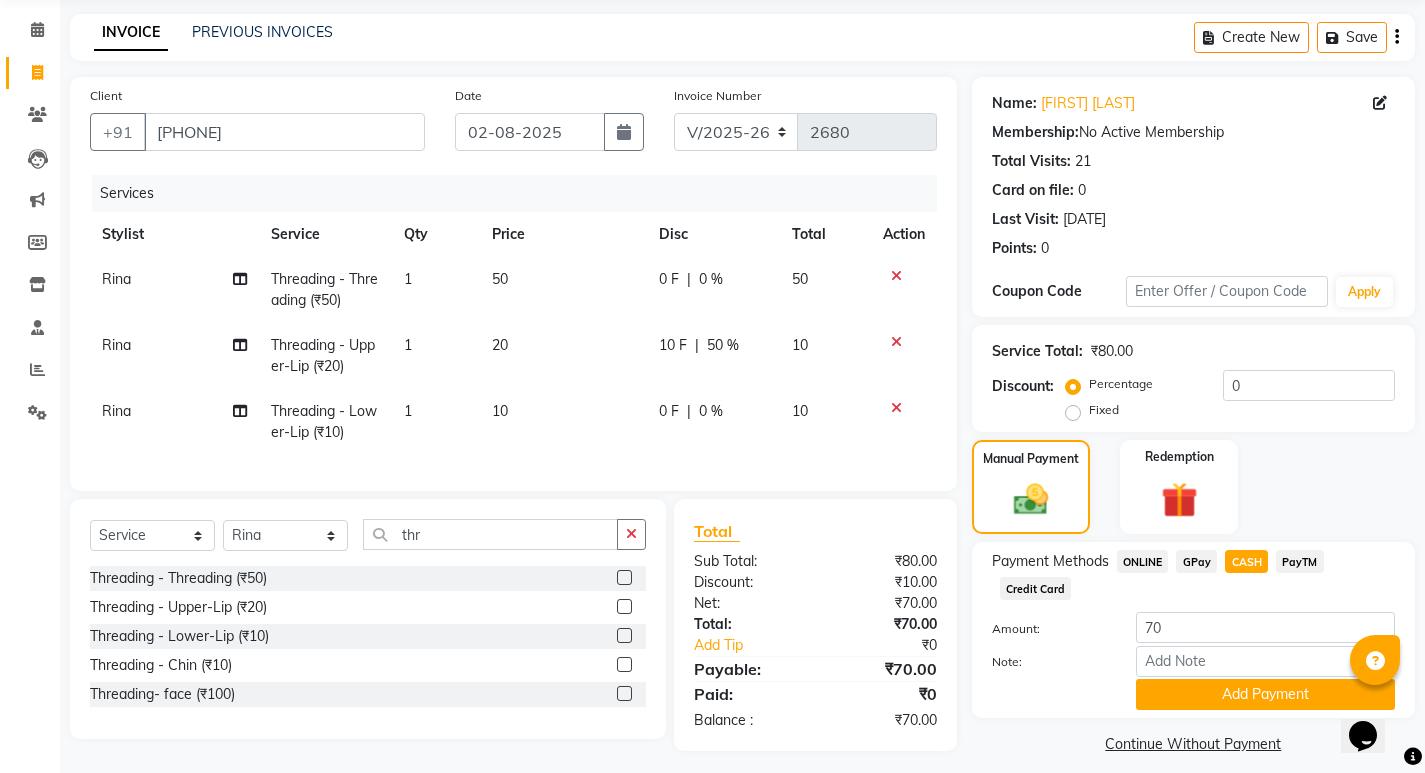 scroll, scrollTop: 96, scrollLeft: 0, axis: vertical 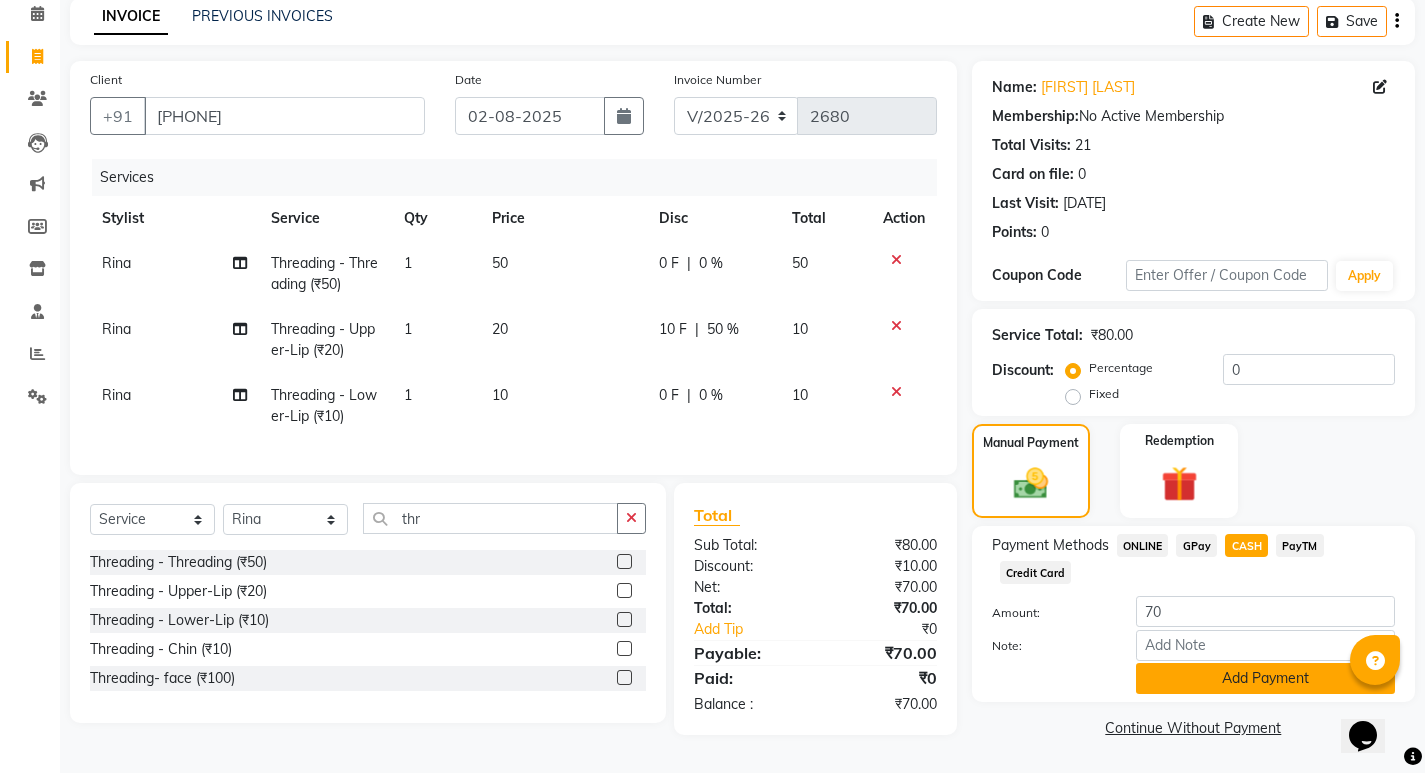 click on "Add Payment" 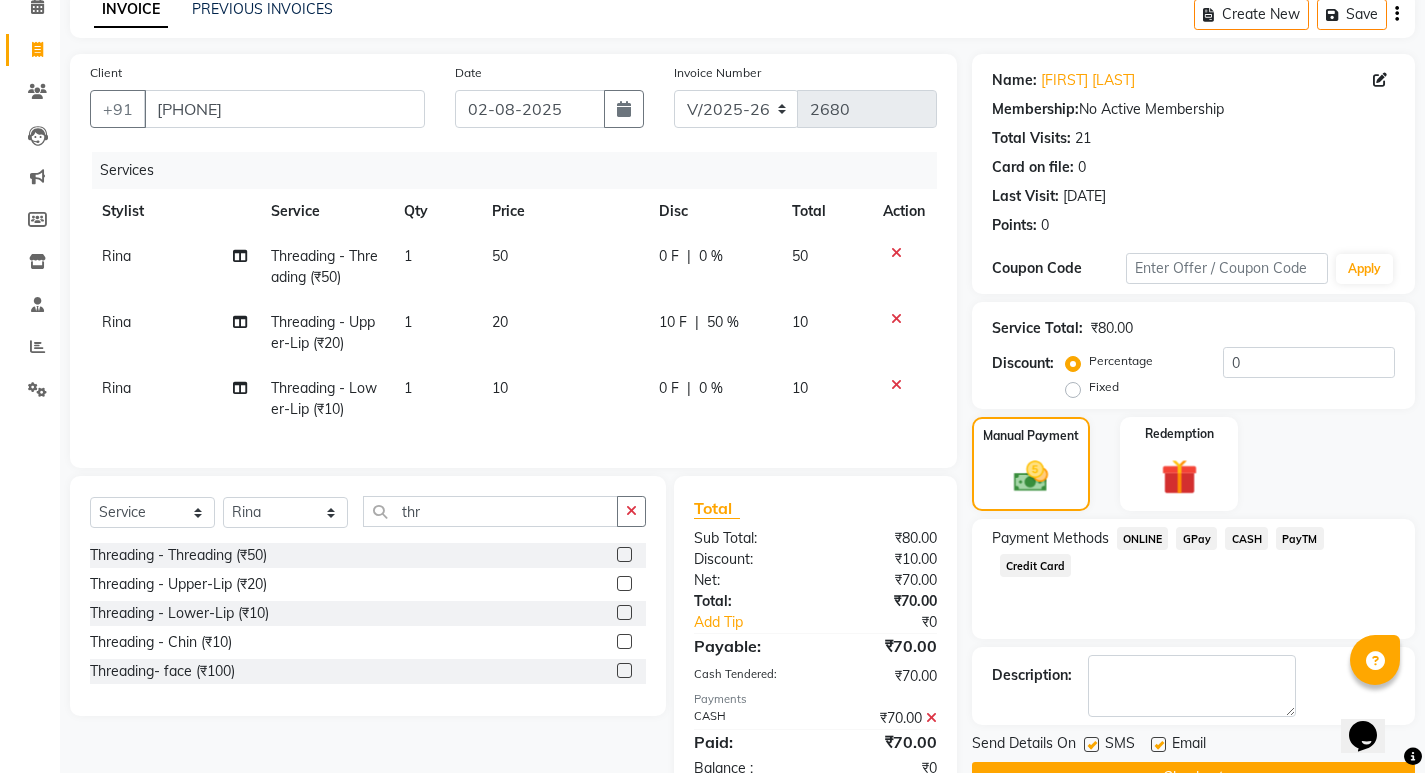 scroll, scrollTop: 167, scrollLeft: 0, axis: vertical 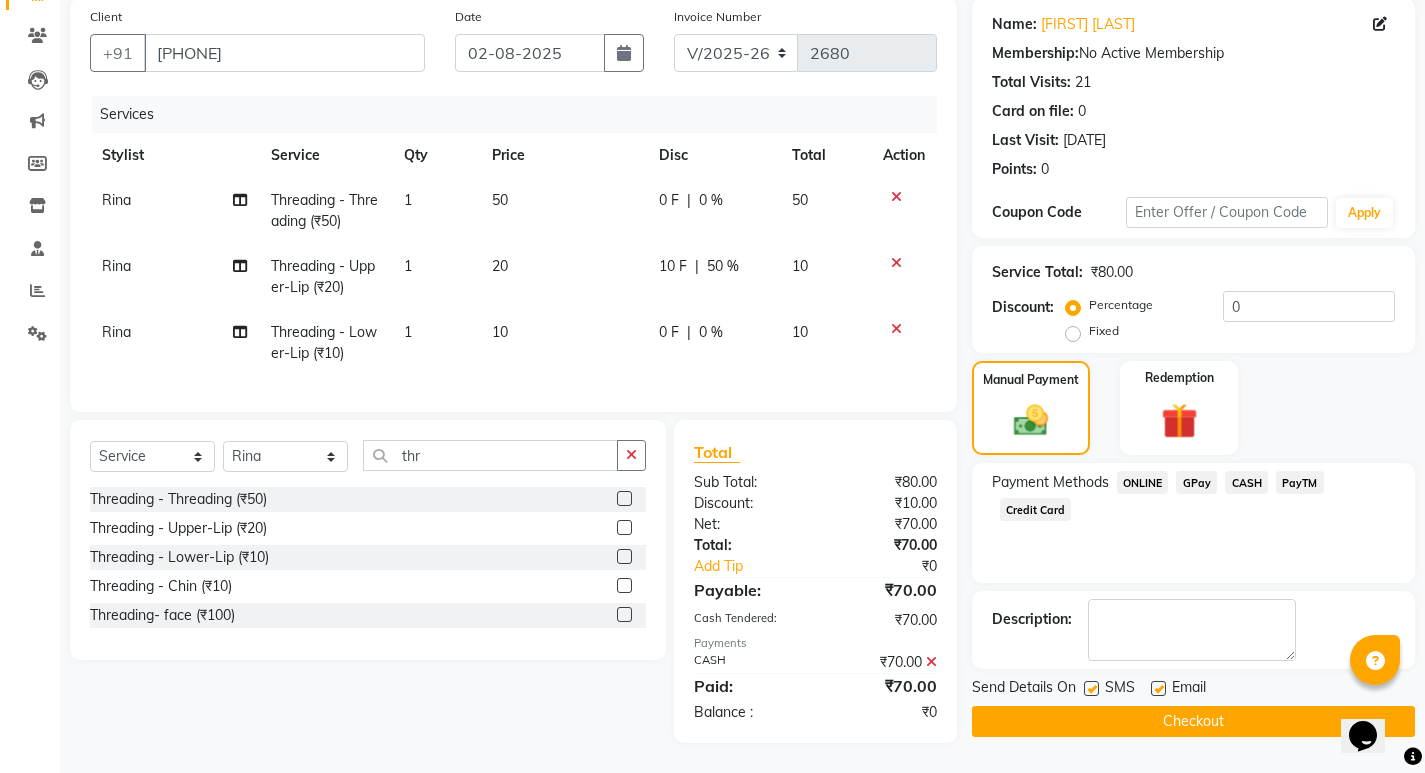 click on "Checkout" 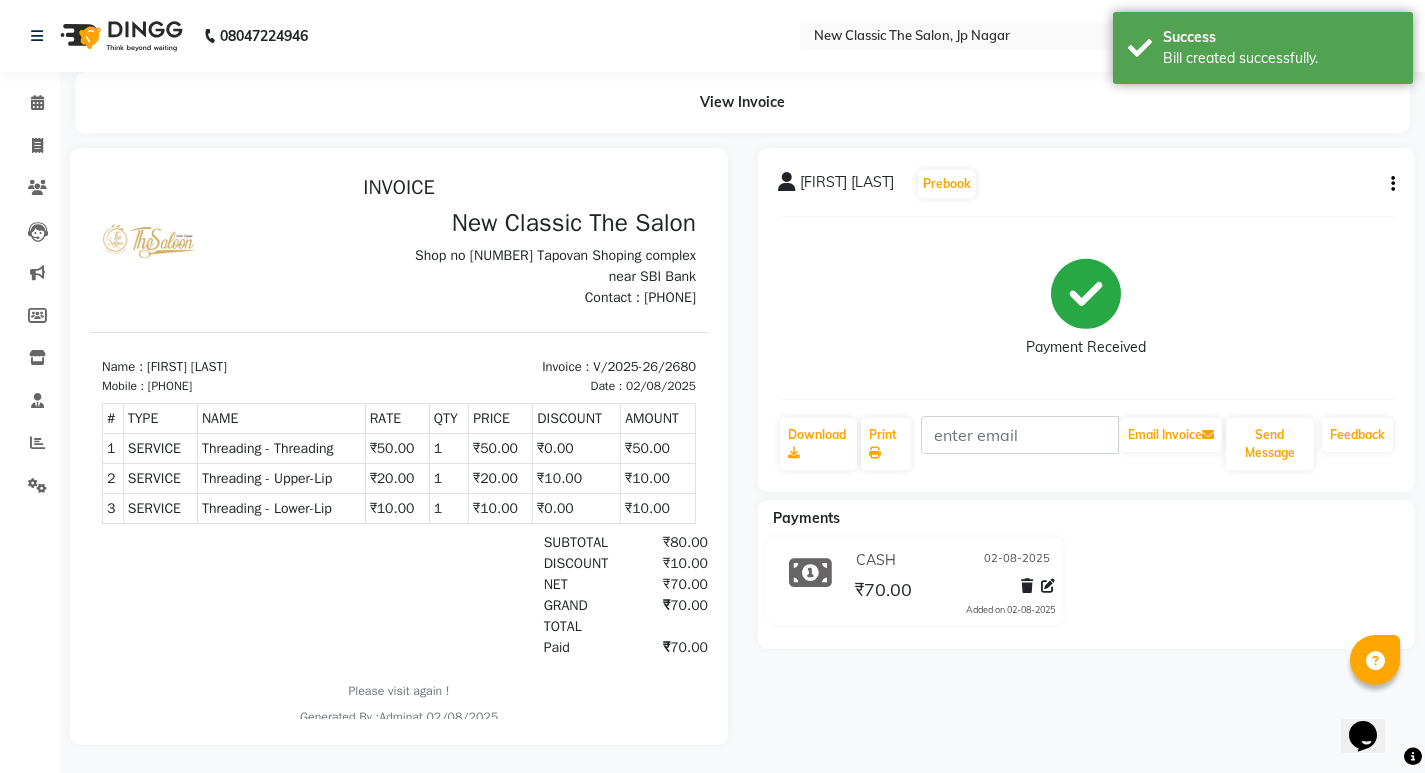 scroll, scrollTop: 0, scrollLeft: 0, axis: both 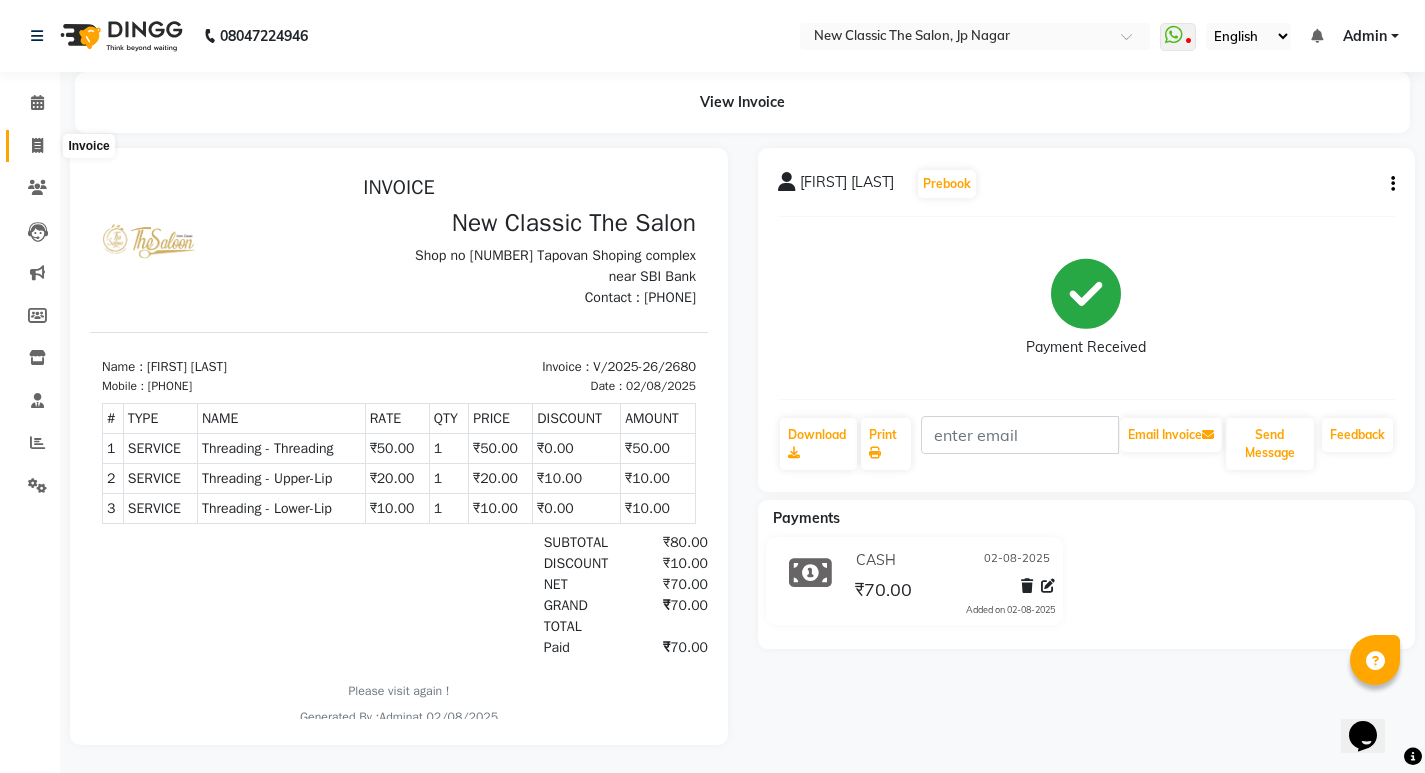 click 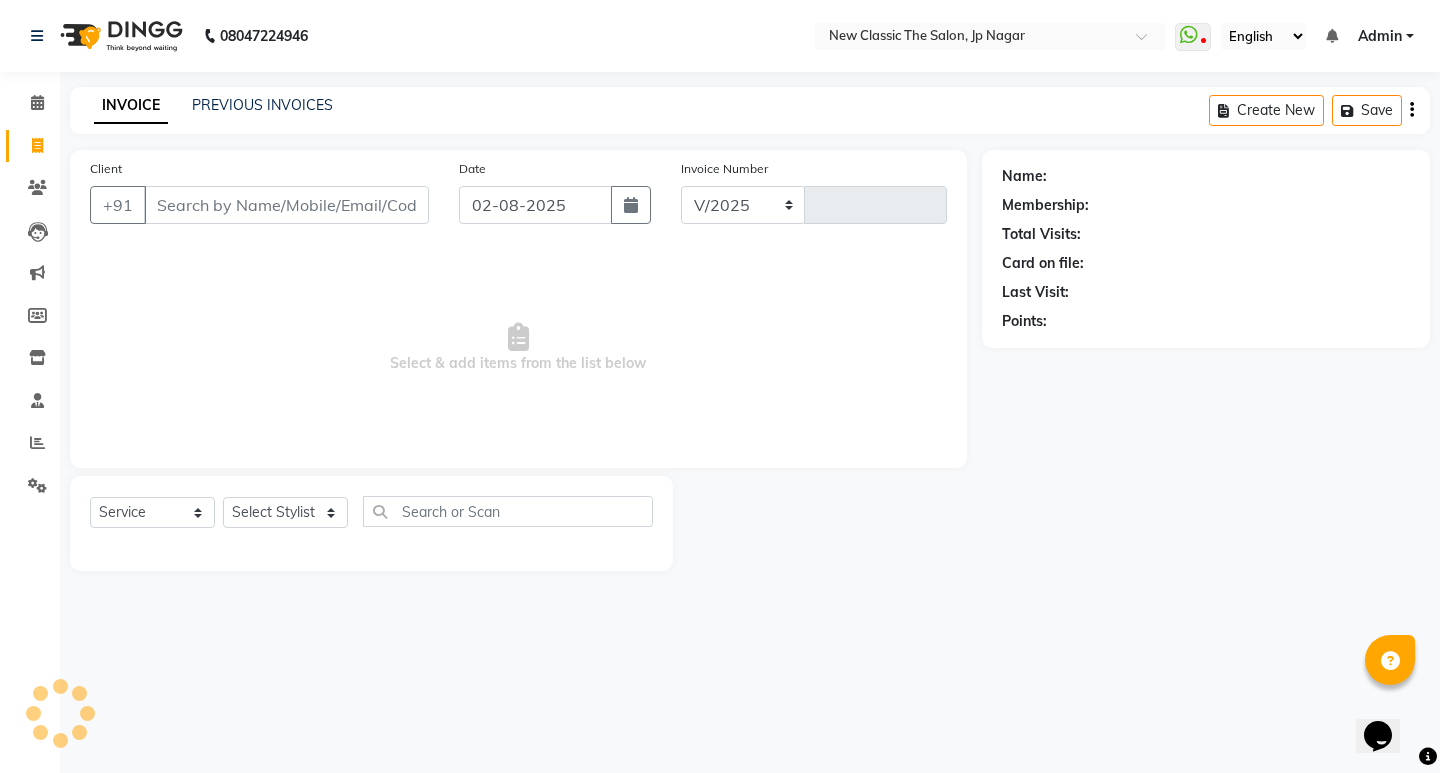 select on "4678" 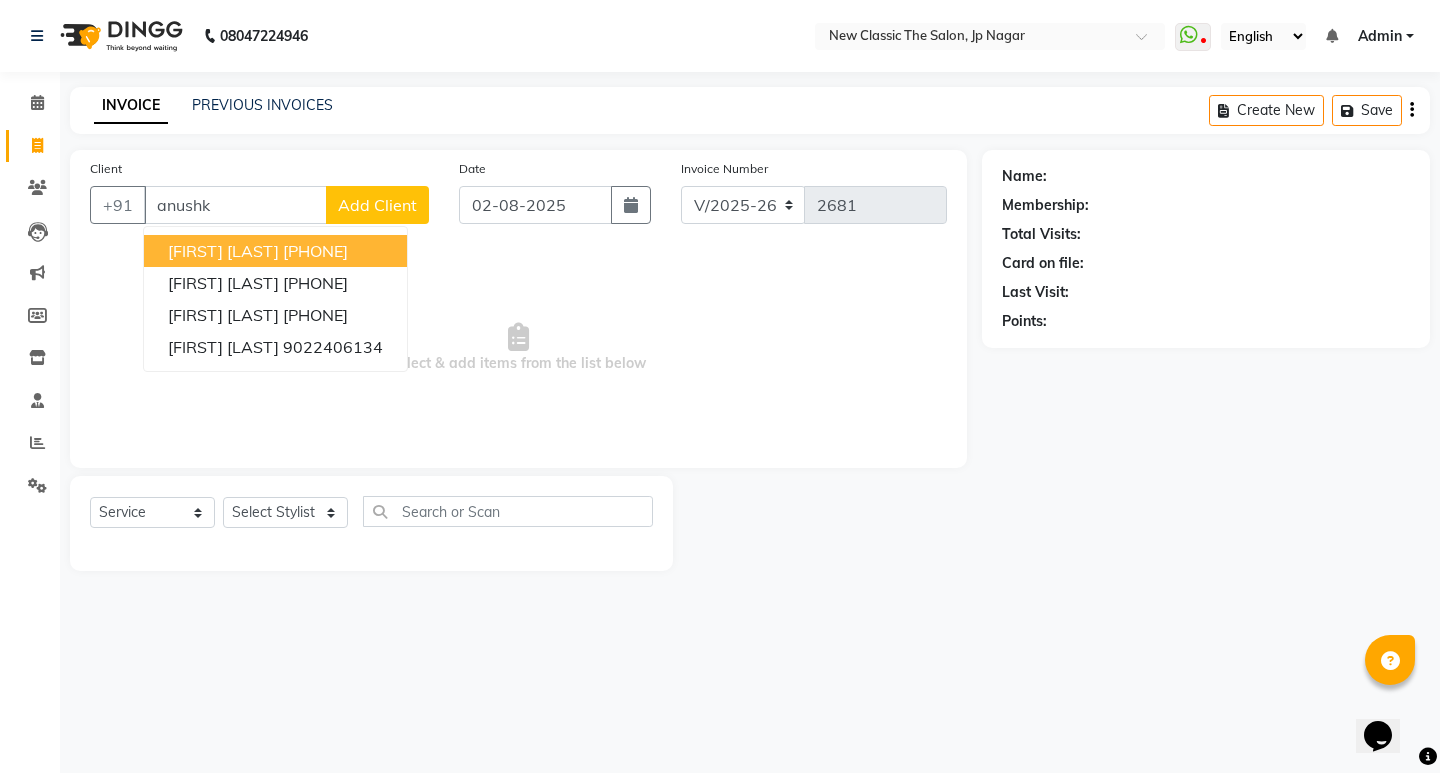 click on "[FIRST] [LAST] [PHONE]" at bounding box center (275, 251) 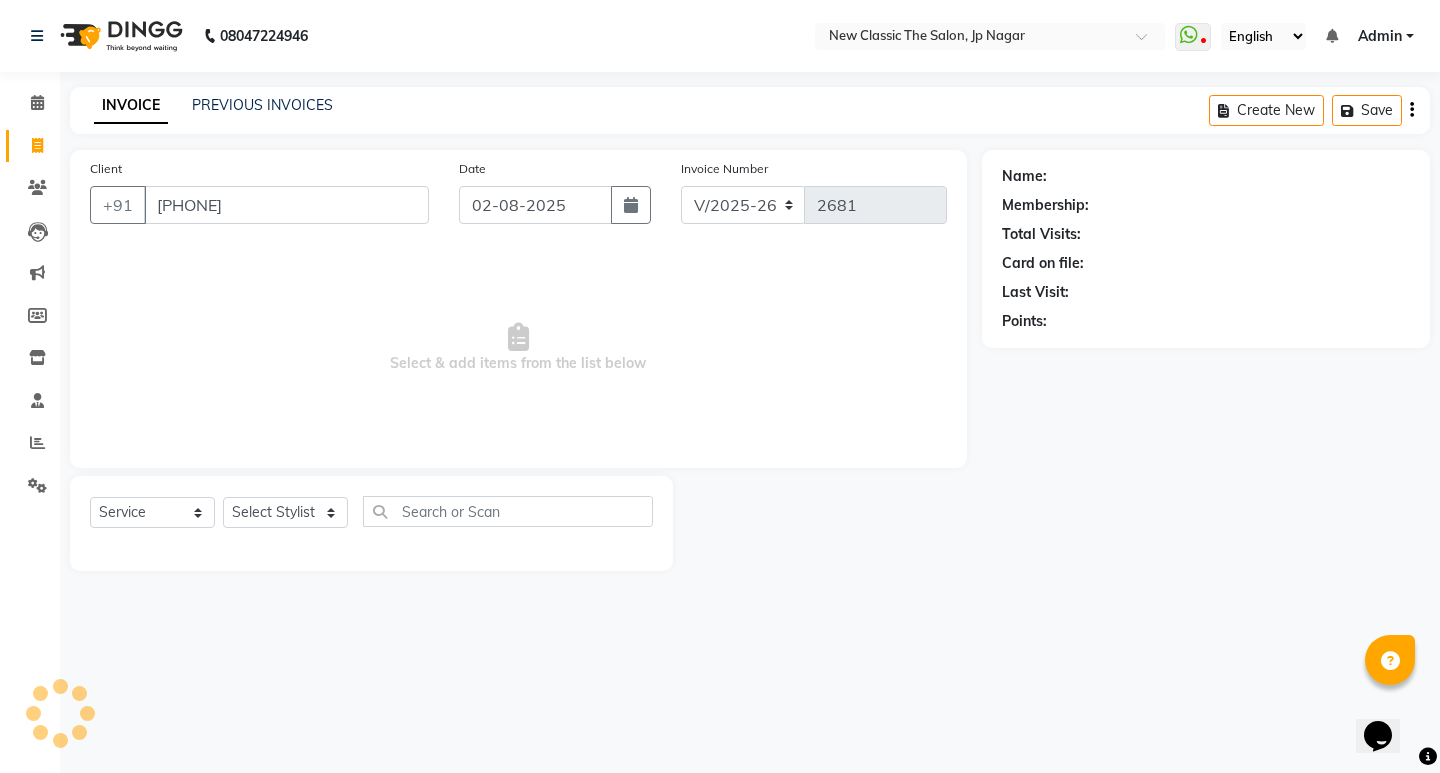 type on "[PHONE]" 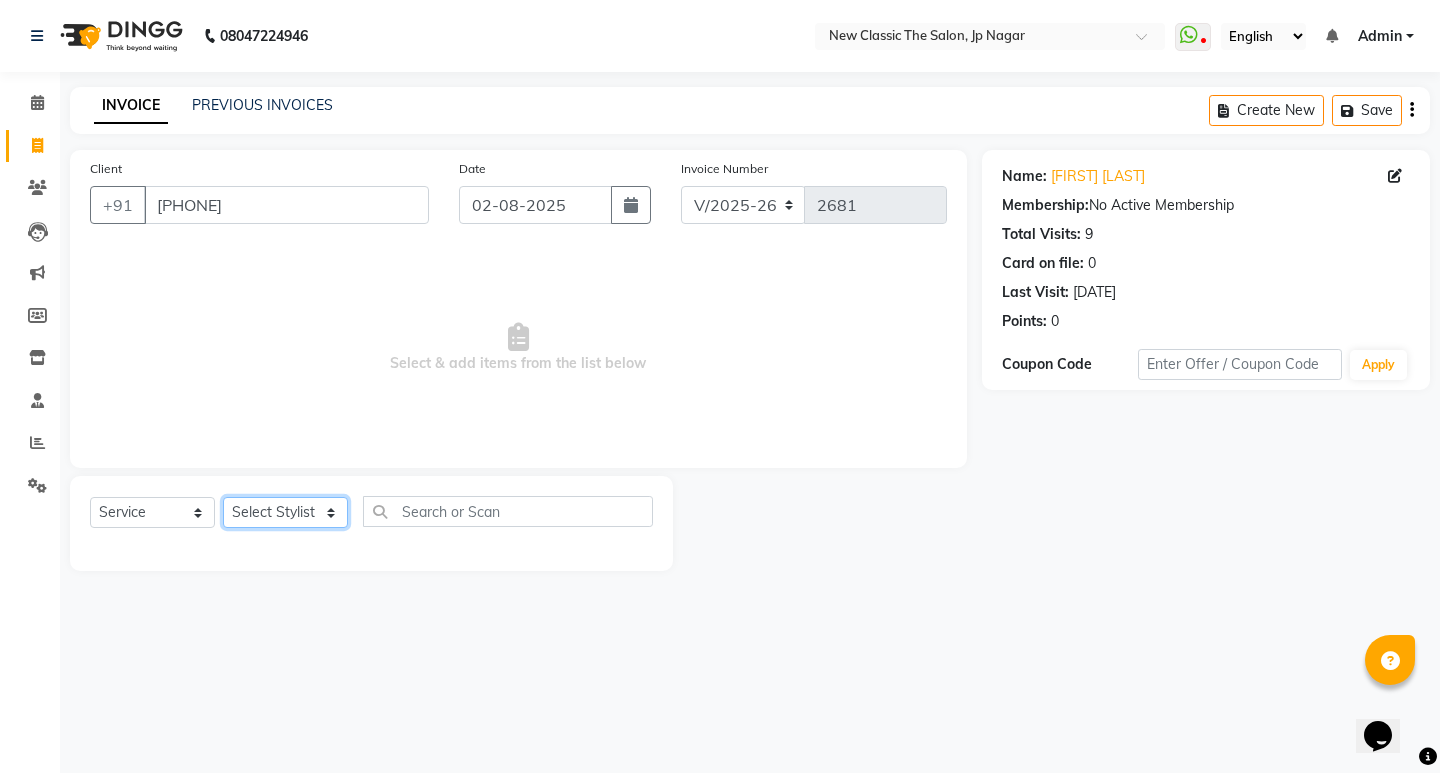 click on "Select Stylist [FIRST] [FIRST] [FIRST] [FIRST] [FIRST] [FIRST] [FIRST] [FIRST] [FIRST] [FIRST]" 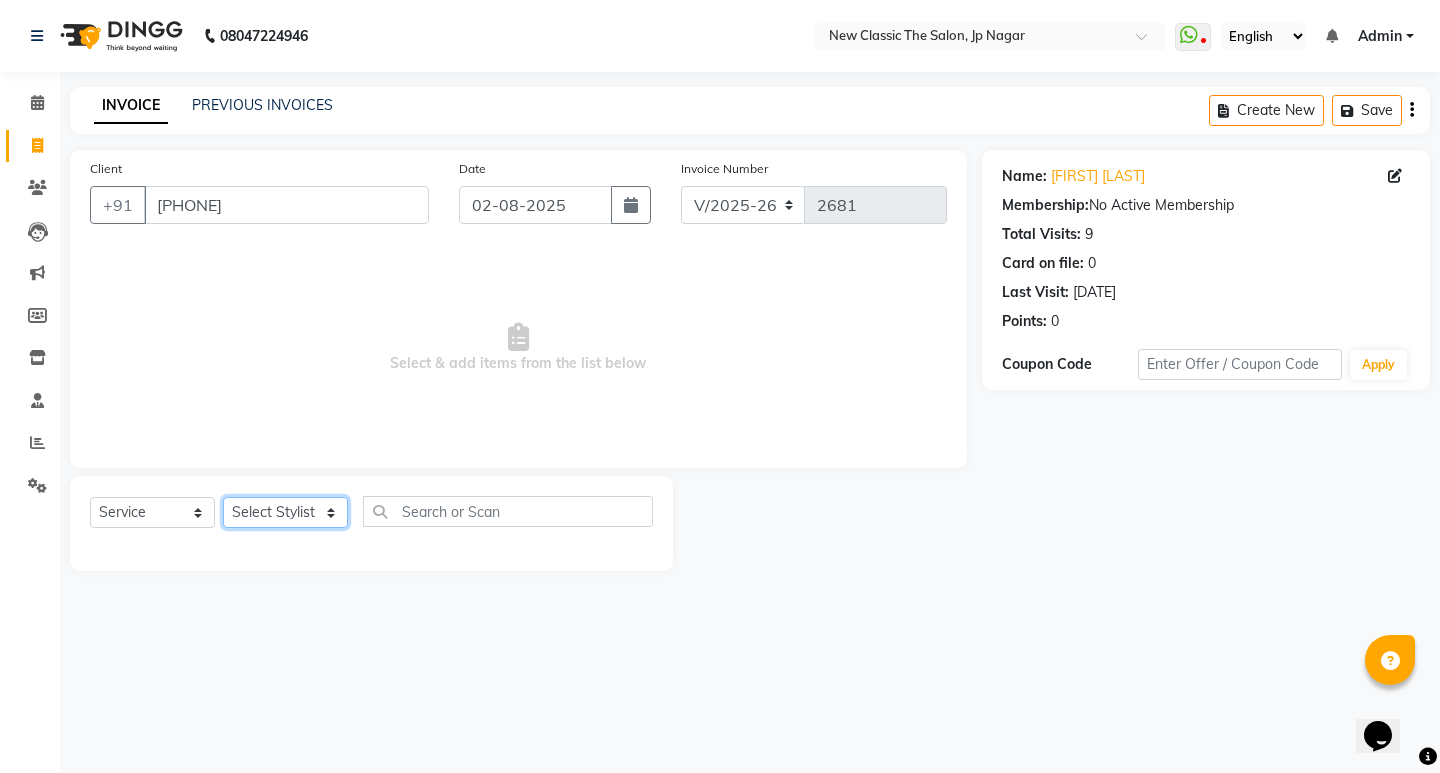 select on "27627" 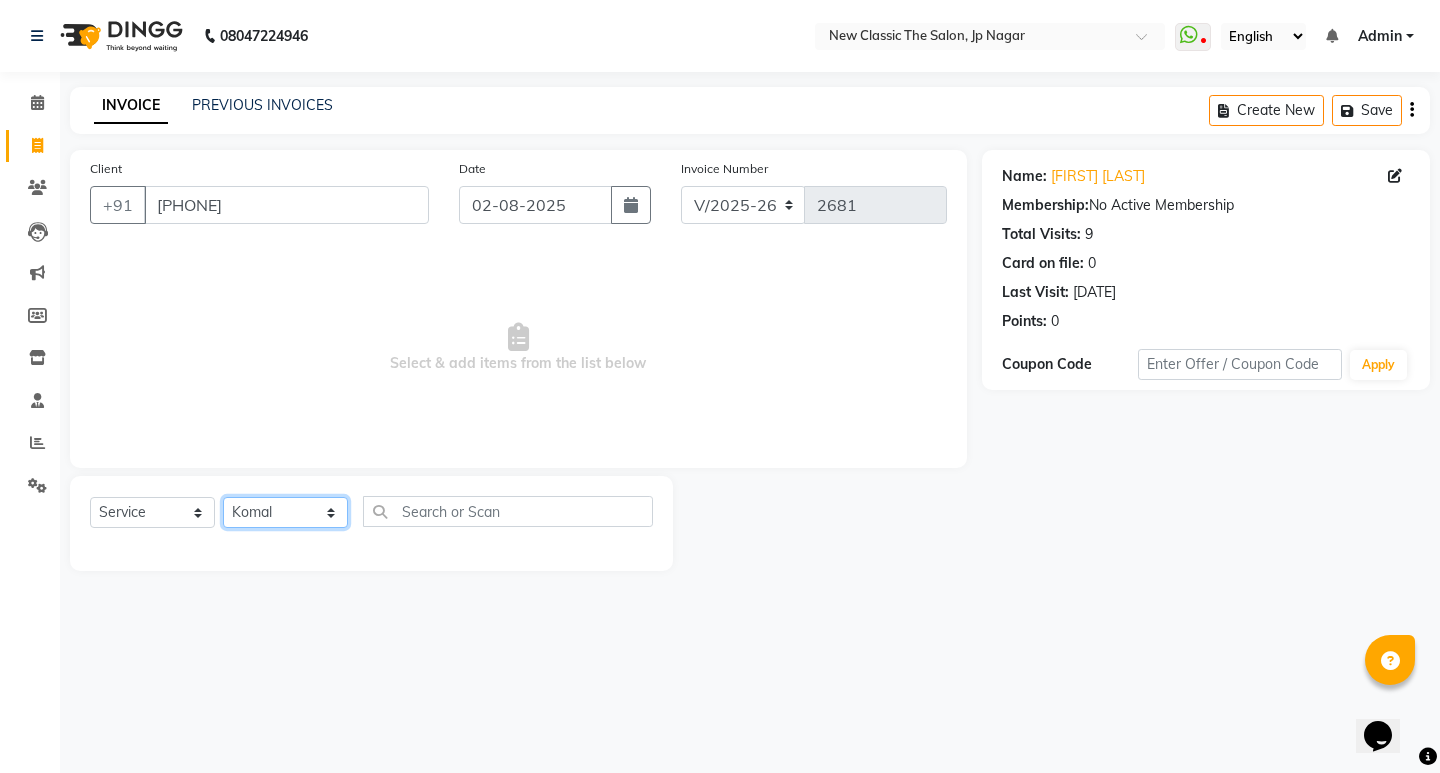 click on "Select Stylist [FIRST] [FIRST] [FIRST] [FIRST] [FIRST] [FIRST] [FIRST] [FIRST] [FIRST] [FIRST]" 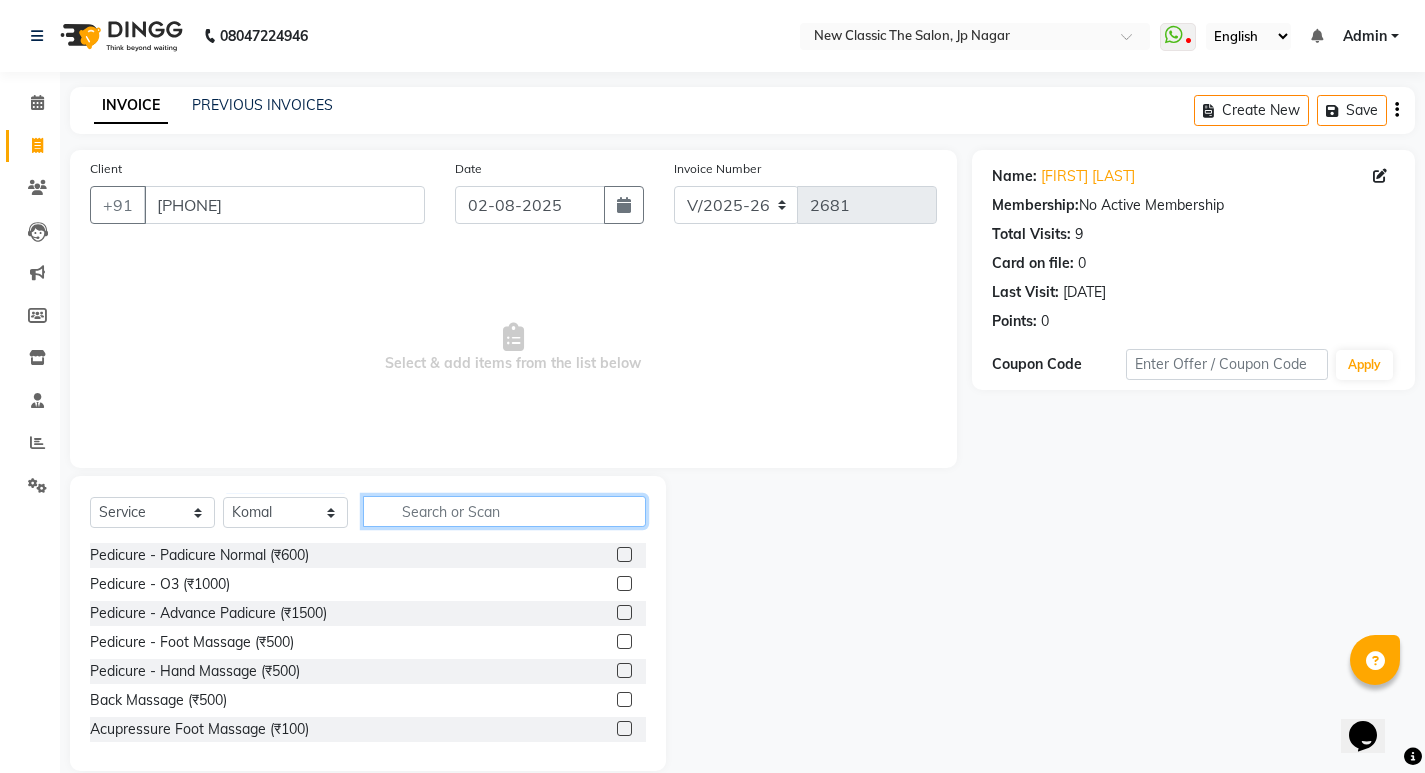 drag, startPoint x: 425, startPoint y: 519, endPoint x: 421, endPoint y: 503, distance: 16.492422 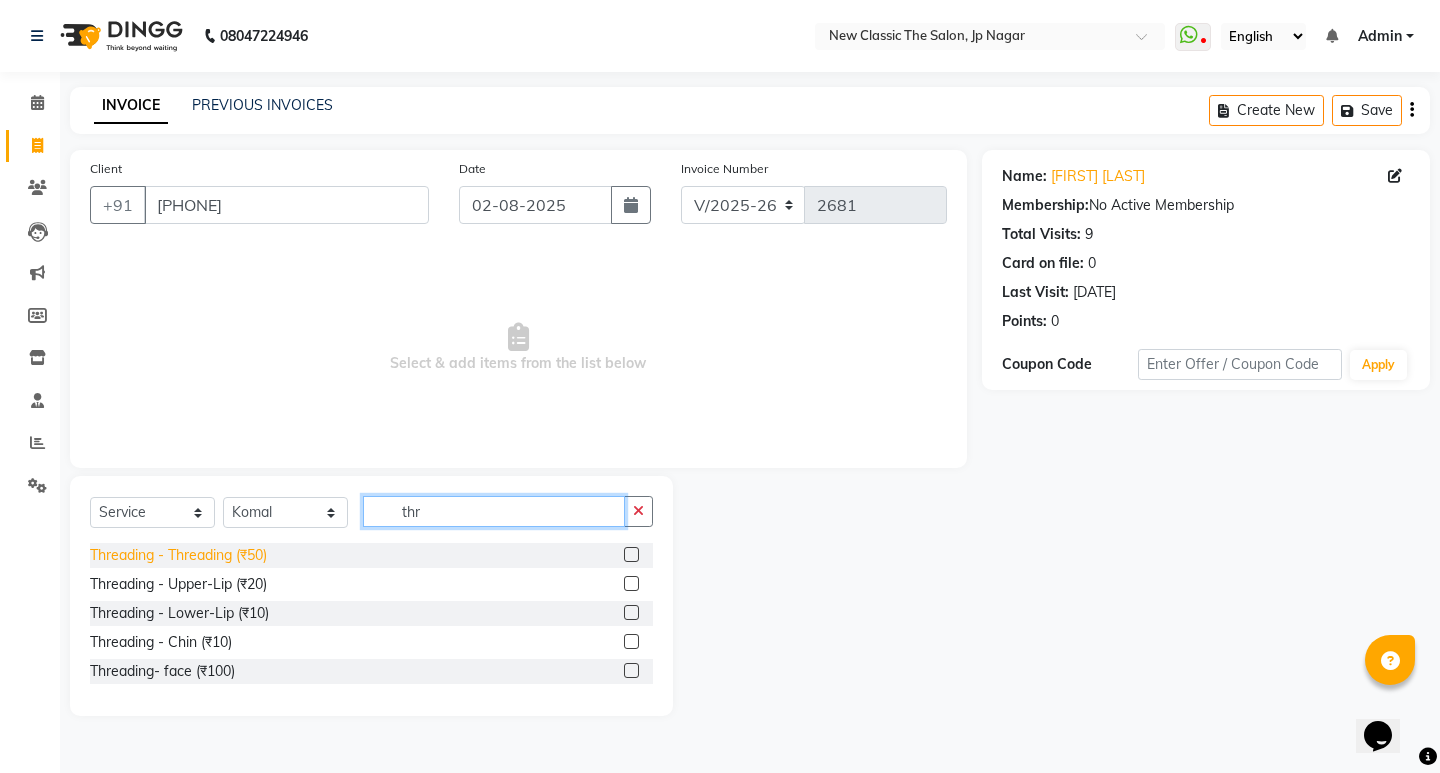 type on "thr" 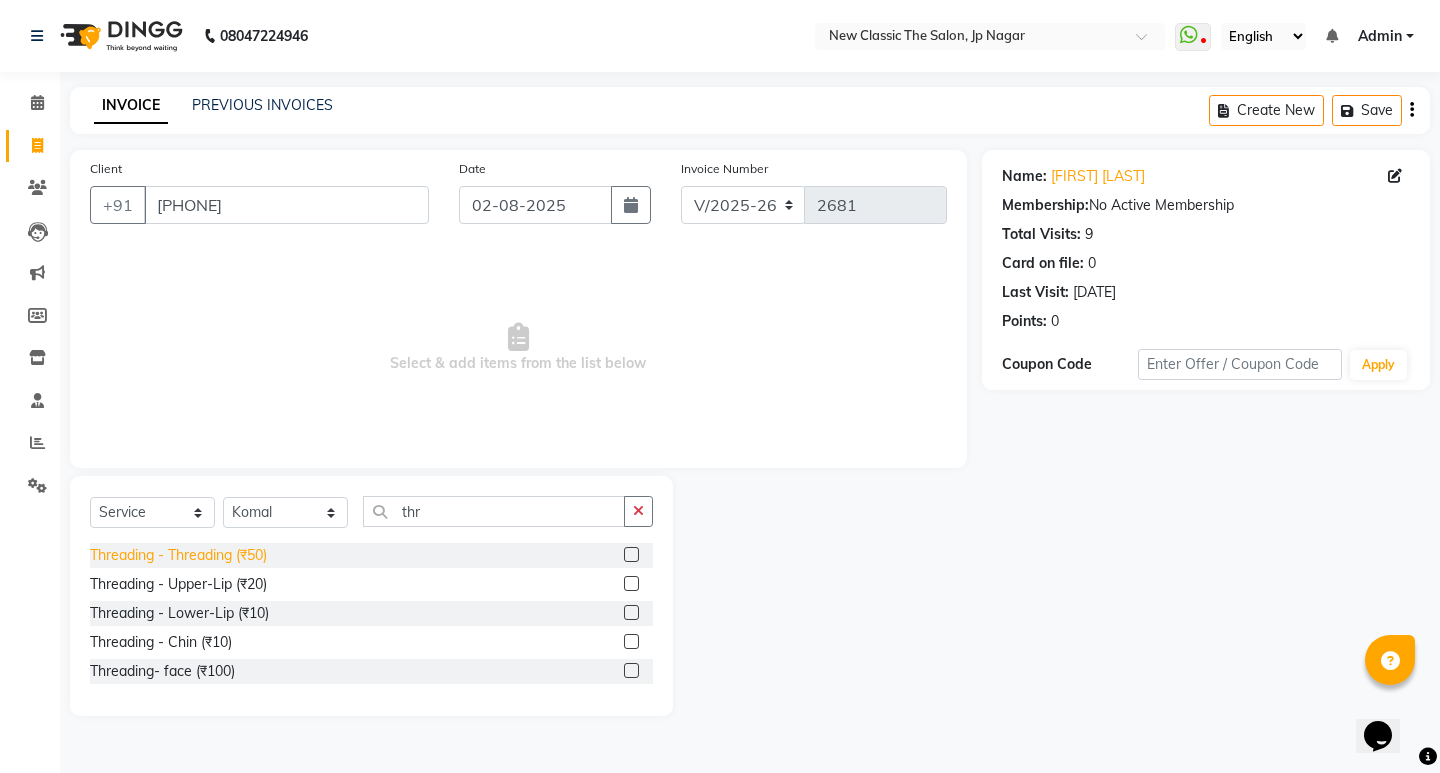 click on "Threading - Threading (₹50)" 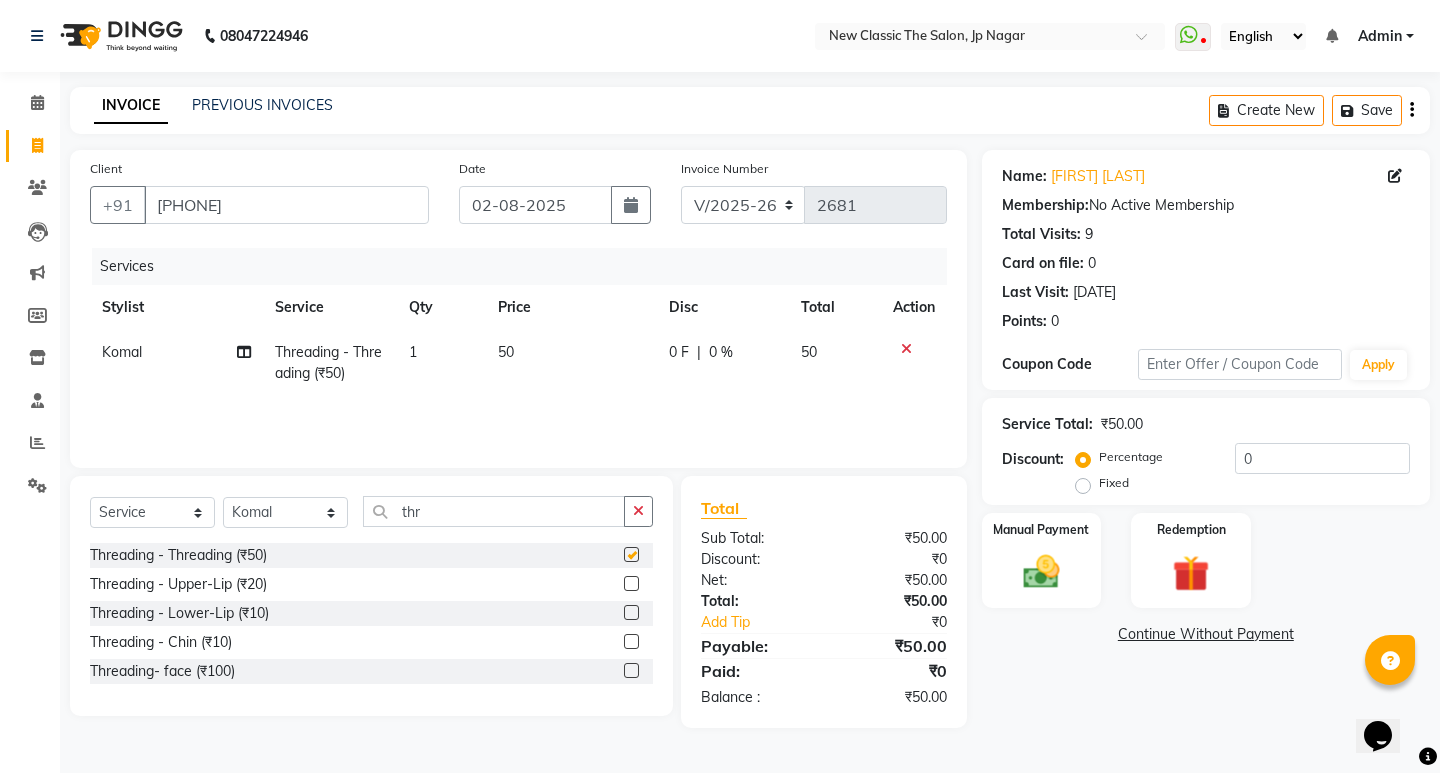 checkbox on "false" 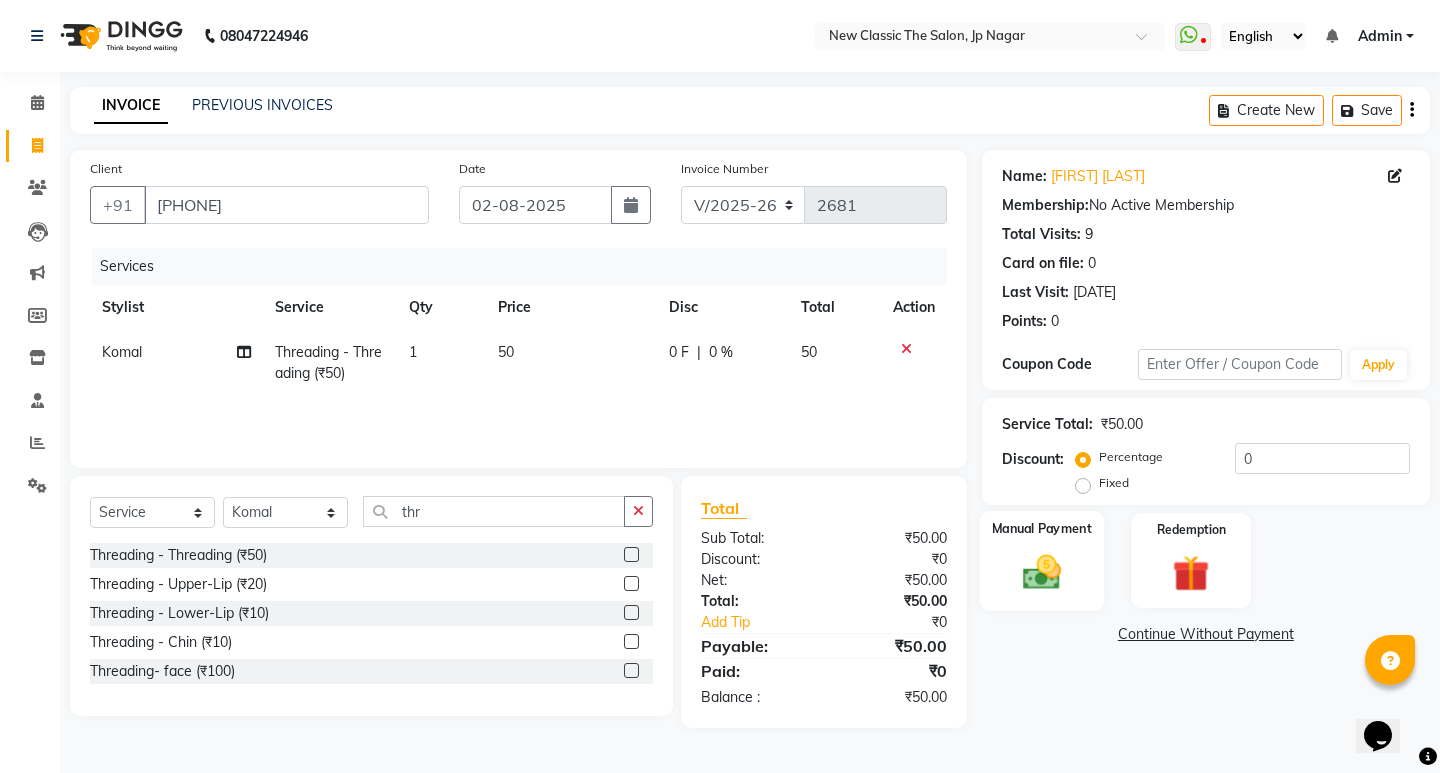 click 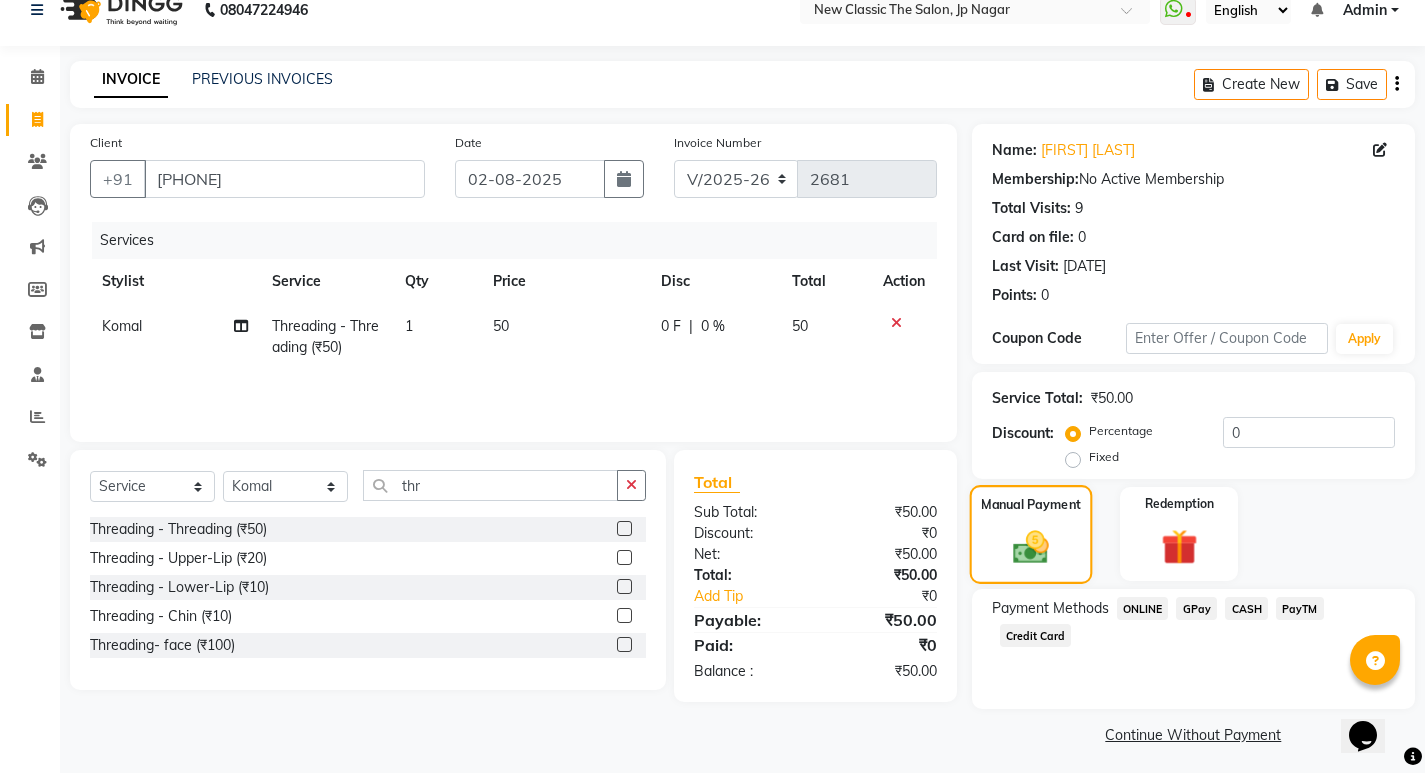 scroll, scrollTop: 33, scrollLeft: 0, axis: vertical 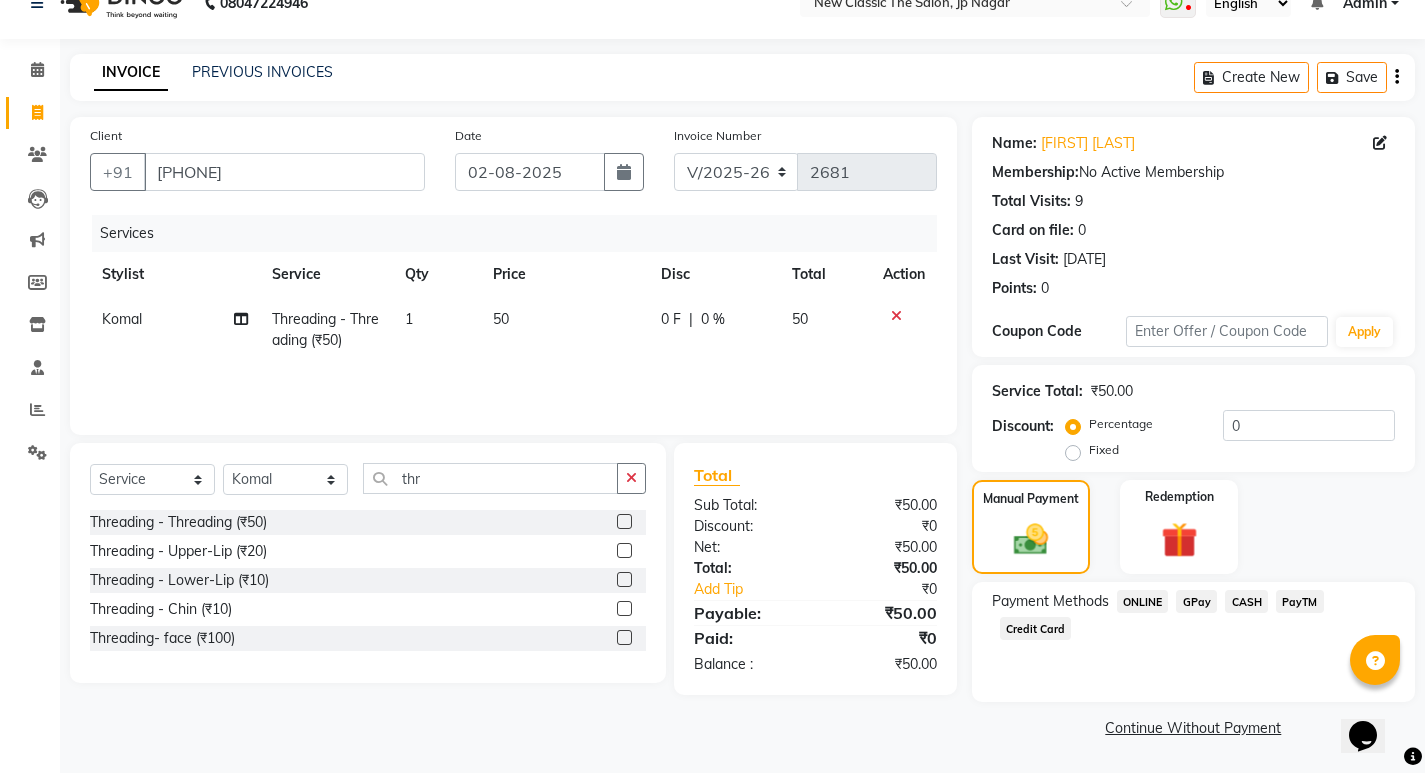 click on "CASH" 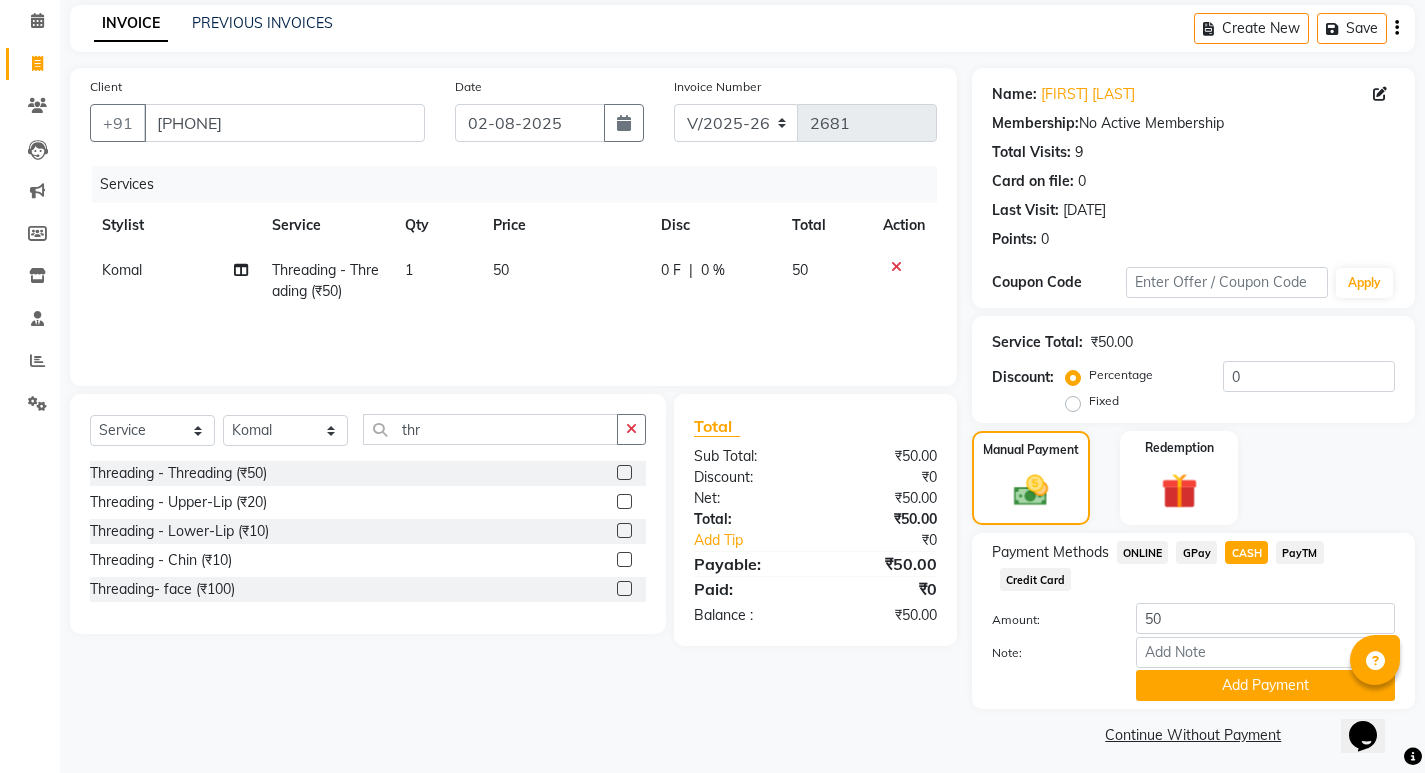 scroll, scrollTop: 89, scrollLeft: 0, axis: vertical 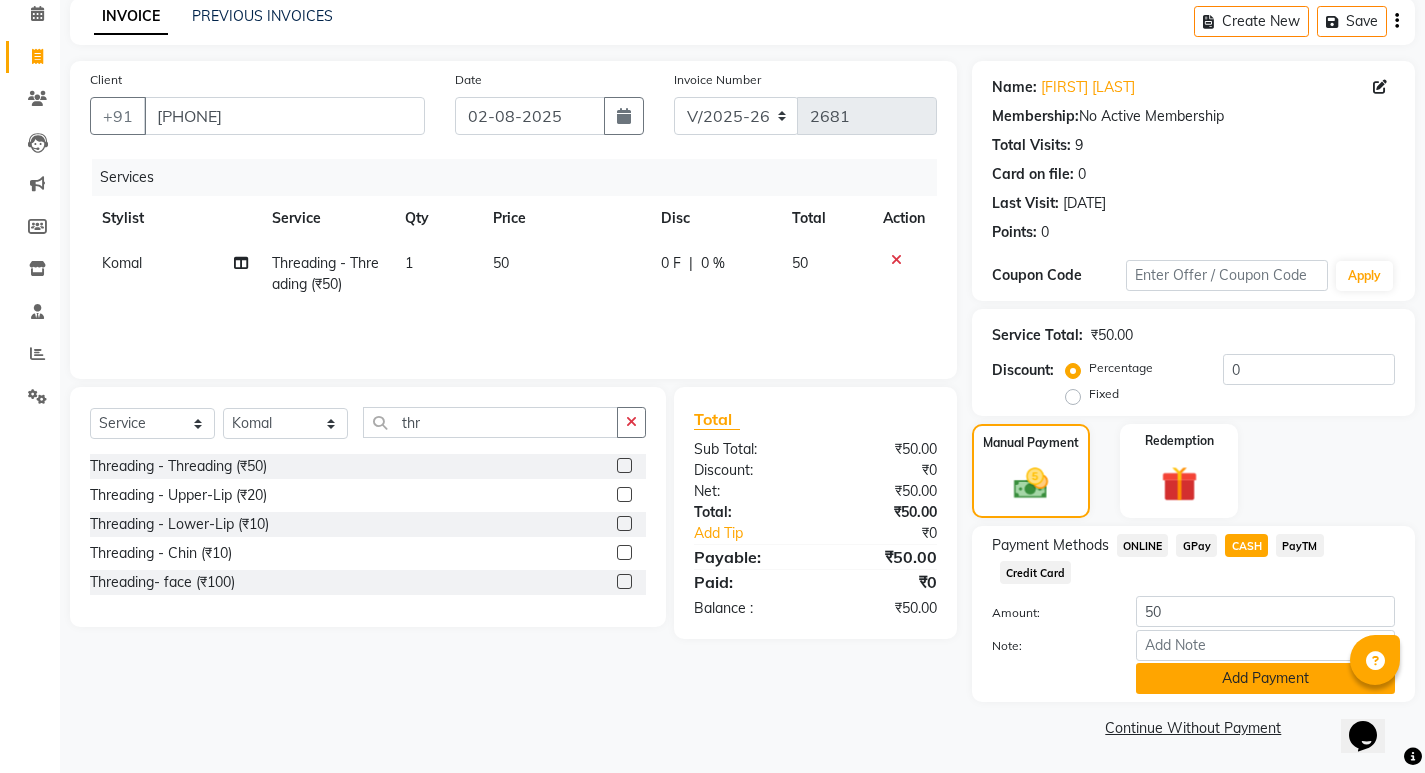 click on "Add Payment" 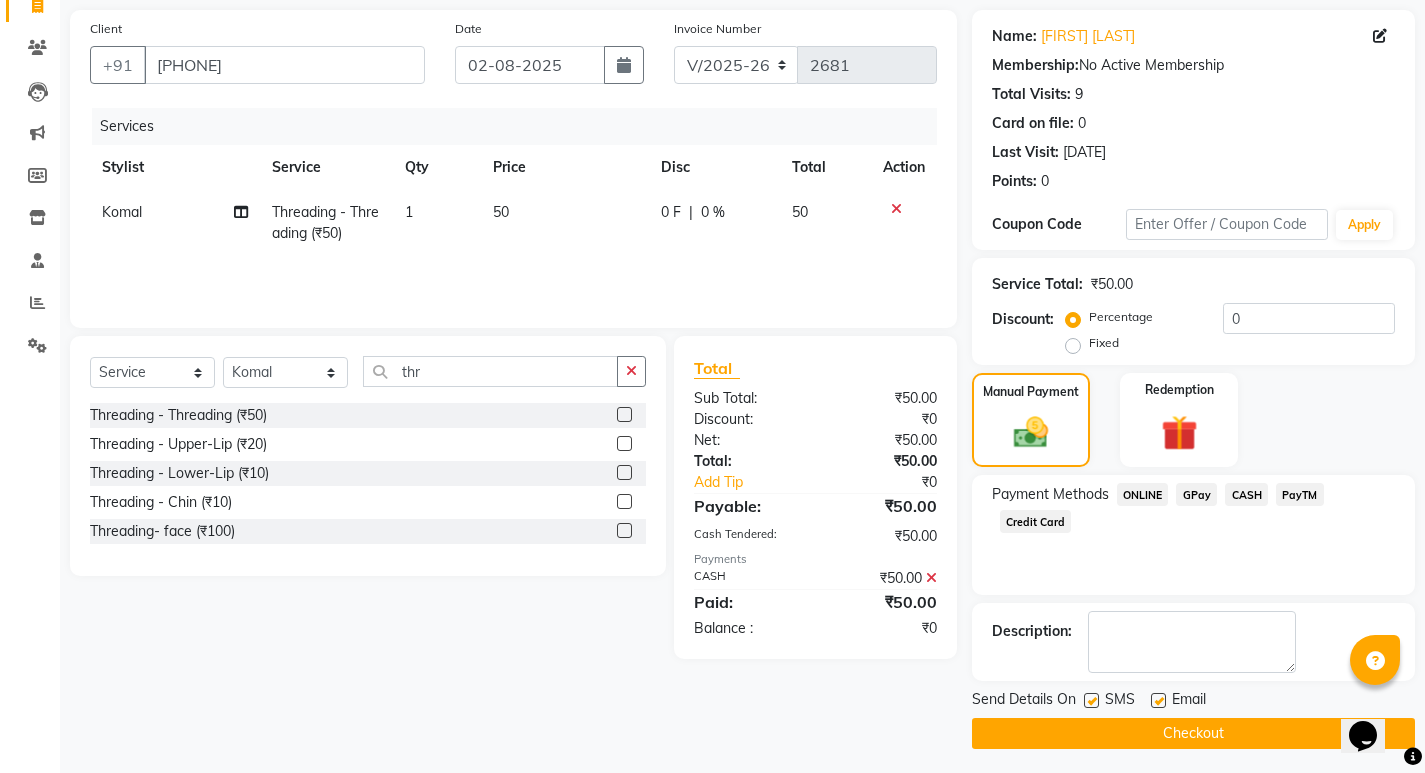 scroll, scrollTop: 146, scrollLeft: 0, axis: vertical 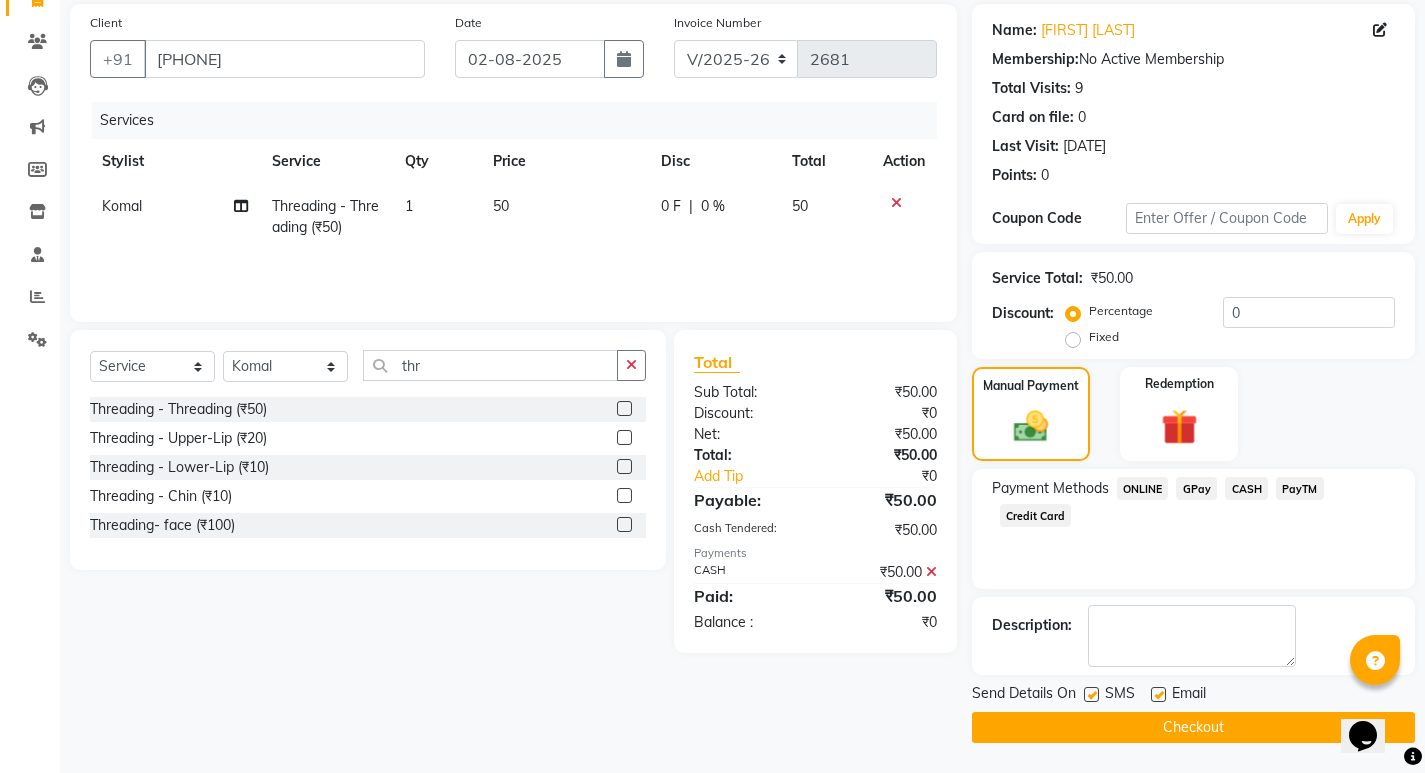 click on "Checkout" 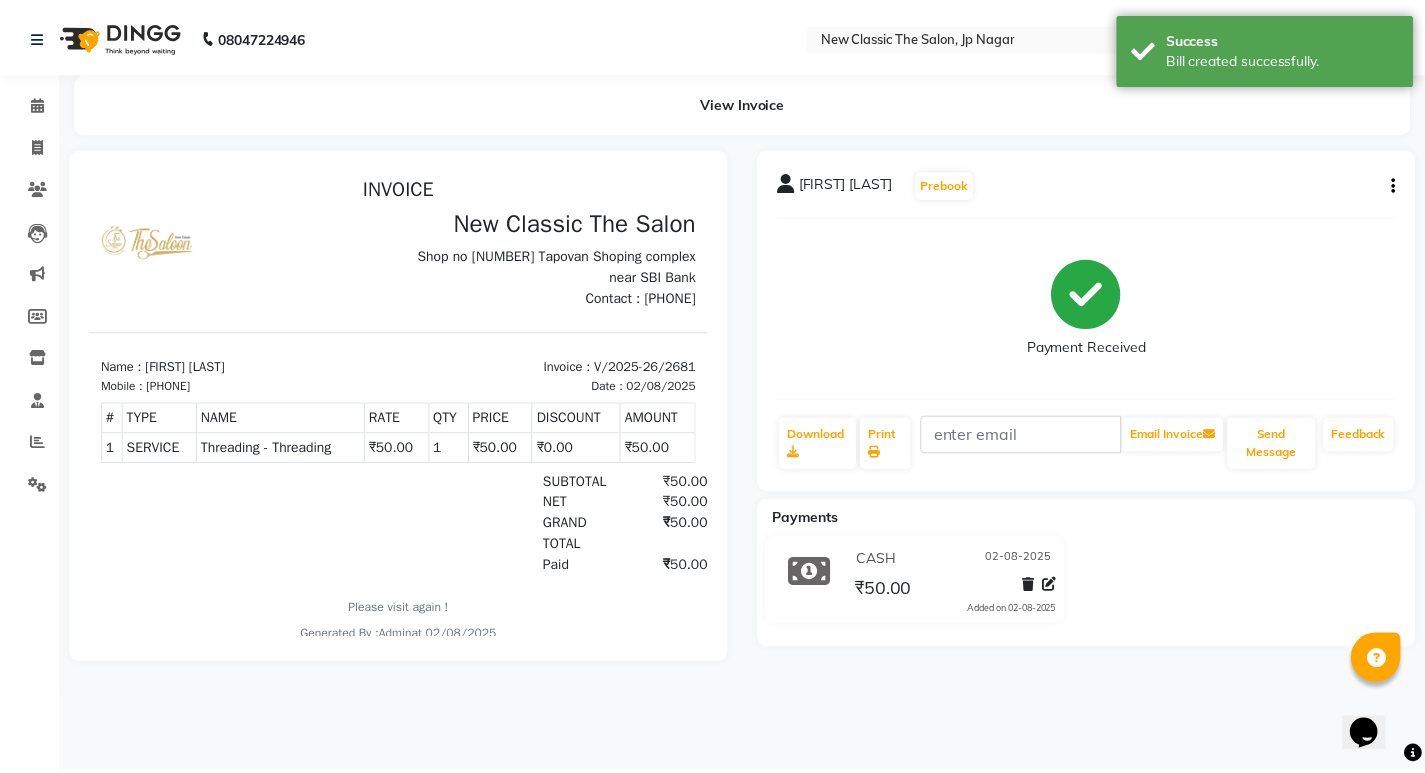 scroll, scrollTop: 0, scrollLeft: 0, axis: both 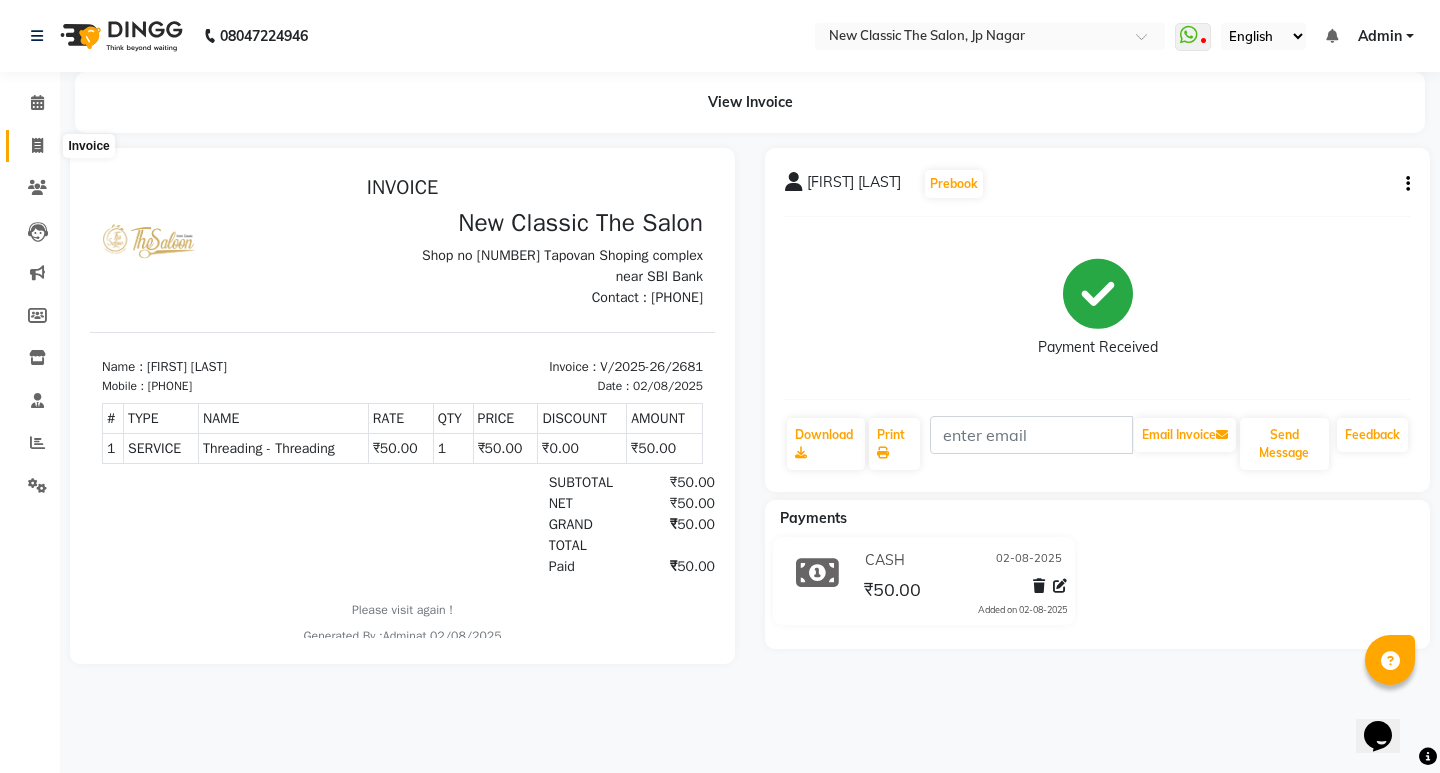 click 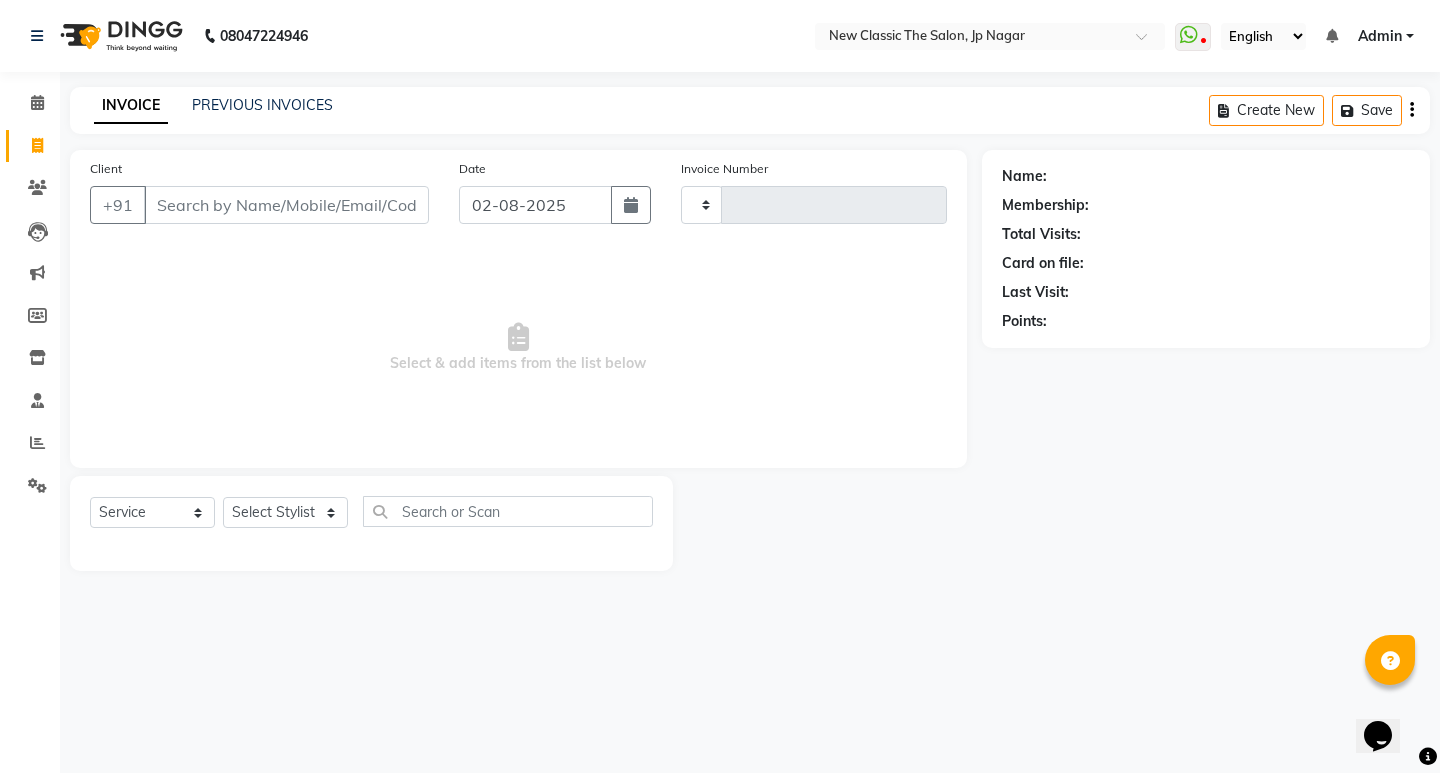 type on "2682" 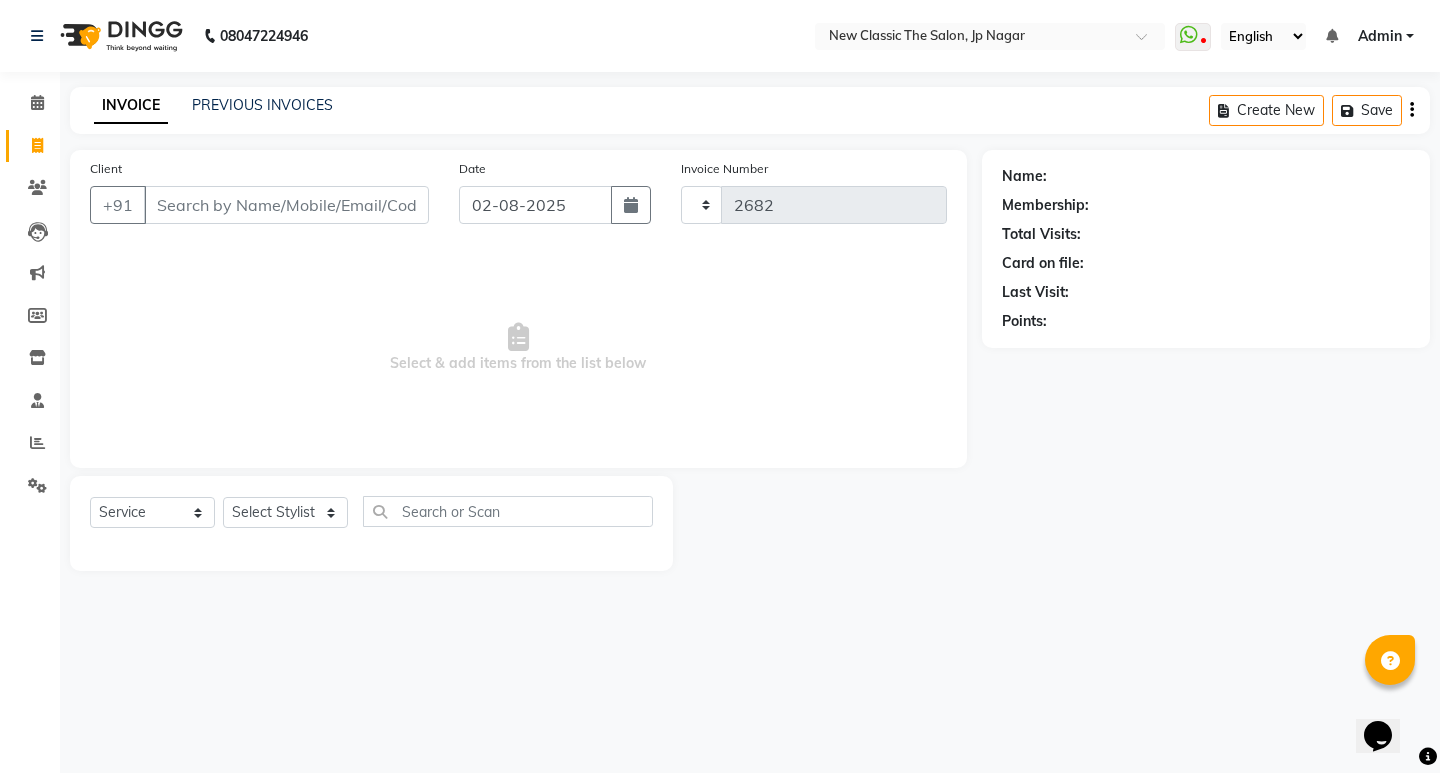 select on "4678" 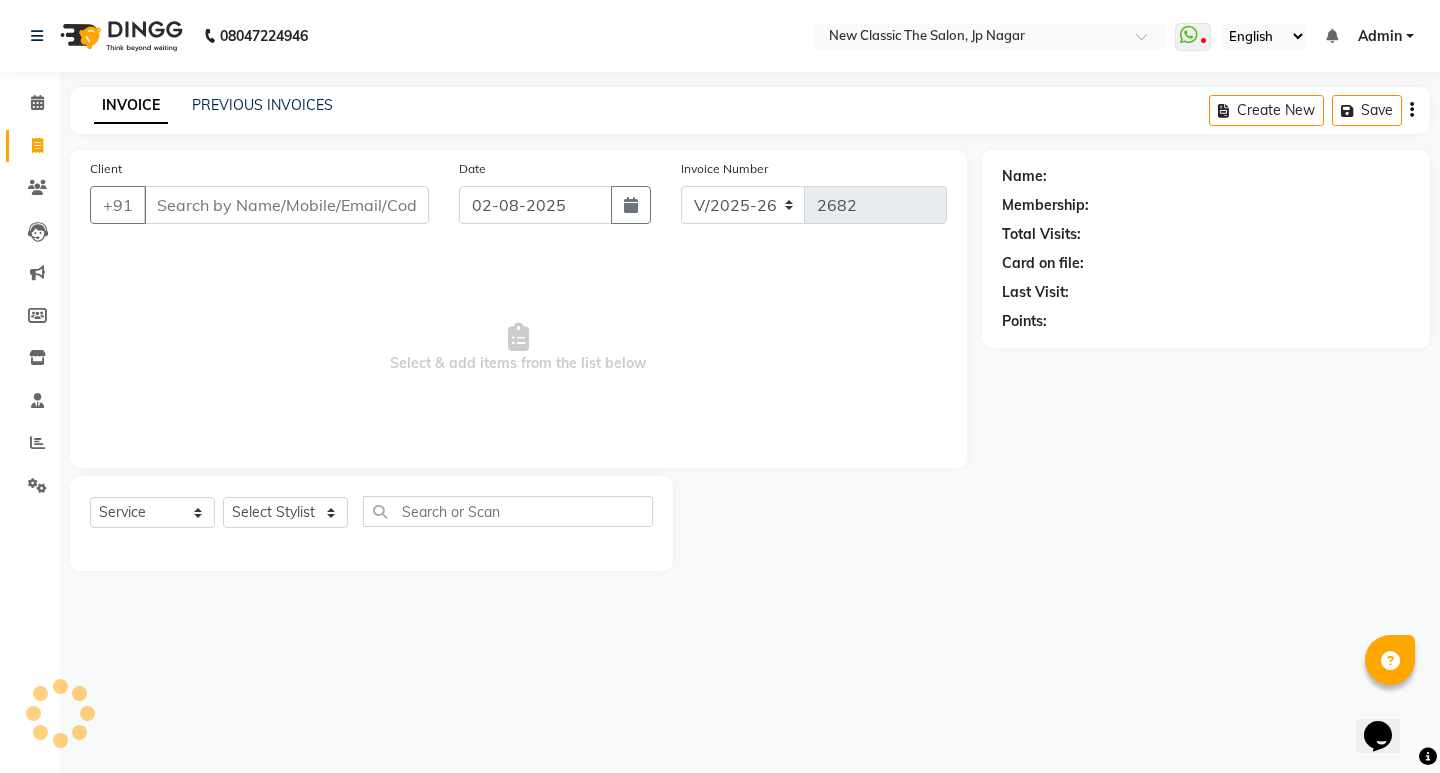 click on "Client" at bounding box center [286, 205] 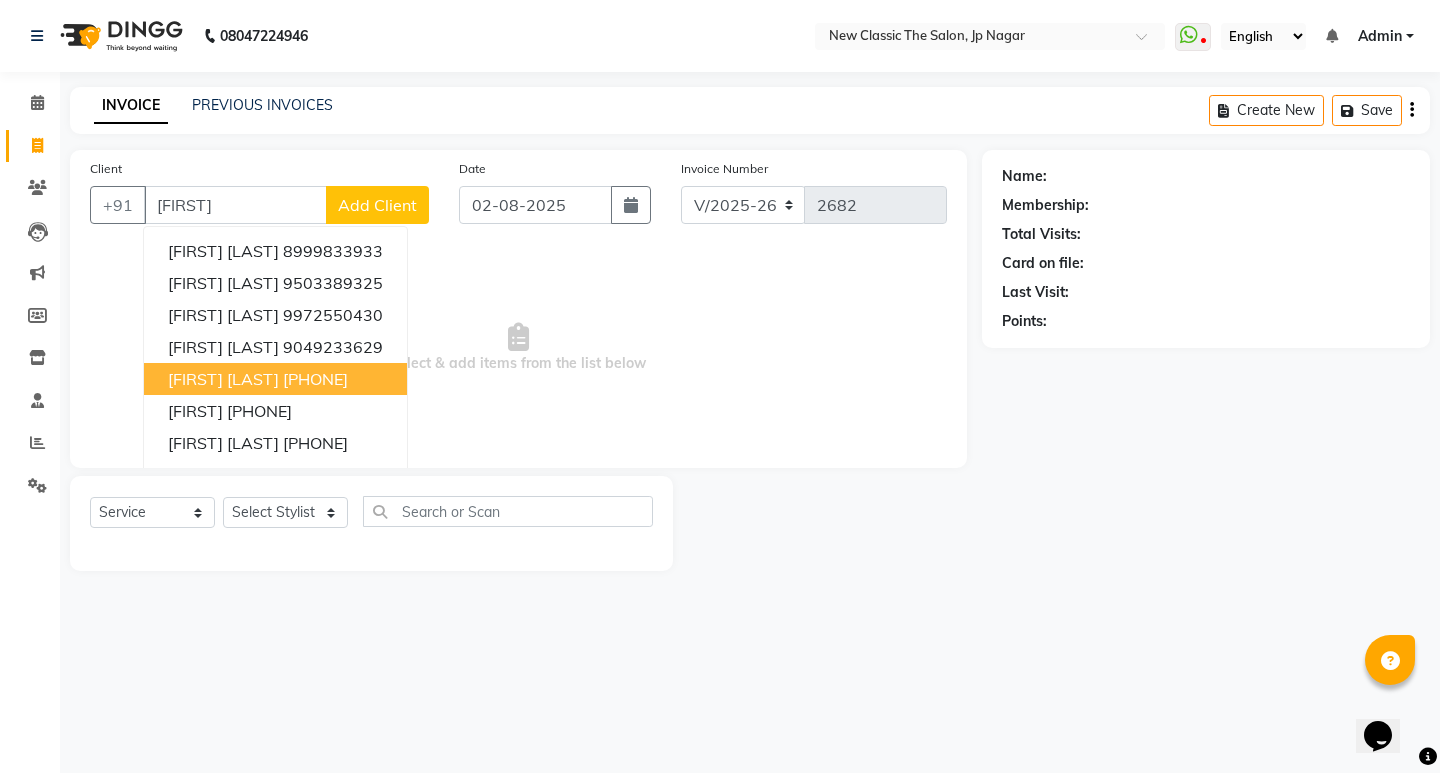 click on "[FIRST] [LAST]" at bounding box center [223, 379] 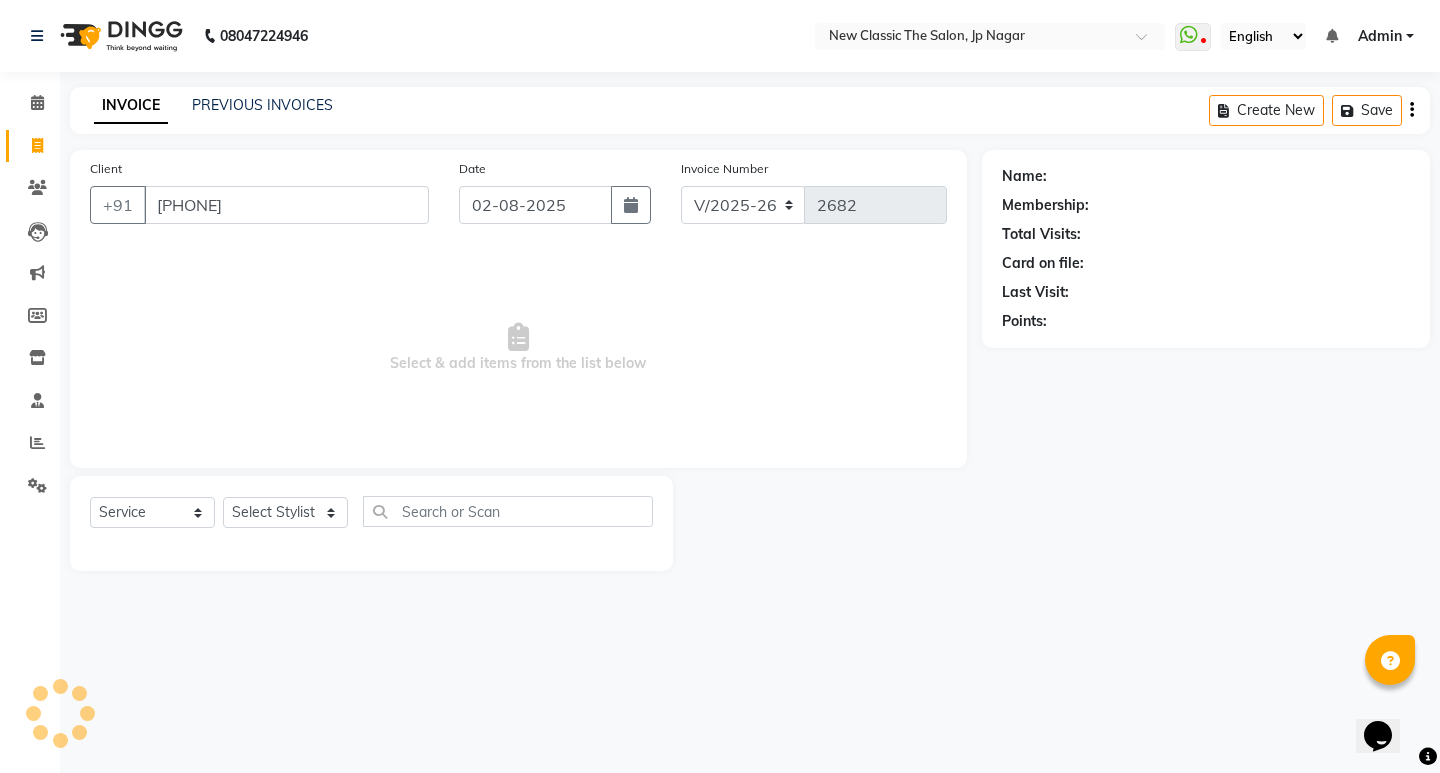 type on "[PHONE]" 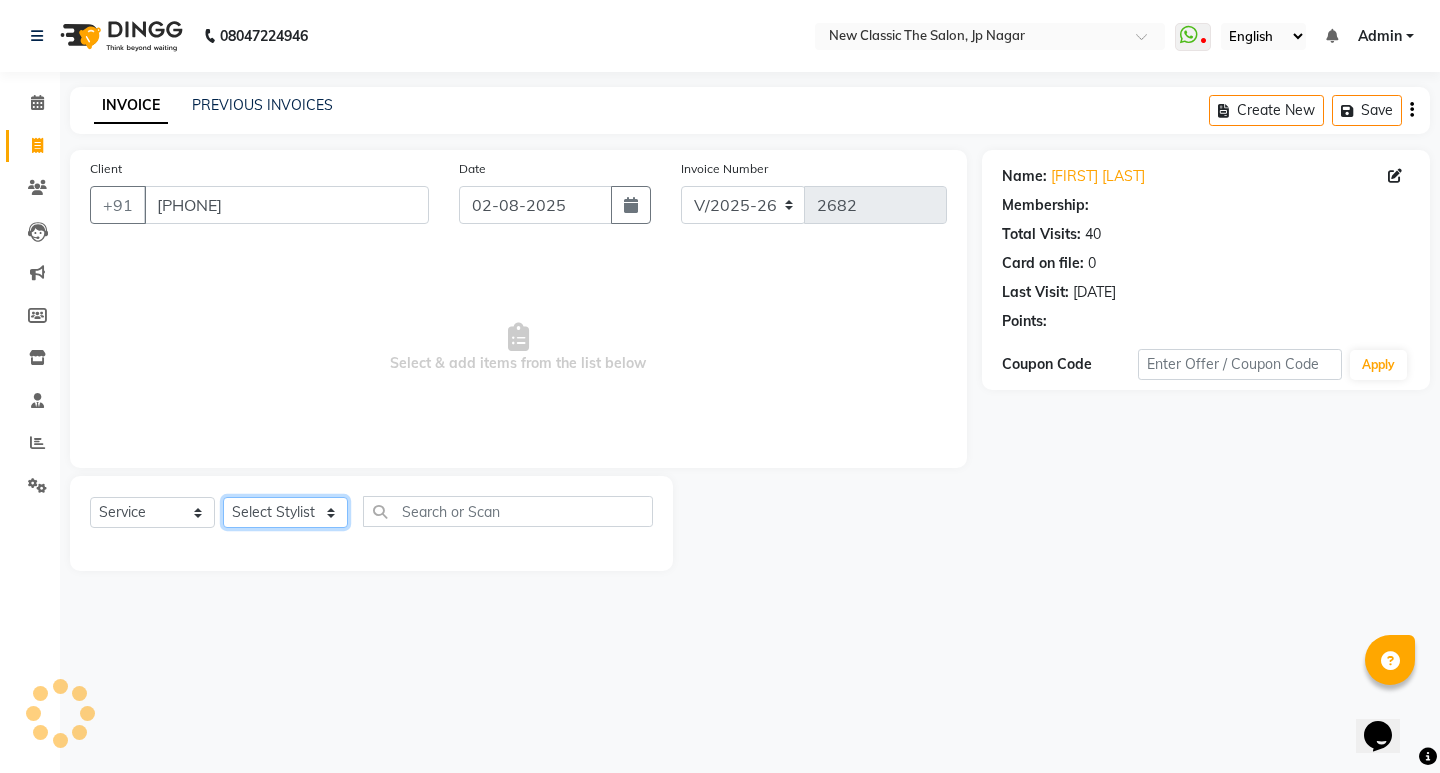 click on "Select Stylist [FIRST] [FIRST] [FIRST] [FIRST] [FIRST] [FIRST] [FIRST] [FIRST] [FIRST] [FIRST]" 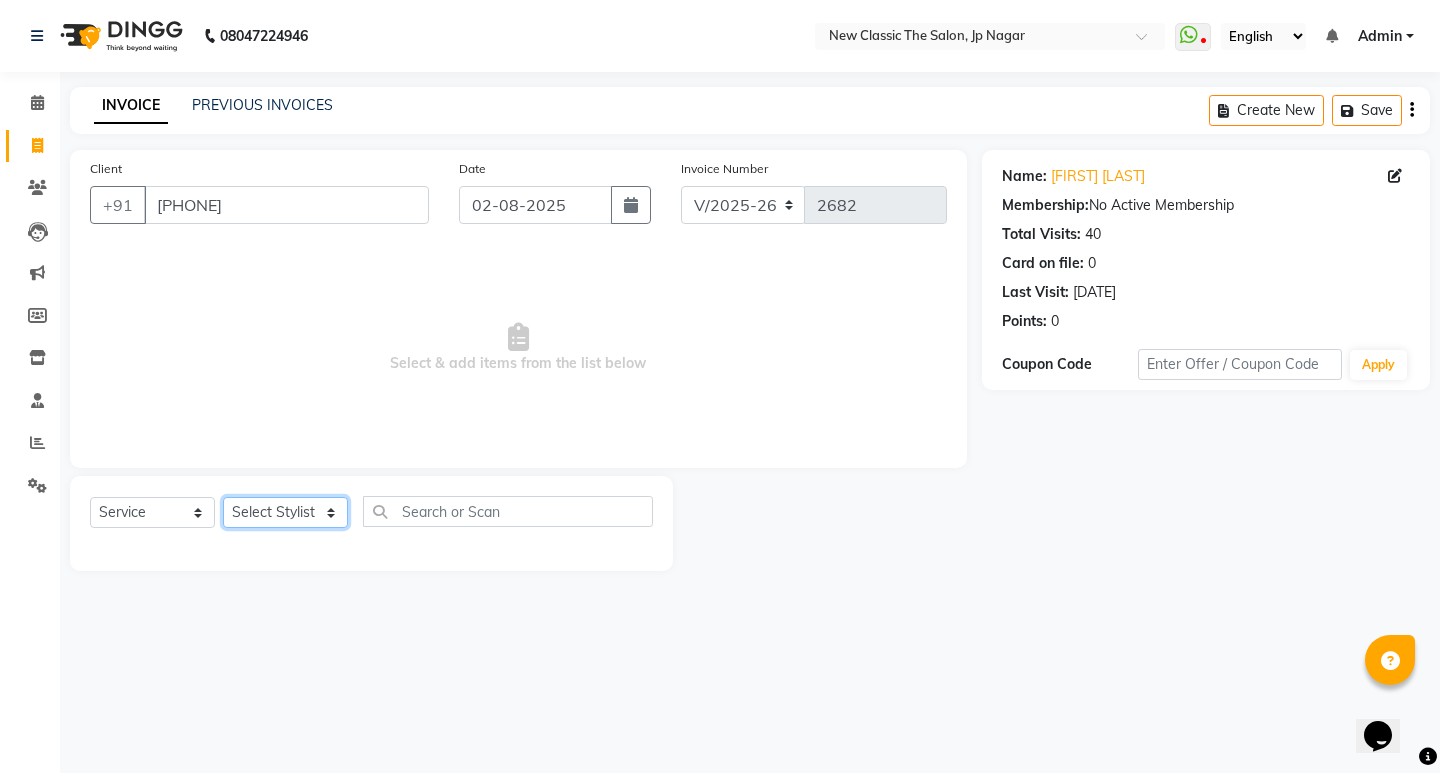 select on "27630" 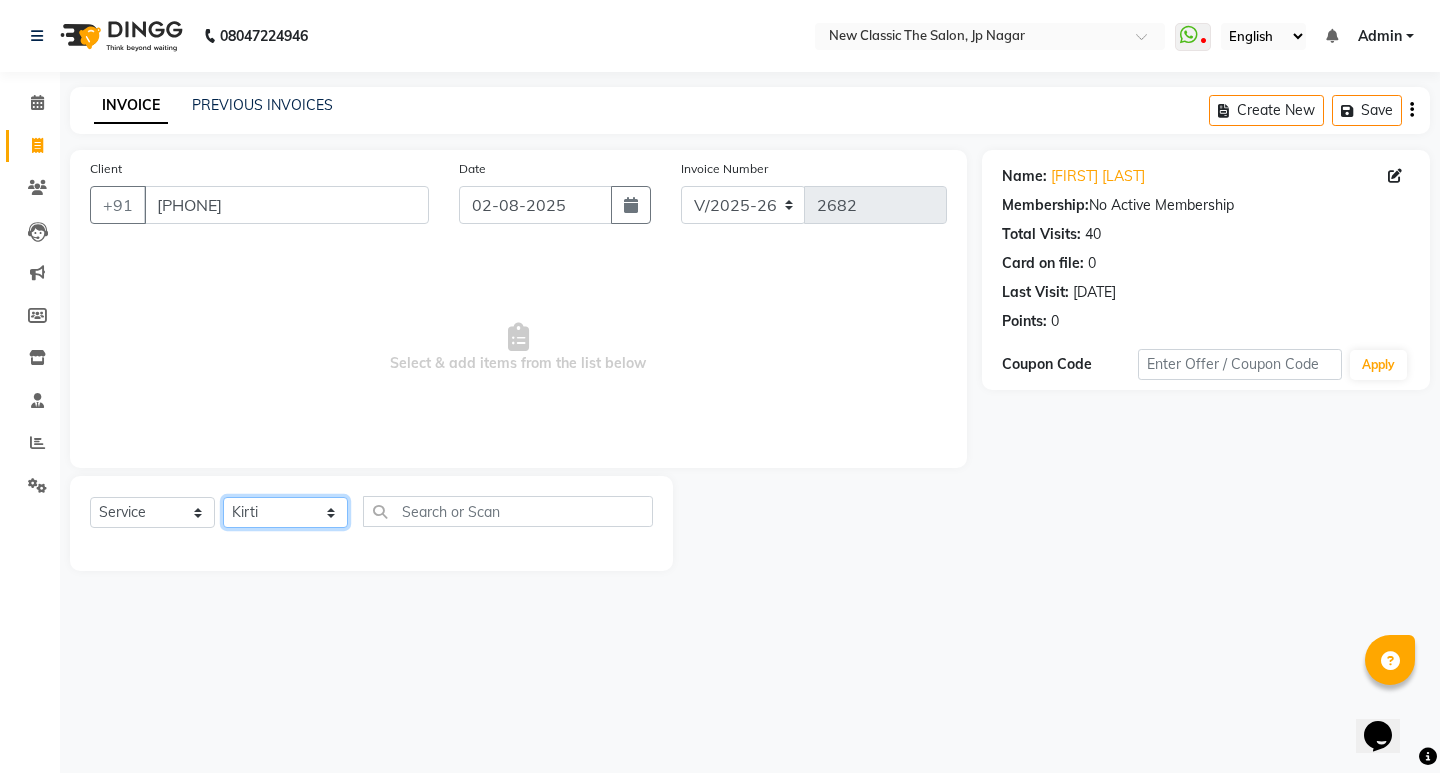 click on "Select Stylist [FIRST] [FIRST] [FIRST] [FIRST] [FIRST] [FIRST] [FIRST] [FIRST] [FIRST] [FIRST]" 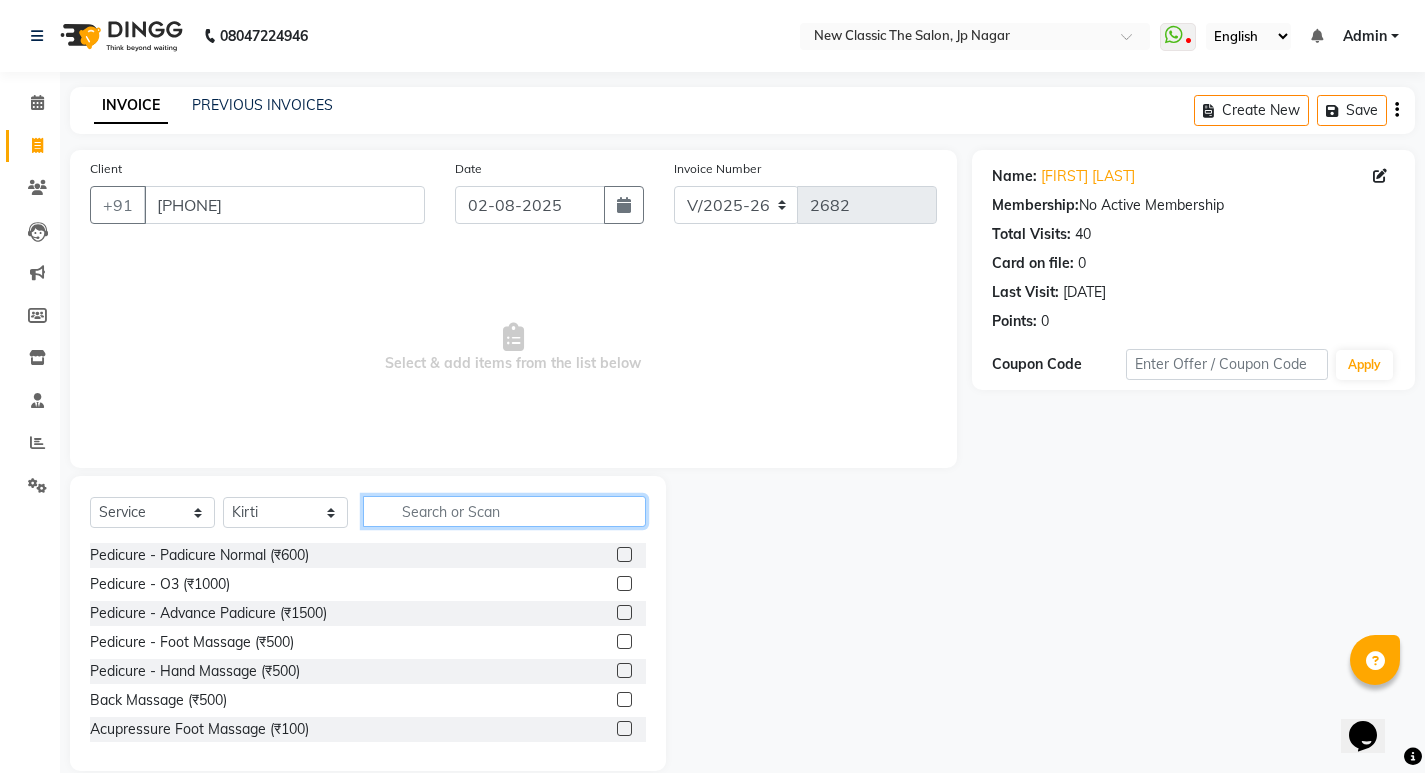 drag, startPoint x: 409, startPoint y: 500, endPoint x: 412, endPoint y: 489, distance: 11.401754 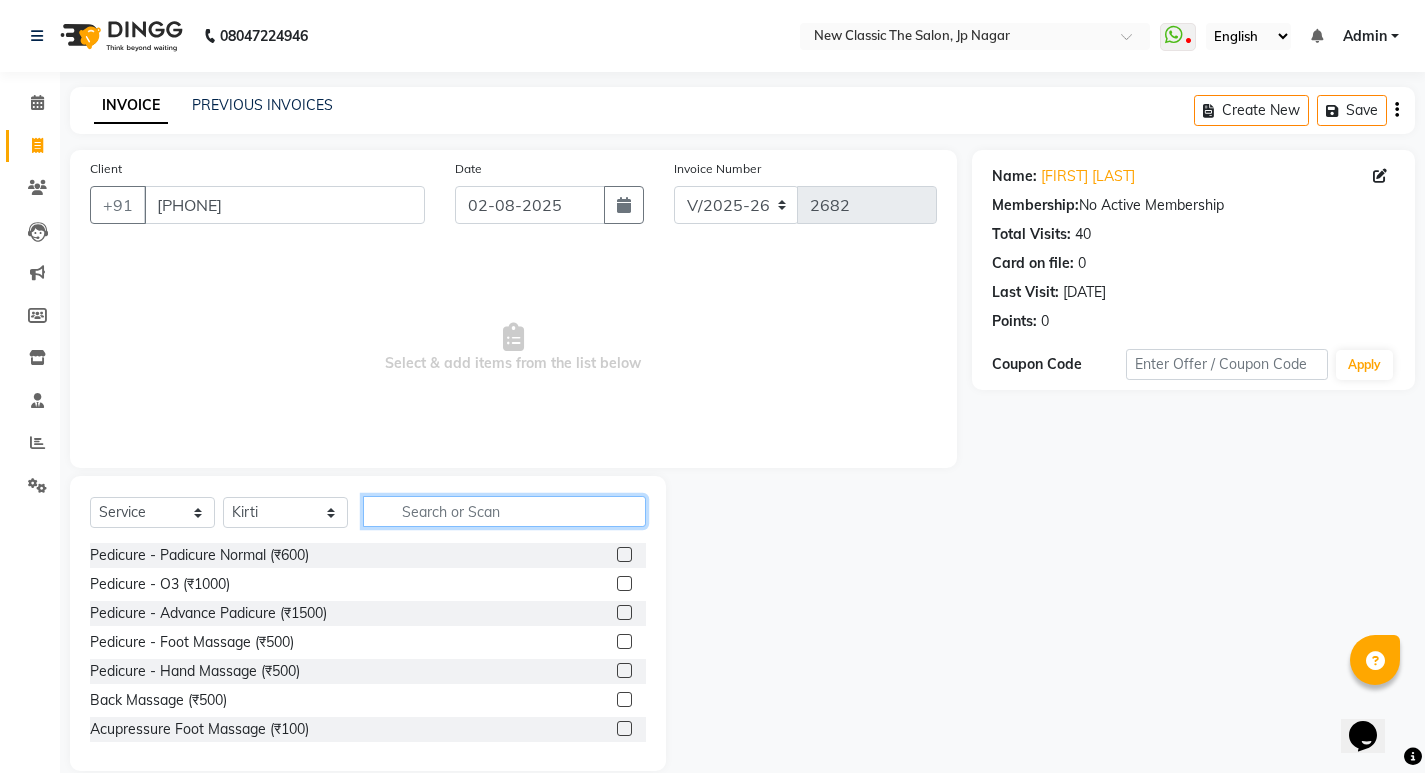 click 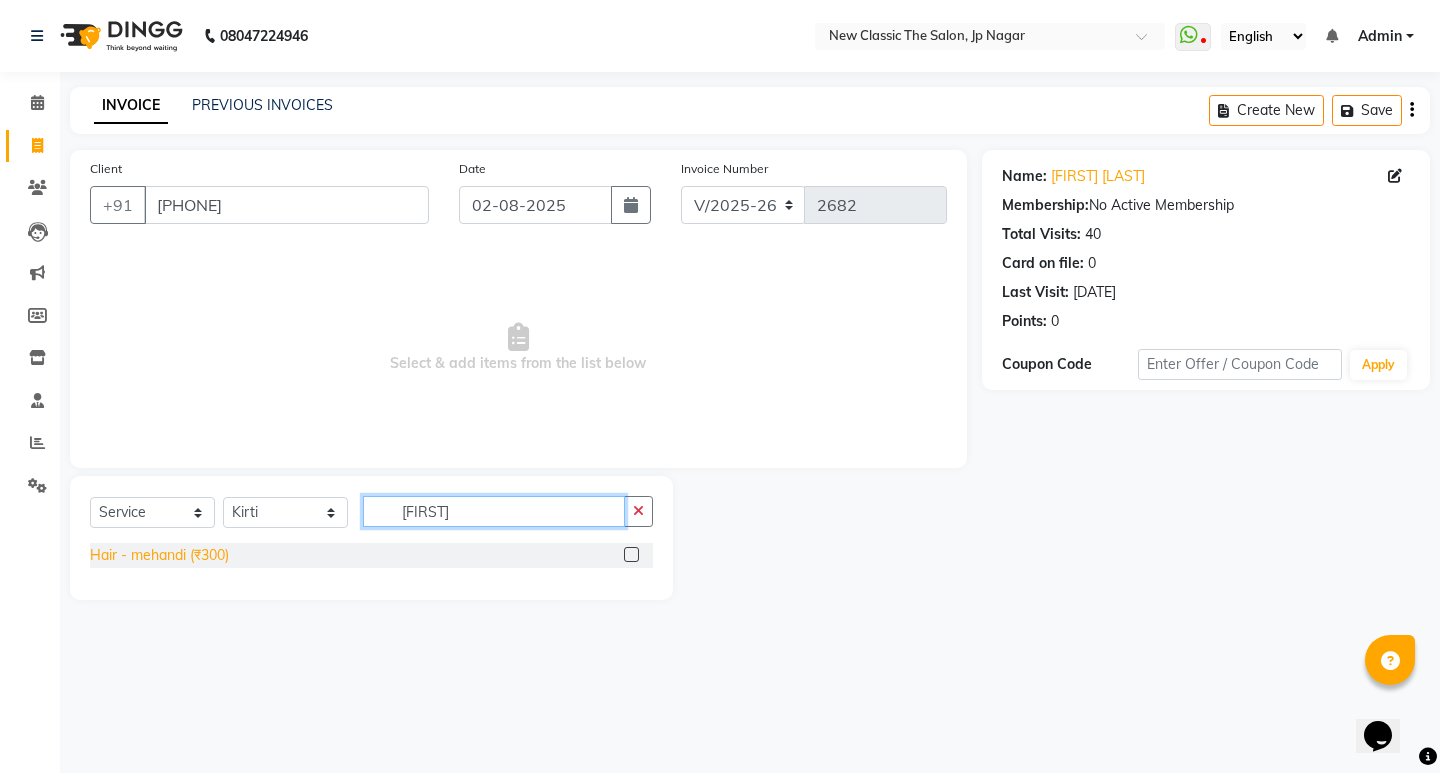 type on "[FIRST]" 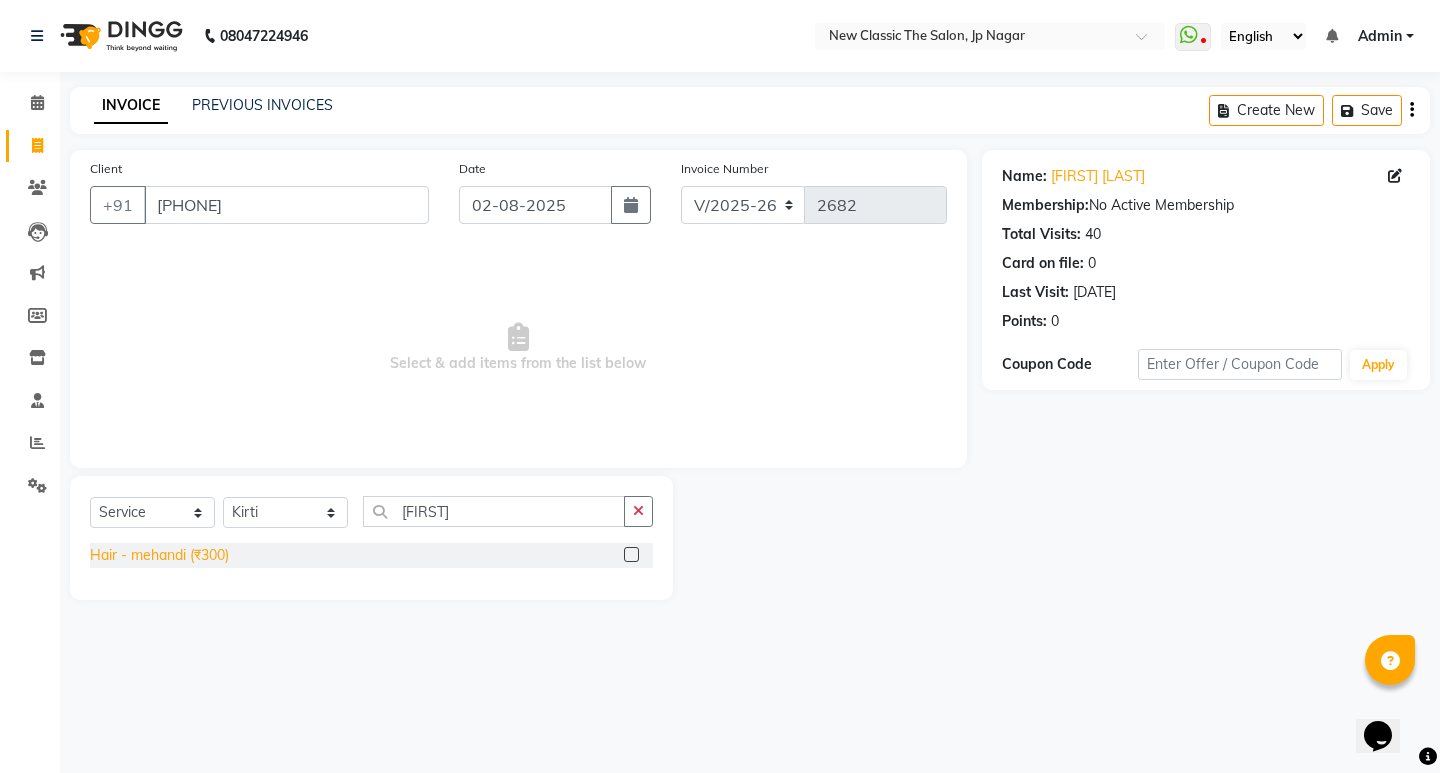 click on "Hair - mehandi (₹300)" 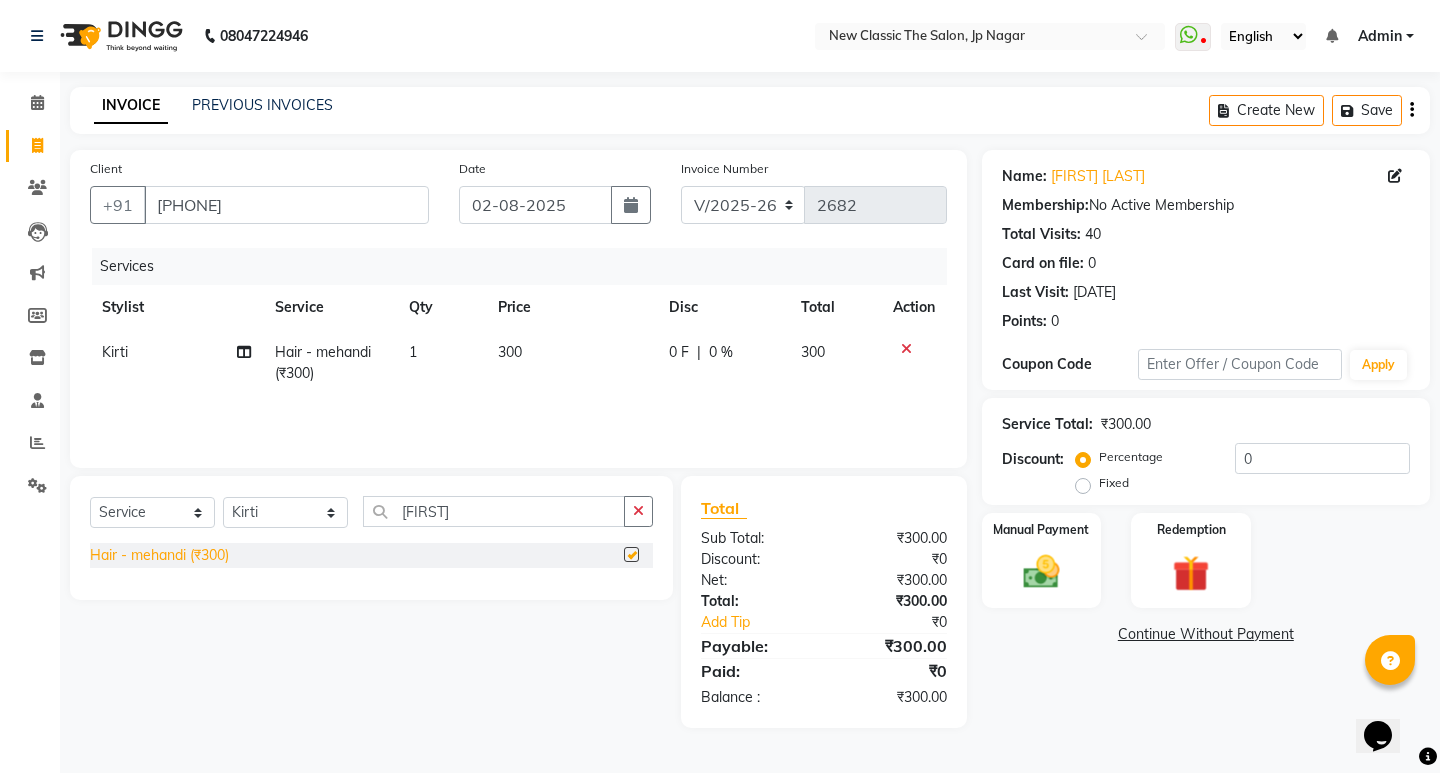 checkbox on "false" 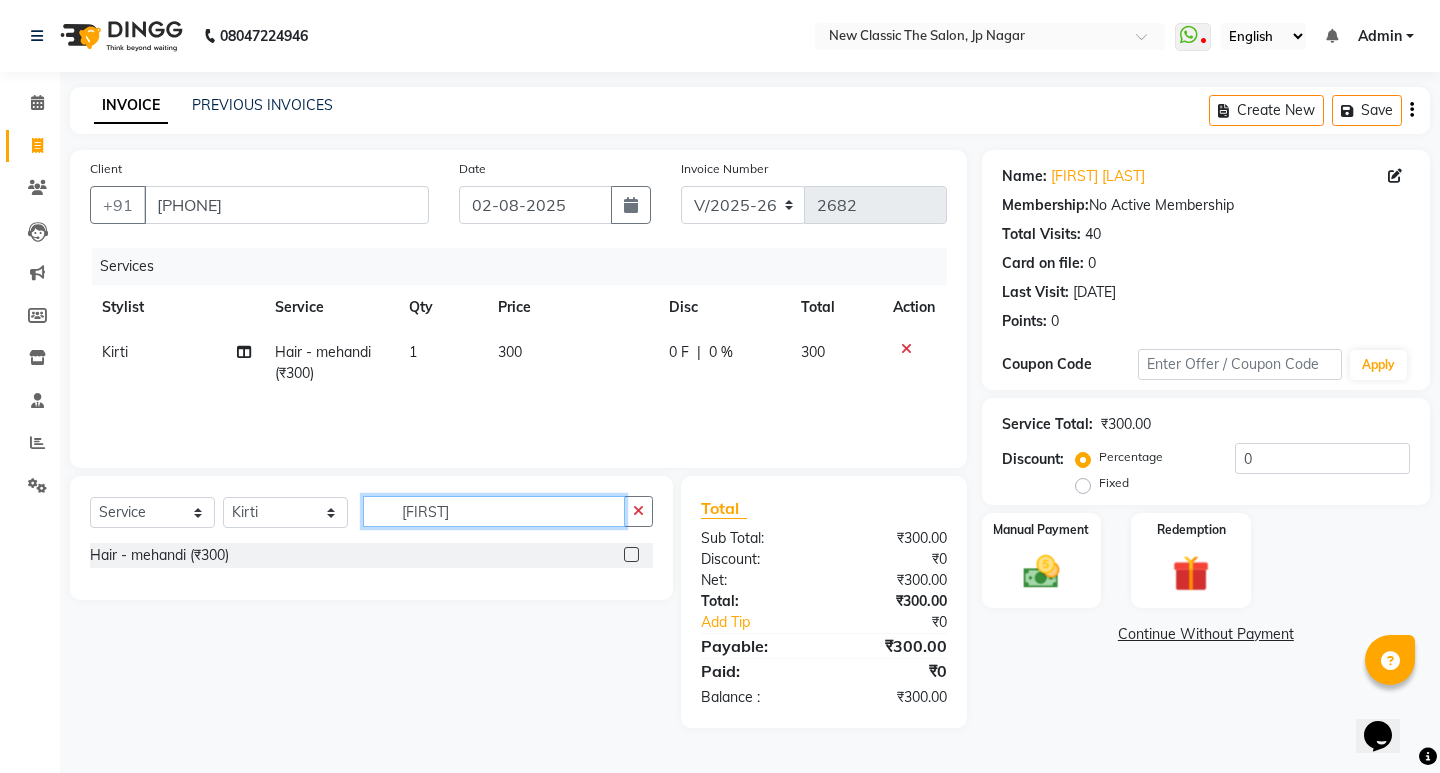 click on "[FIRST]" 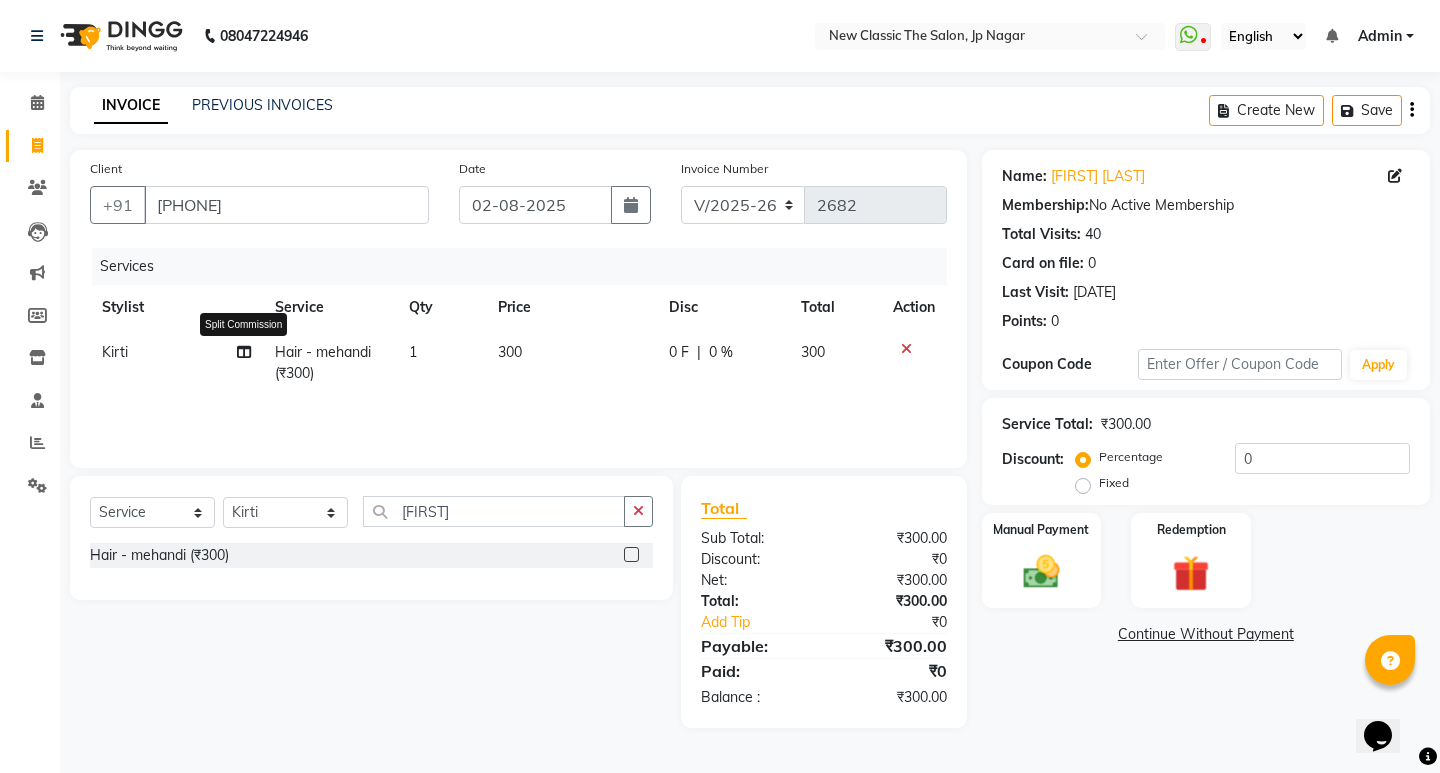click 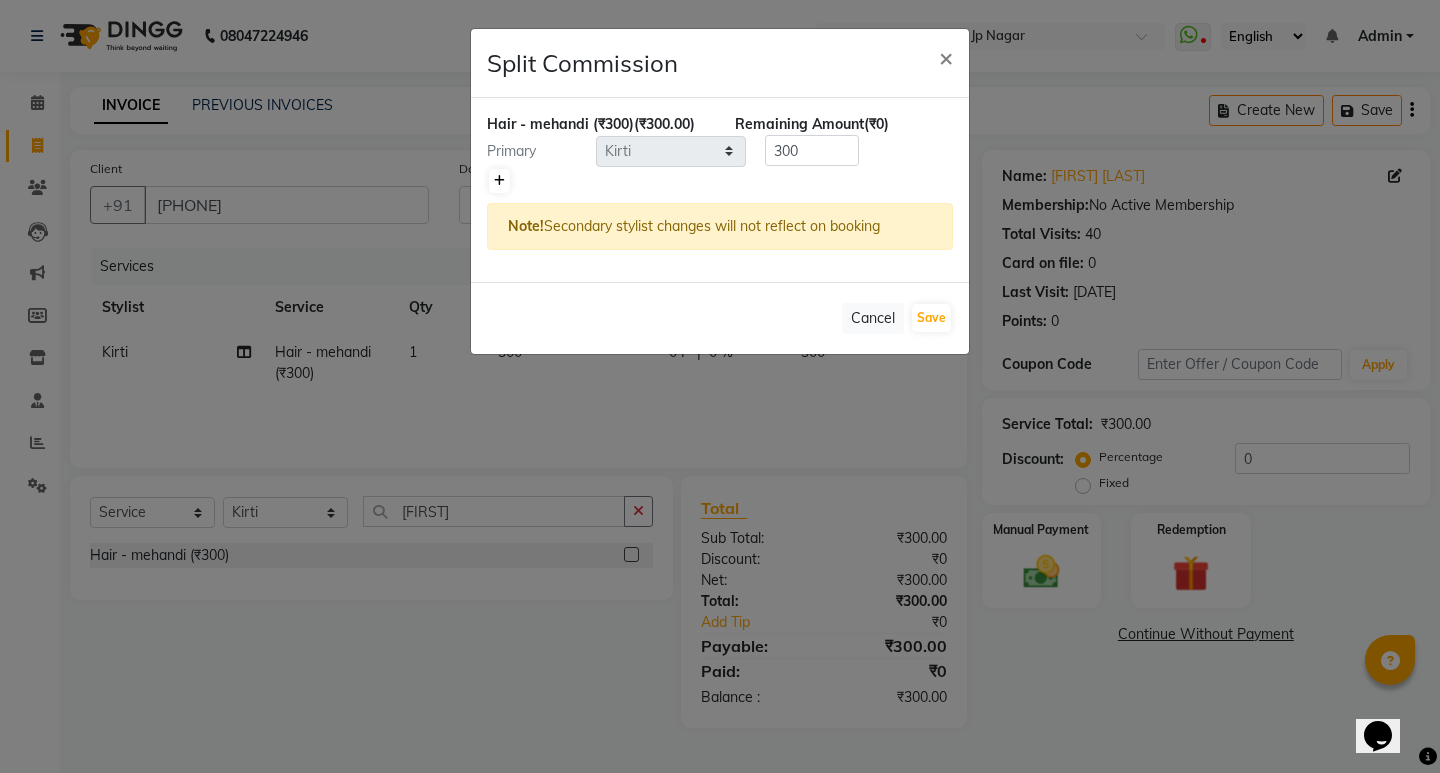 click 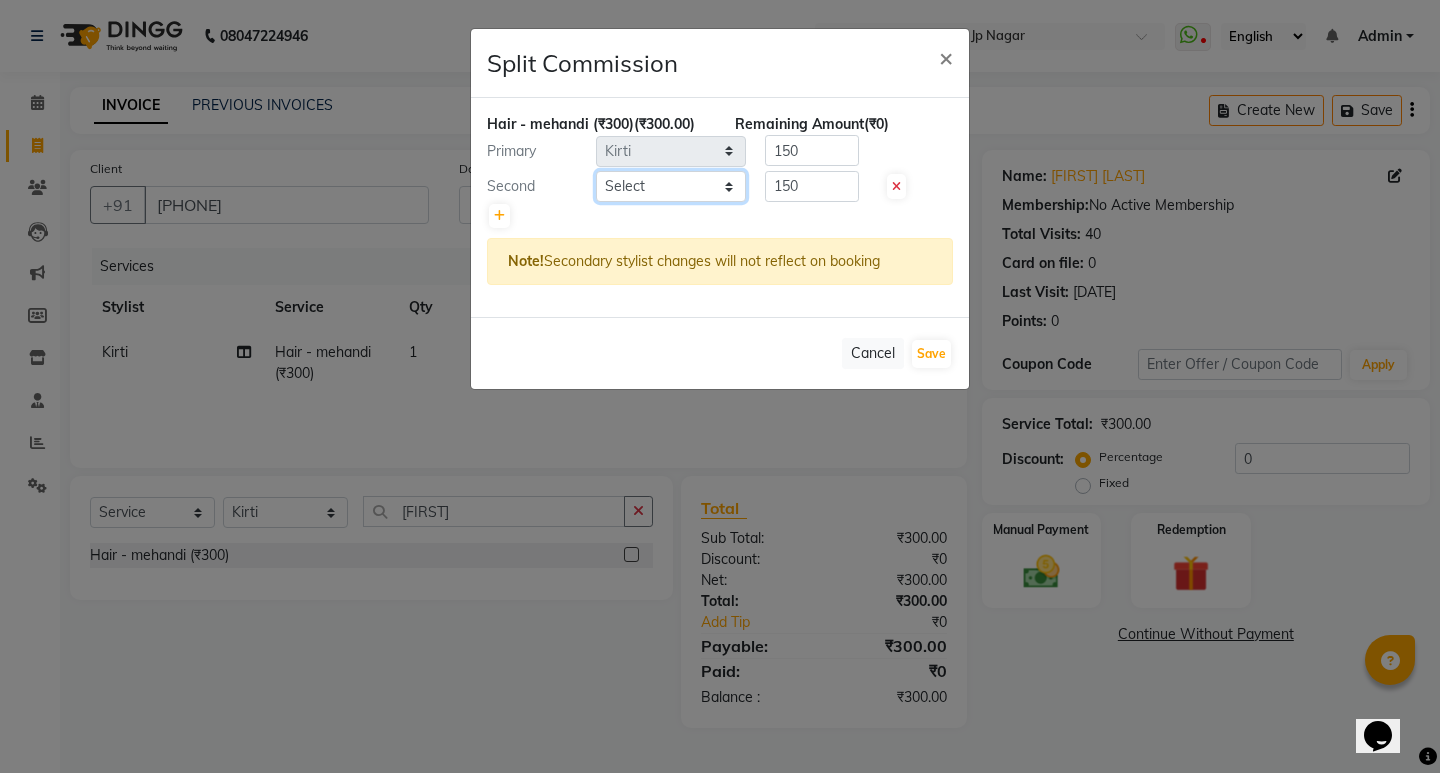 click on "Select [FIRST] [FIRST] [FIRST] [FIRST] [FIRST] [FIRST] [FIRST] [FIRST] [FIRST] [FIRST]" 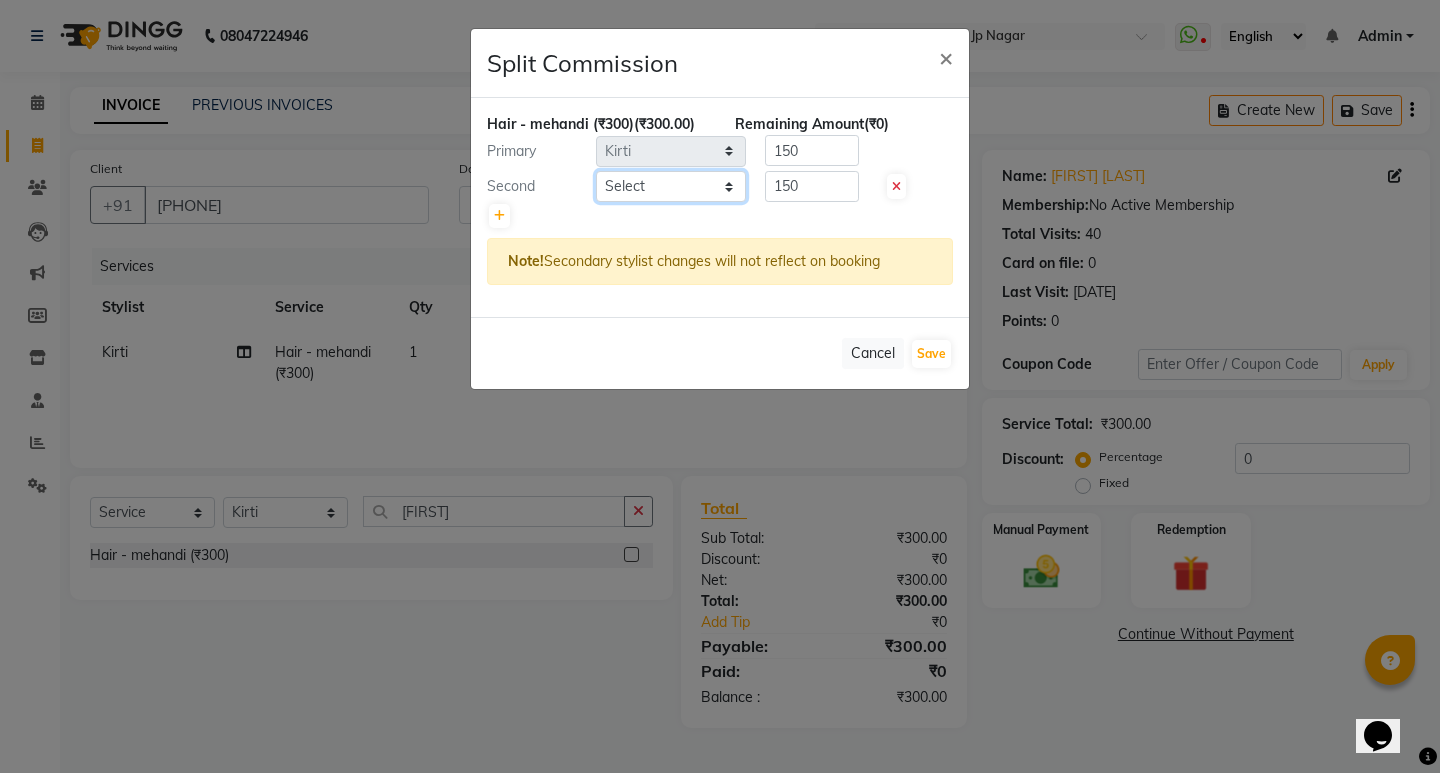 select on "27627" 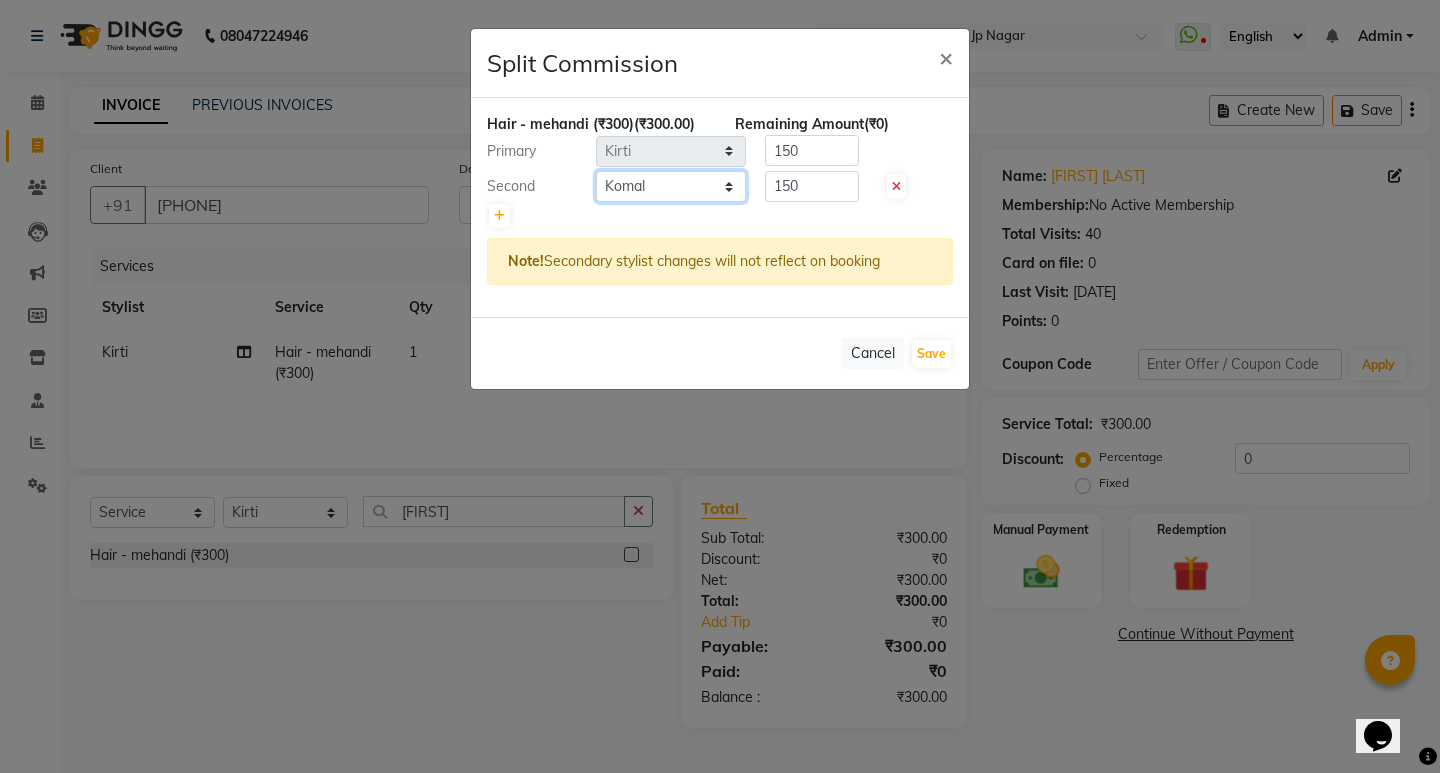 click on "Select [FIRST] [FIRST] [FIRST] [FIRST] [FIRST] [FIRST] [FIRST] [FIRST] [FIRST] [FIRST]" 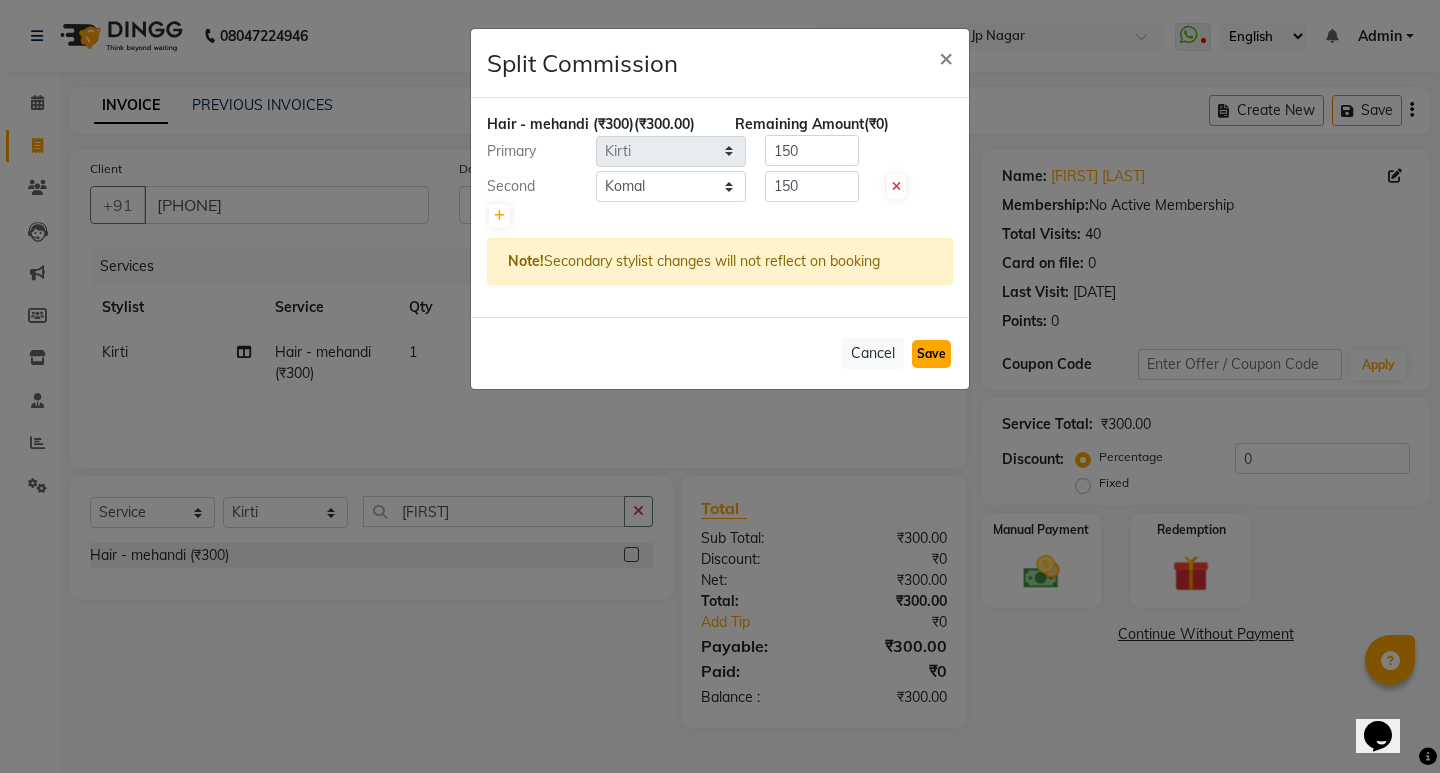 click on "Save" 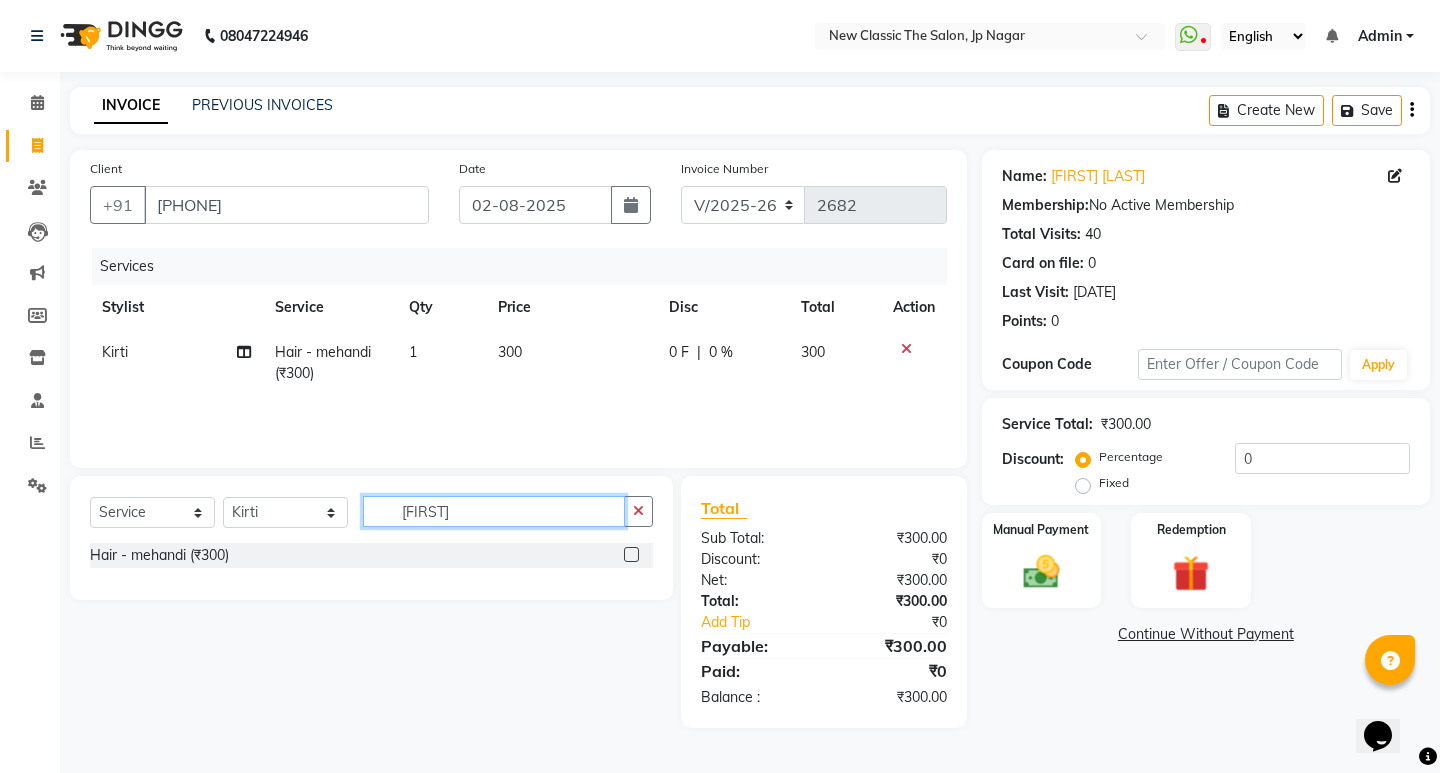 click on "[FIRST]" 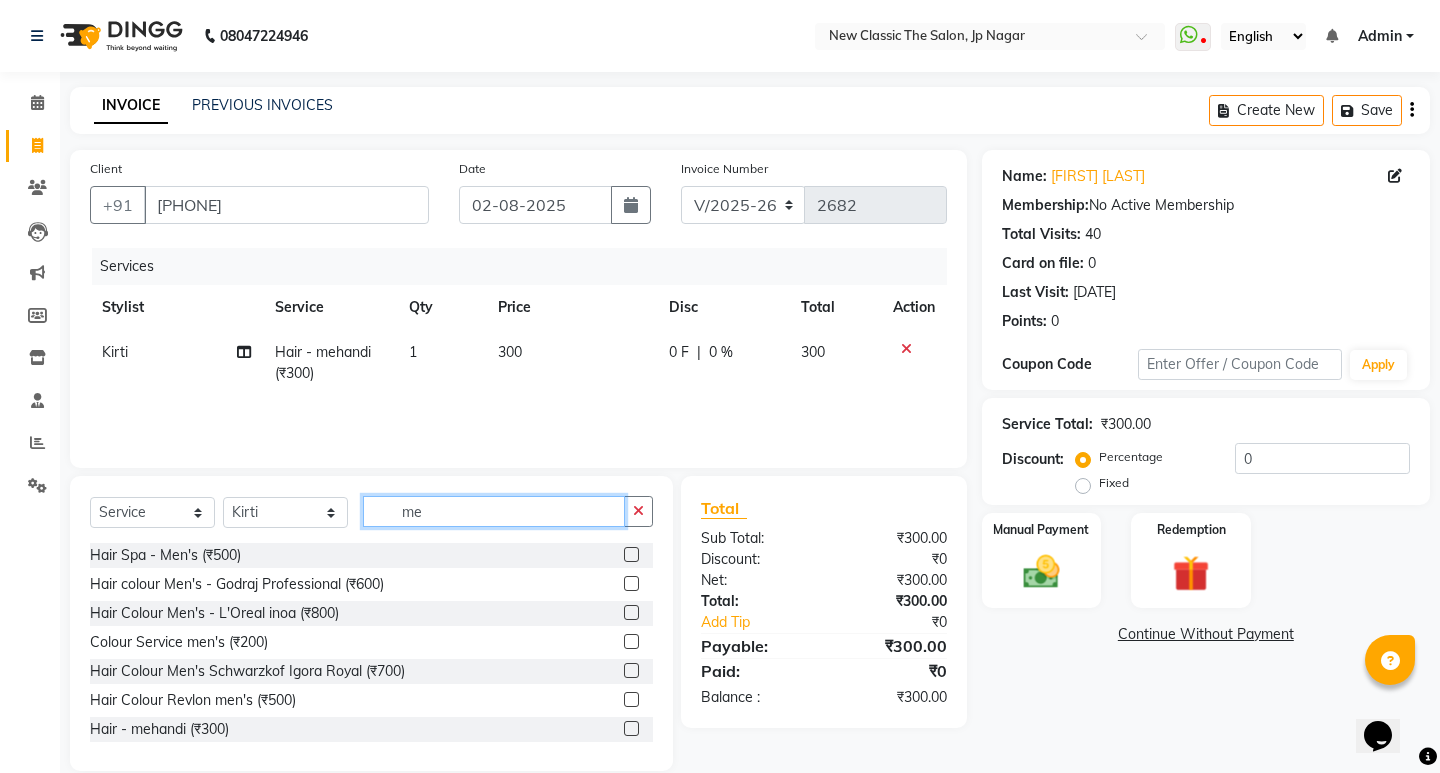 type on "m" 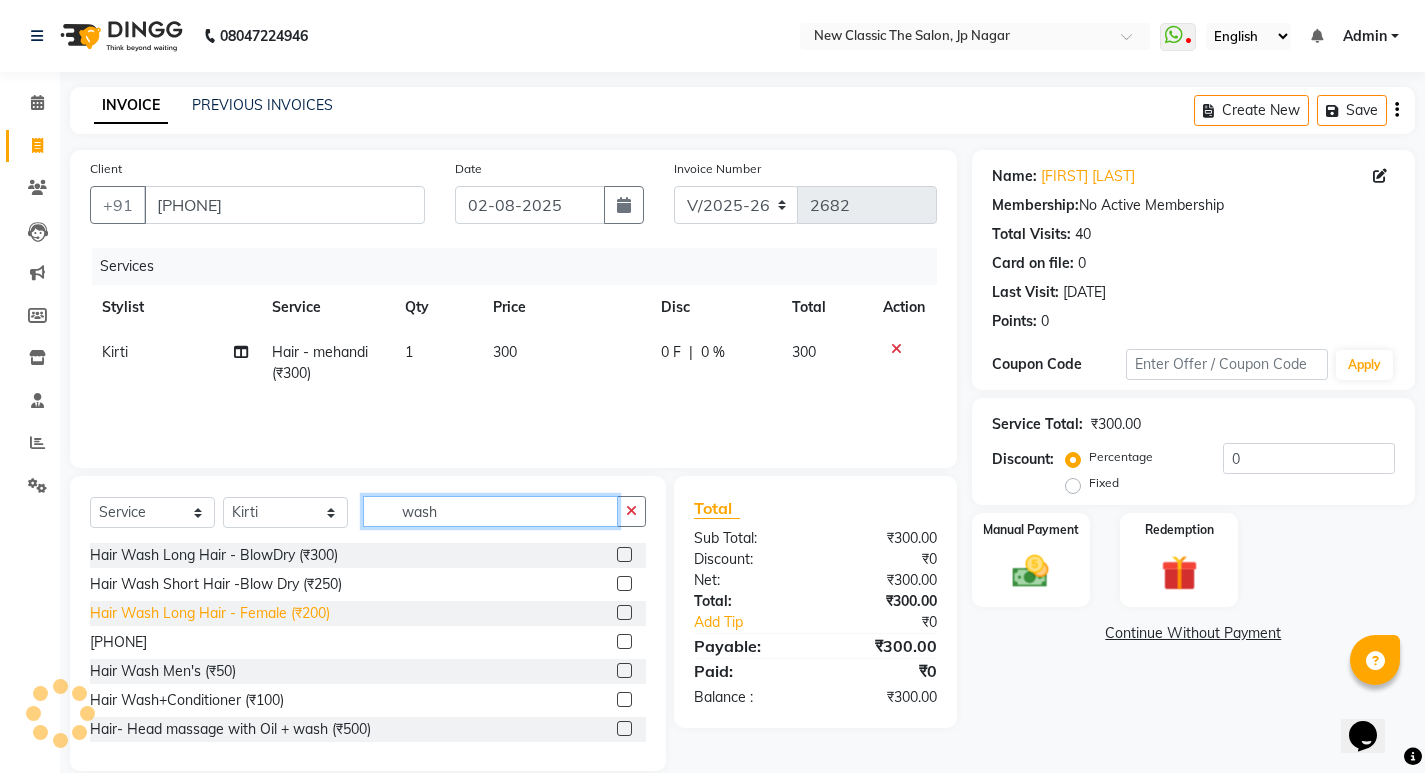 type on "wash" 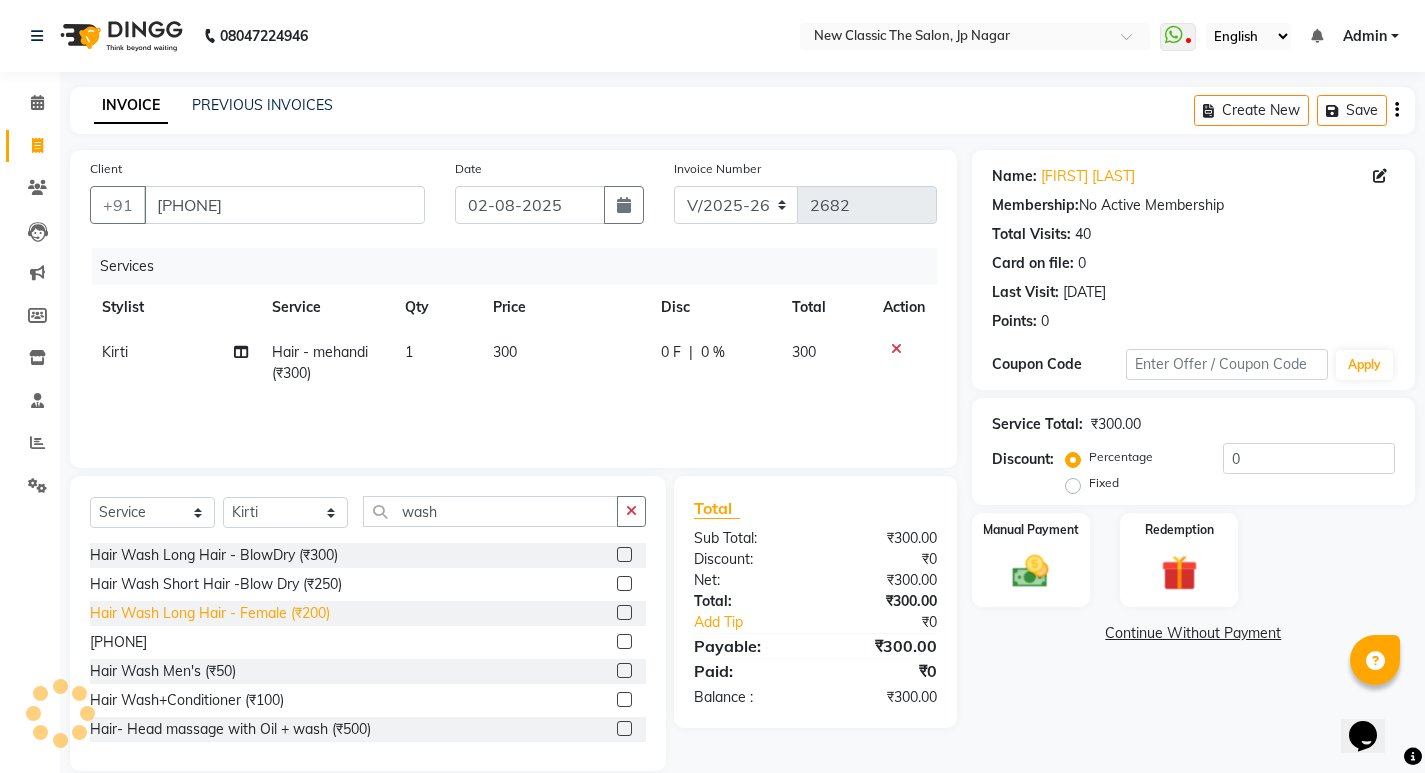 click on "Hair Wash Long Hair - Female (₹200)" 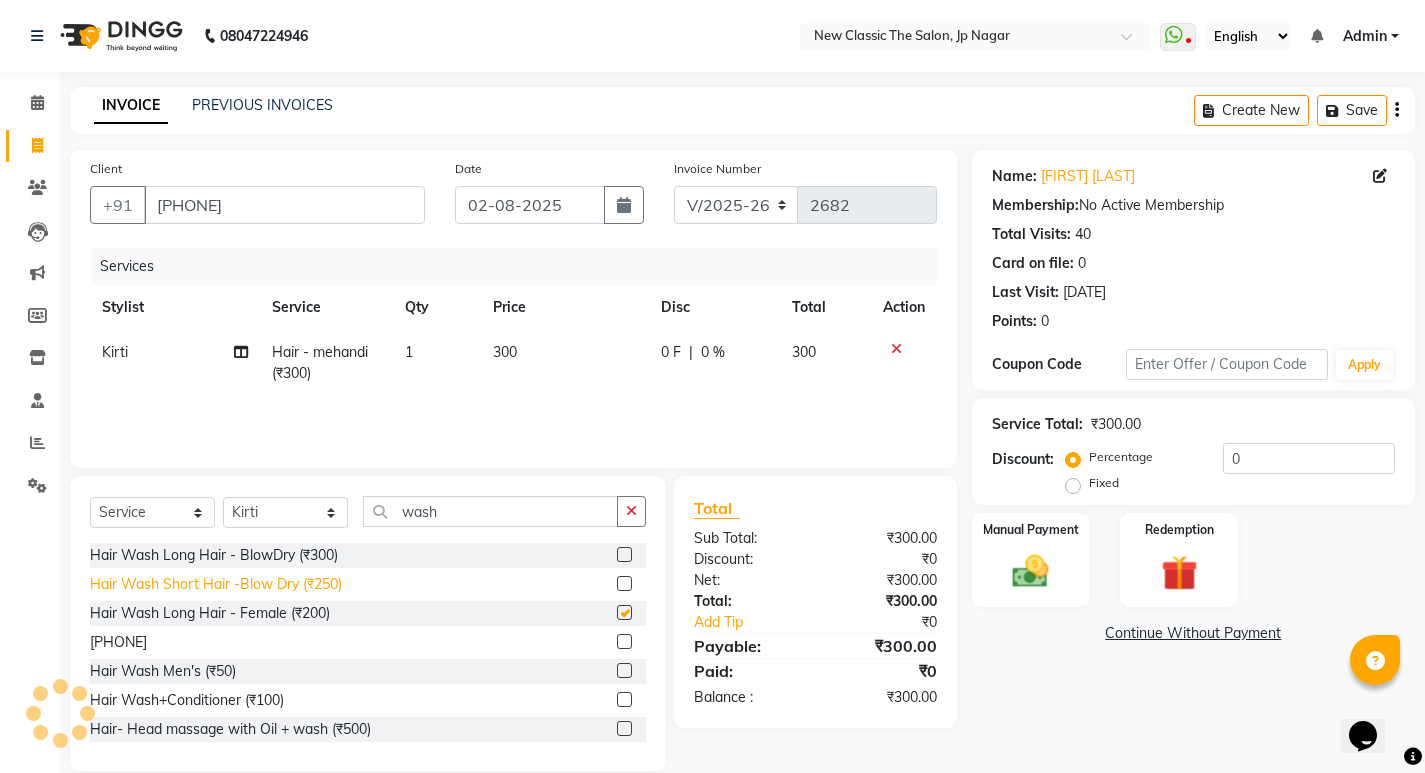 checkbox on "false" 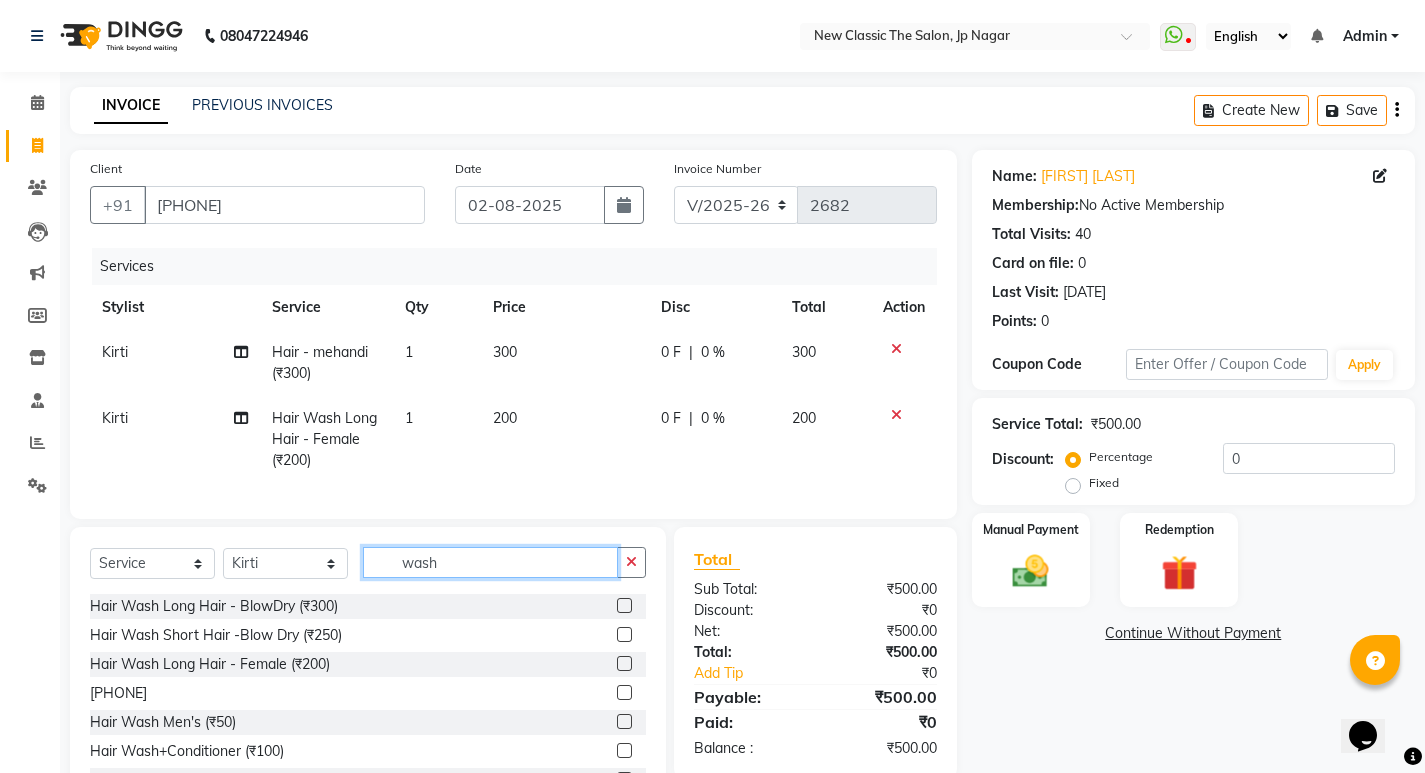 click on "wash" 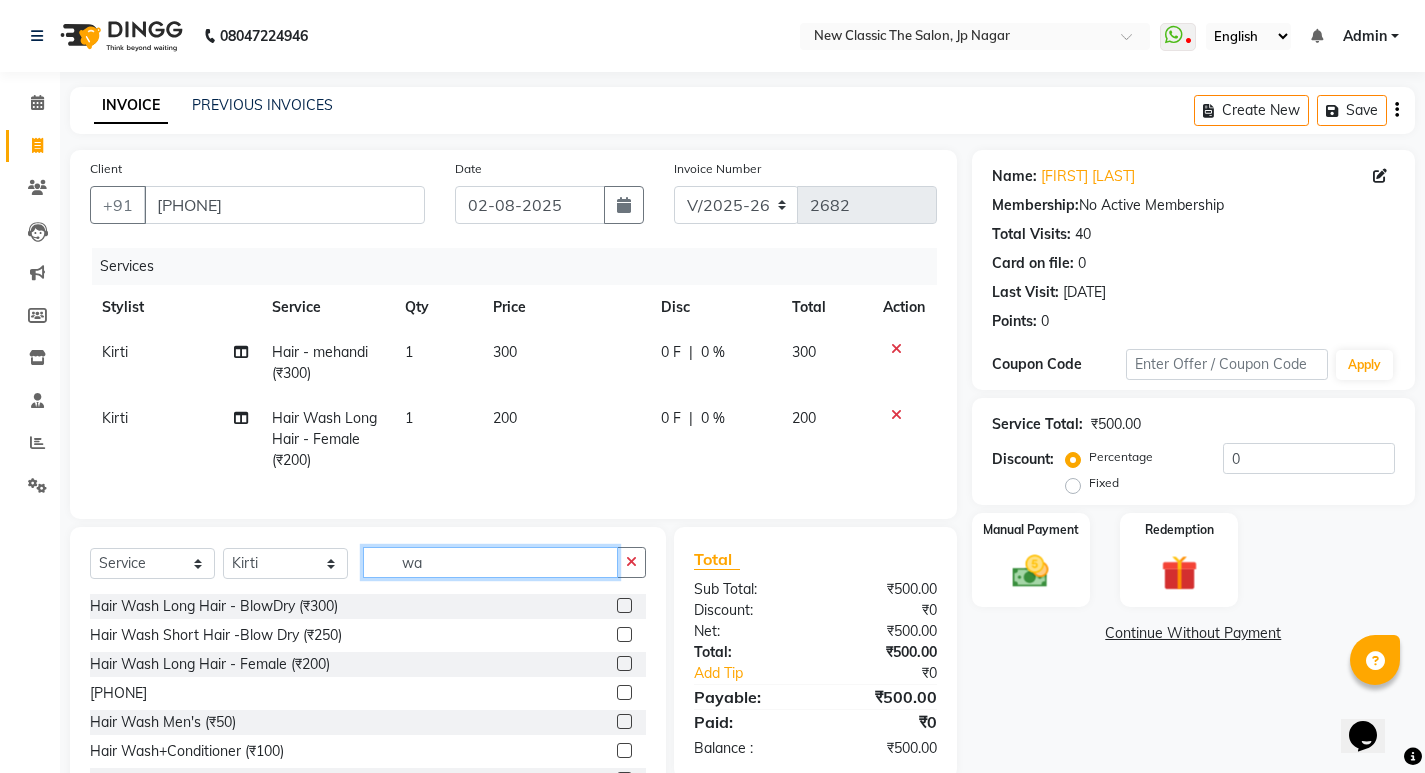 type on "w" 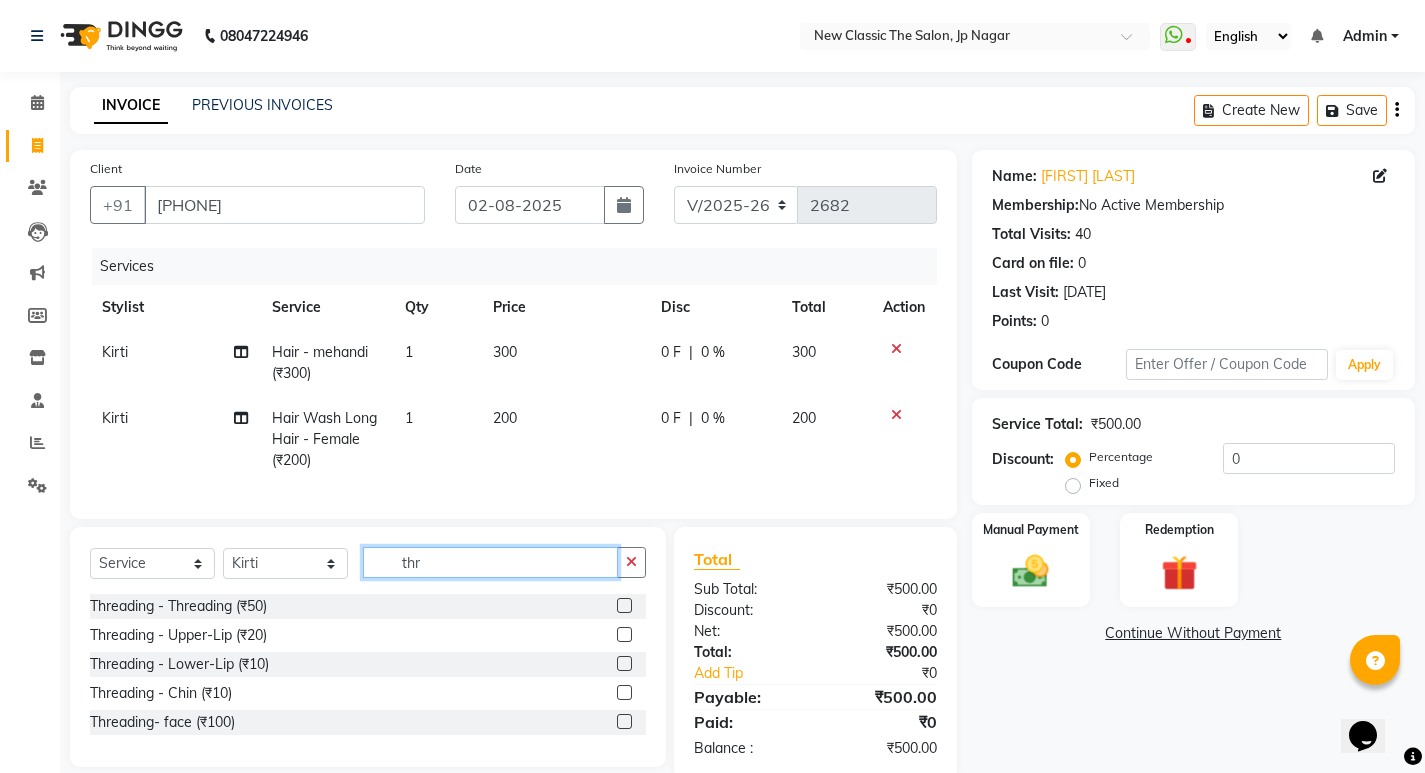 type on "thr" 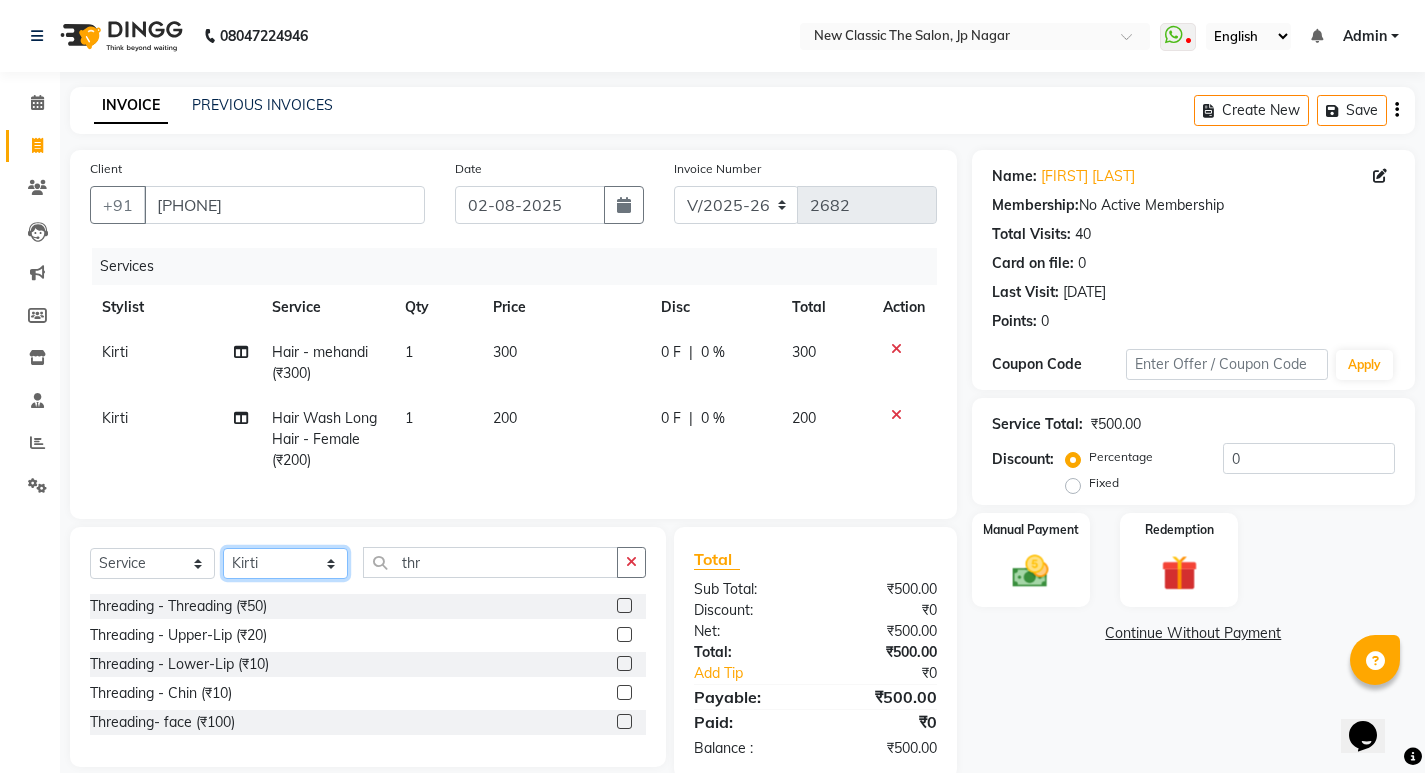 click on "Select Stylist [FIRST] [FIRST] [FIRST] [FIRST] [FIRST] [FIRST] [FIRST] [FIRST] [FIRST] [FIRST]" 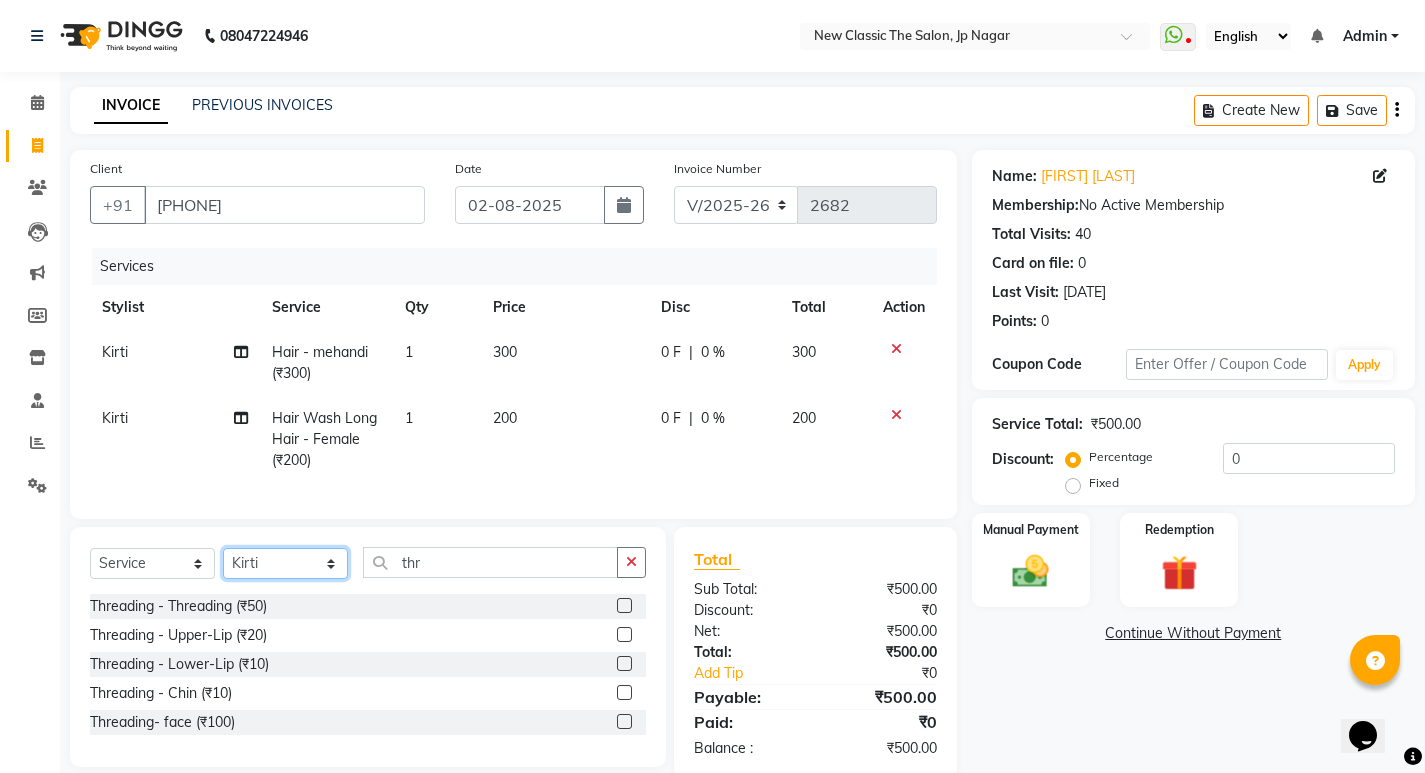 select on "27627" 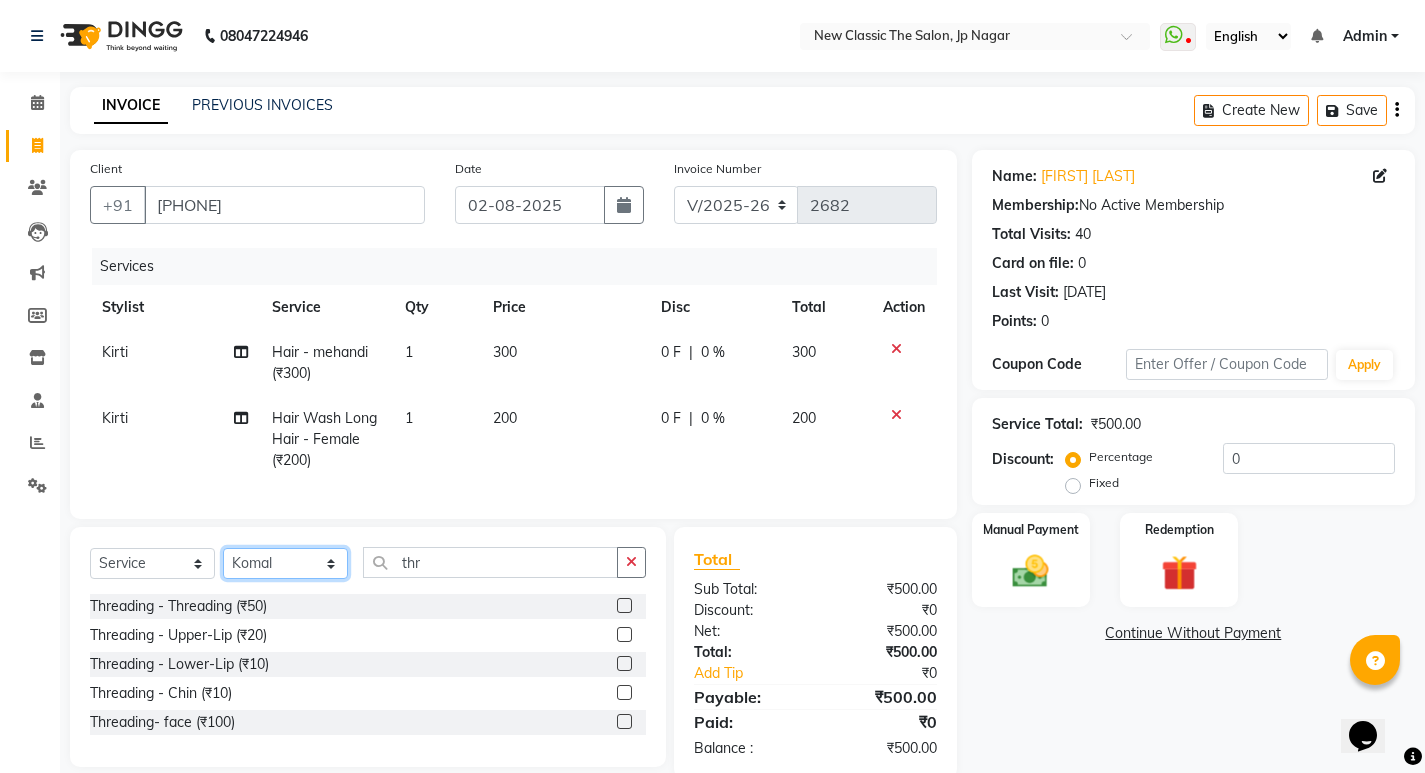 click on "Select Stylist [FIRST] [FIRST] [FIRST] [FIRST] [FIRST] [FIRST] [FIRST] [FIRST] [FIRST] [FIRST]" 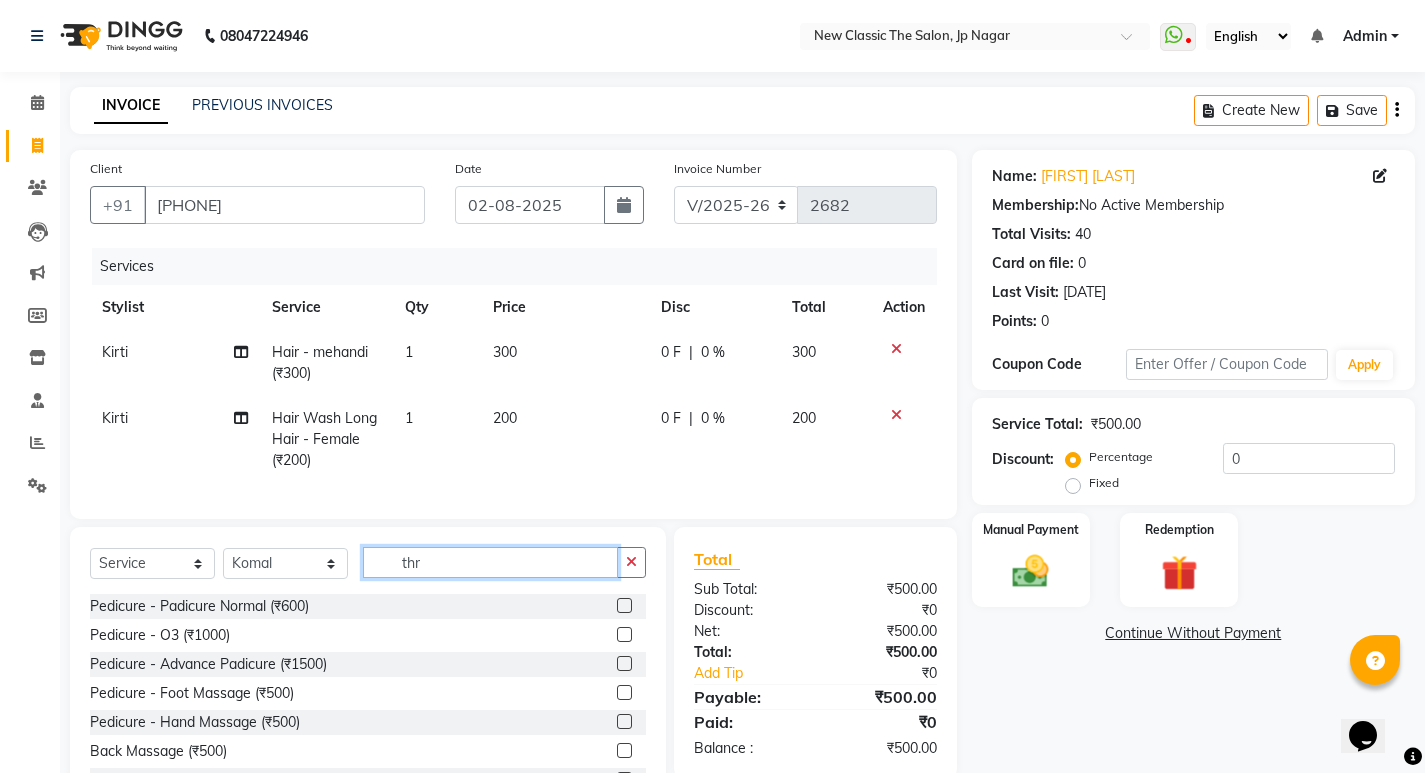 click on "thr" 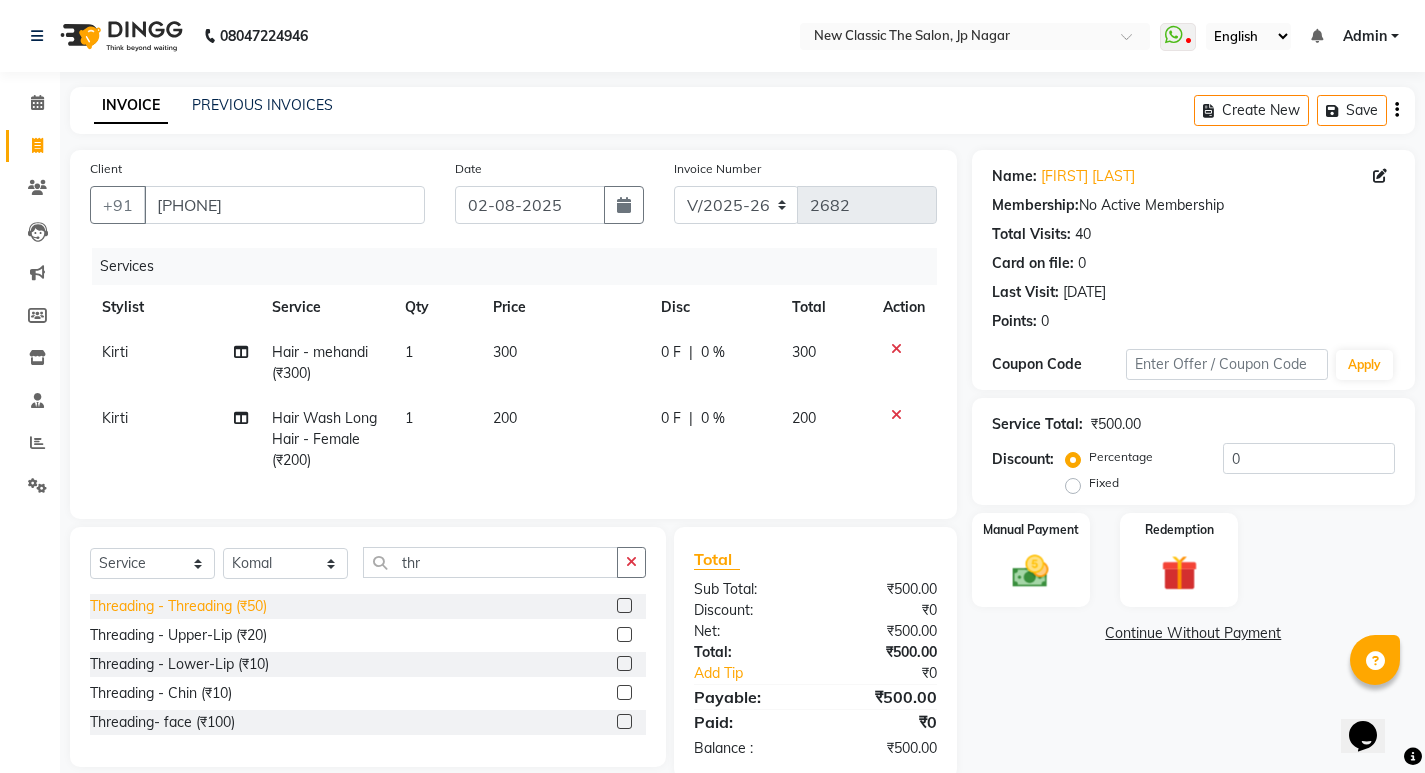 click on "Threading - Threading (₹50)" 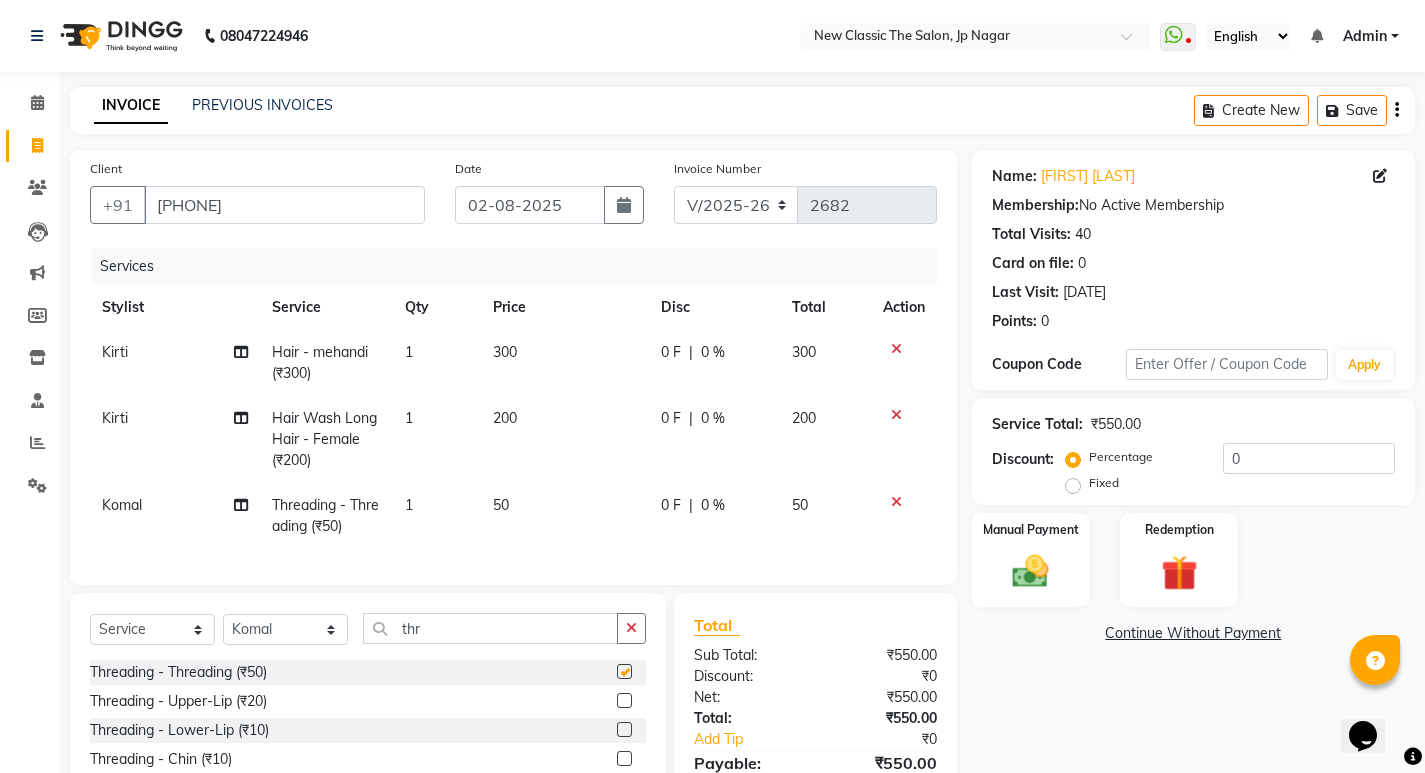 checkbox on "false" 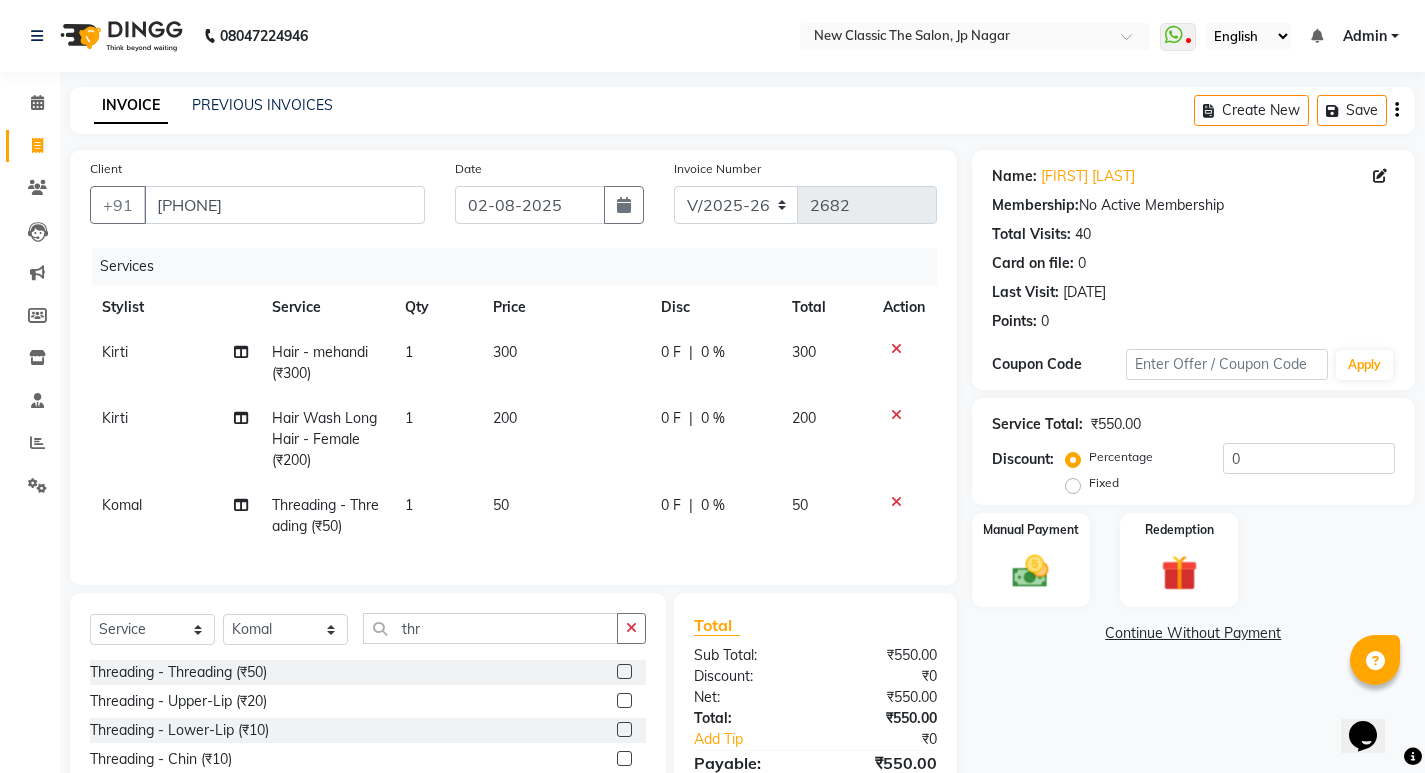 click on "Client +91 [PHONE] Date [DATE] Invoice Number V/2025 V/2025-26 2682 Services Stylist Service Qty Price Disc Total Action [FIRST] [SERVICE] ([PRICE]) 1 [PRICE] 0 F | 0 % [PRICE] [FIRST] [SERVICE] ([PRICE]) 1 [PRICE] 0 F | 0 % [PRICE] [FIRST] [SERVICE] ([PRICE]) 1 [PRICE] 0 F | 0 % [PRICE] Select Service Product Membership Package Voucher Prepaid Gift Card Select Stylist [FIRST] [FIRST] [FIRST] [FIRST] [FIRST] [FIRST] [FIRST] [FIRST] [FIRST] [FIRST] [SERVICE] - [SERVICE] ([PRICE]) [SERVICE] - [SERVICE] ([PRICE]) [SERVICE] - [SERVICE] ([PRICE]) [SERVICE] - [SERVICE] ([PRICE]) [SERVICE] - [SERVICE] ([PRICE]) Total Sub Total: ₹550.00 Discount: ₹0 Net: ₹550.00 Total: ₹550.00 Add Tip ₹0 Payable: ₹550.00 Paid: ₹0 Balance   : ₹550.00" 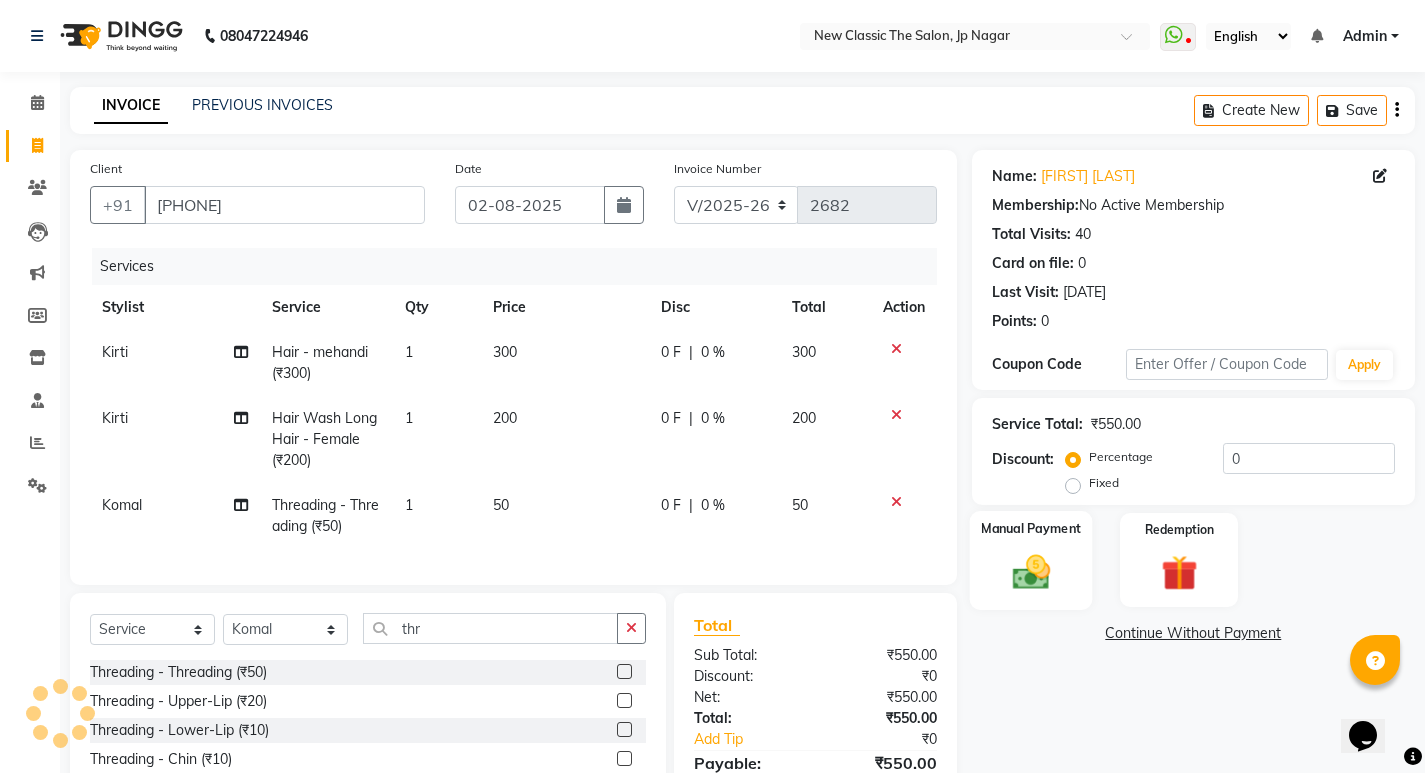 click 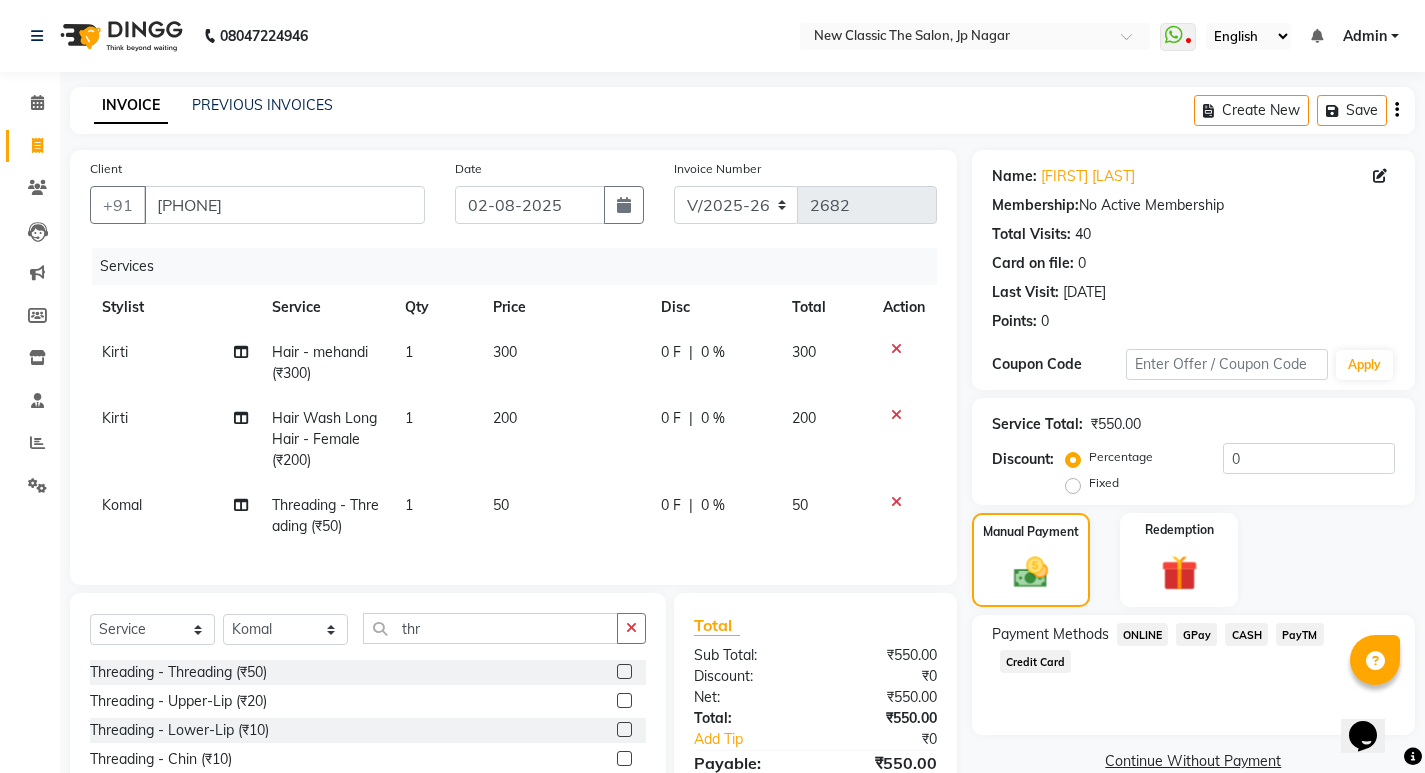 click on "CASH" 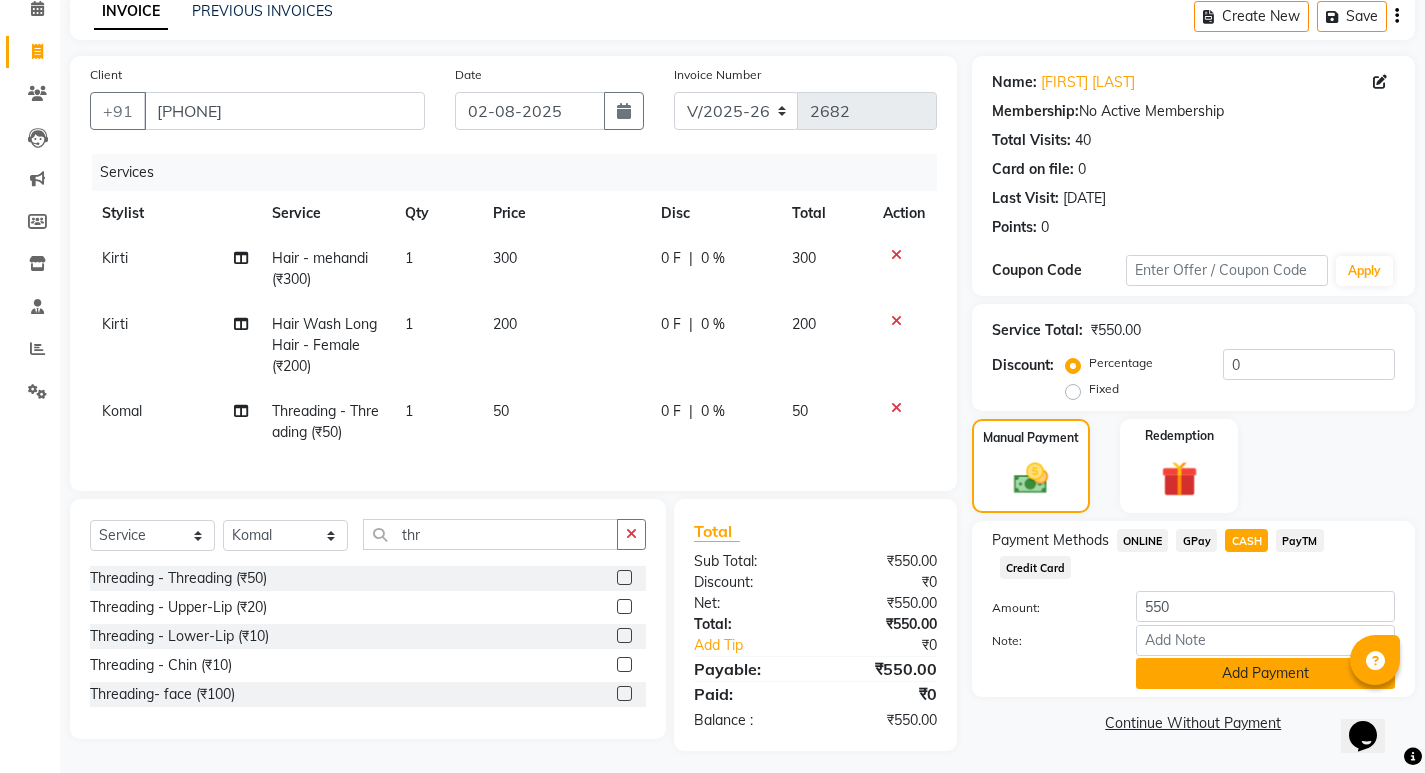 scroll, scrollTop: 117, scrollLeft: 0, axis: vertical 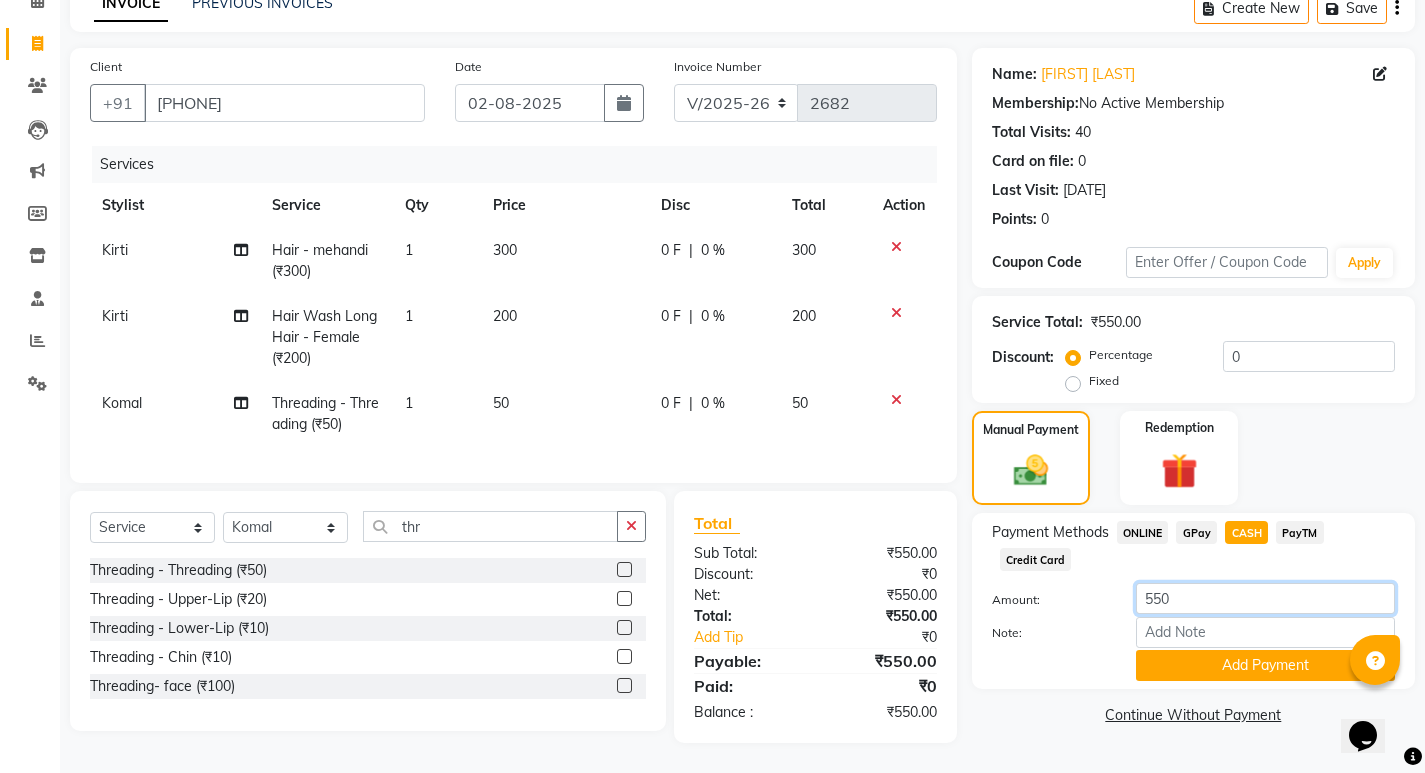 click on "550" 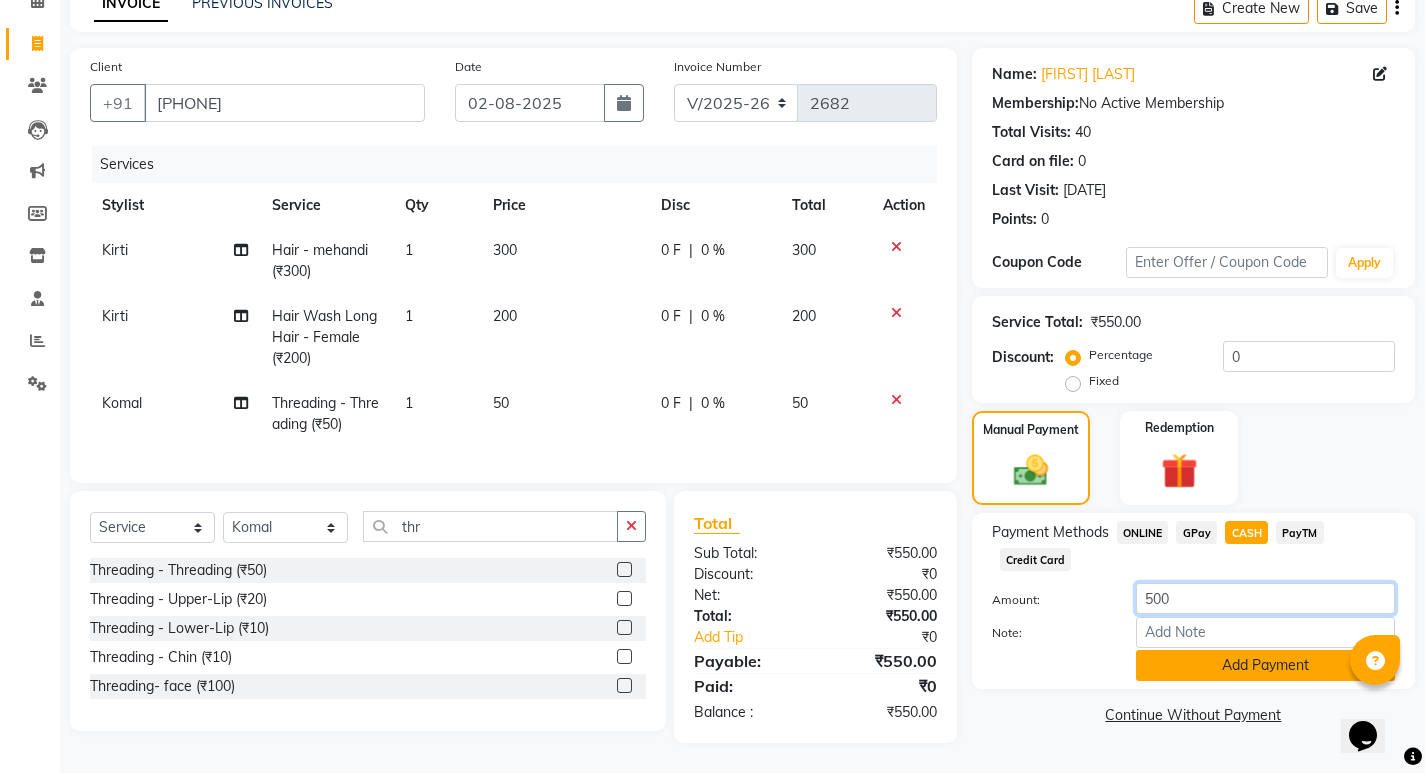 type on "500" 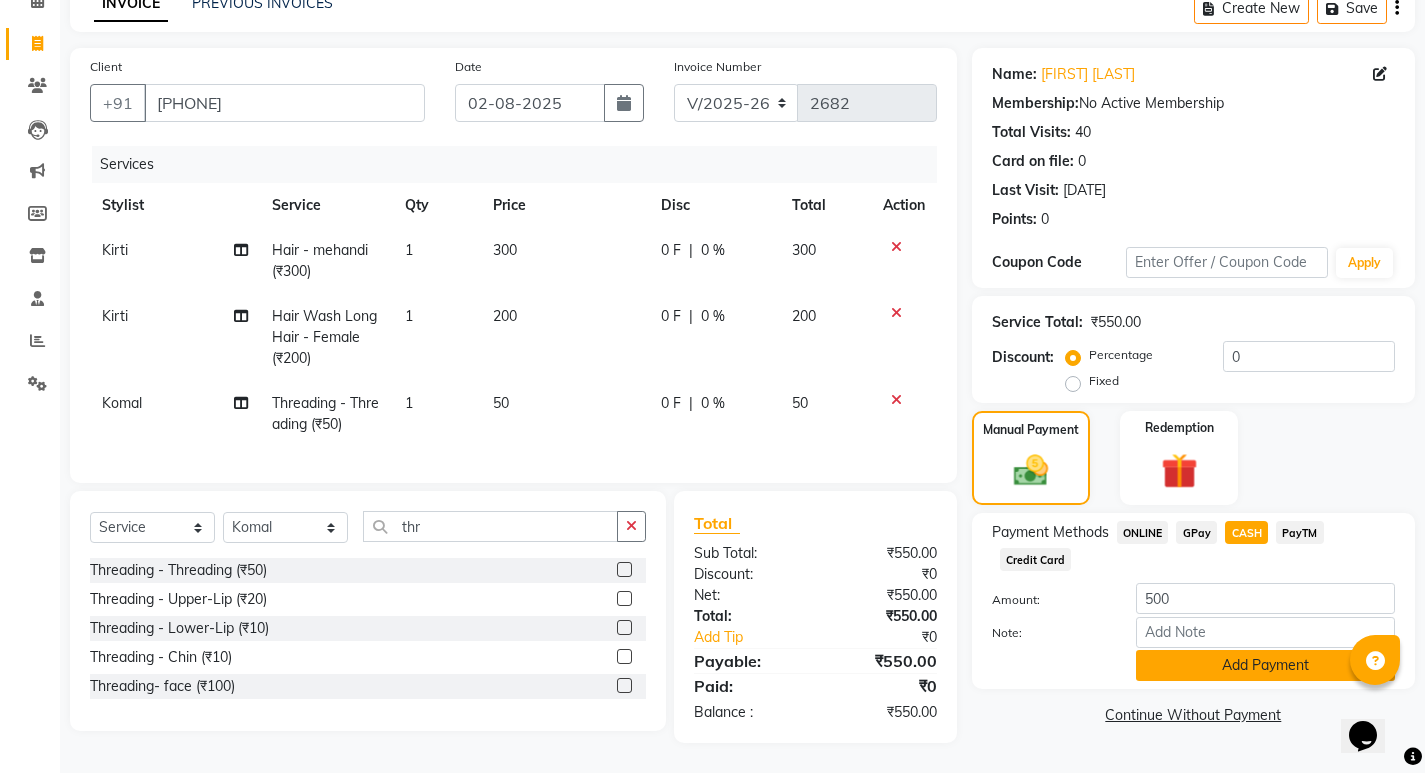click on "Add Payment" 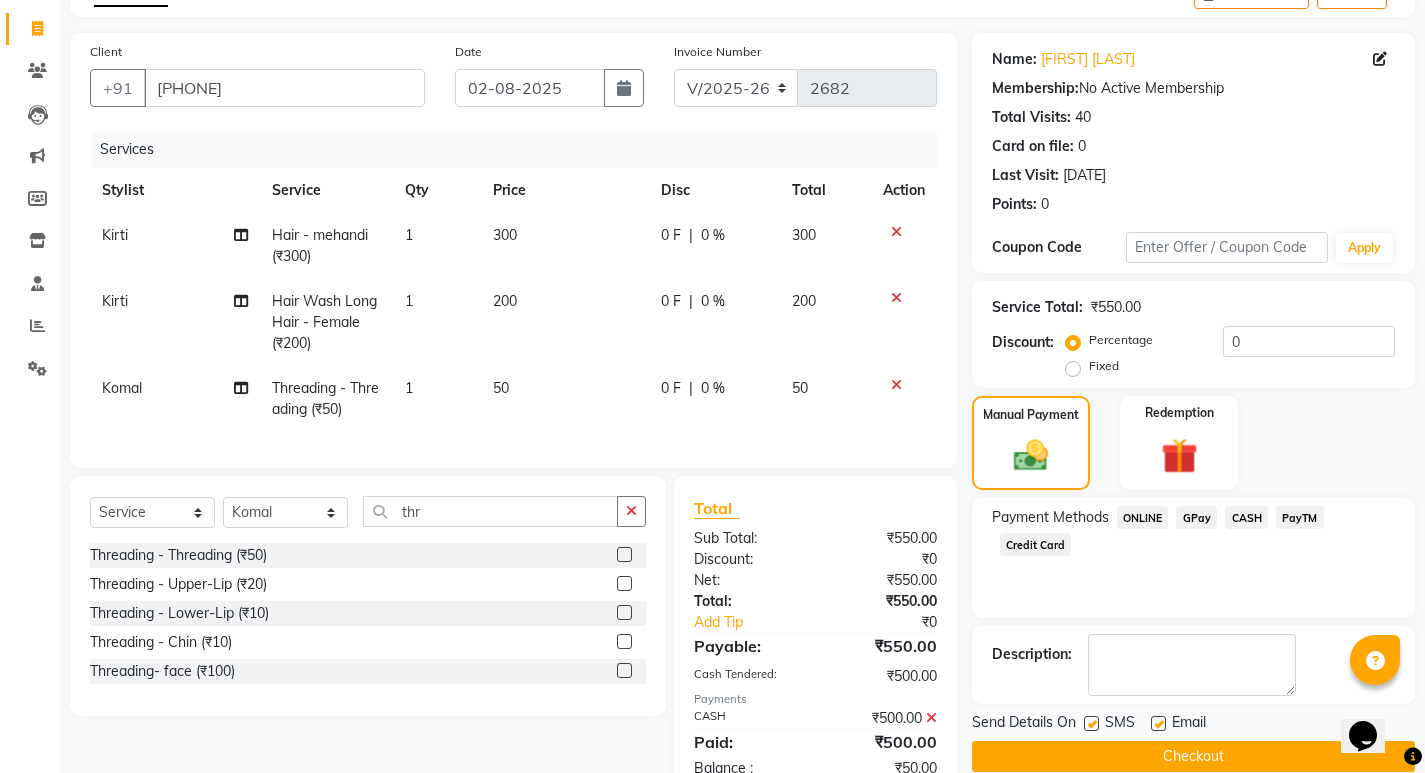 scroll, scrollTop: 188, scrollLeft: 0, axis: vertical 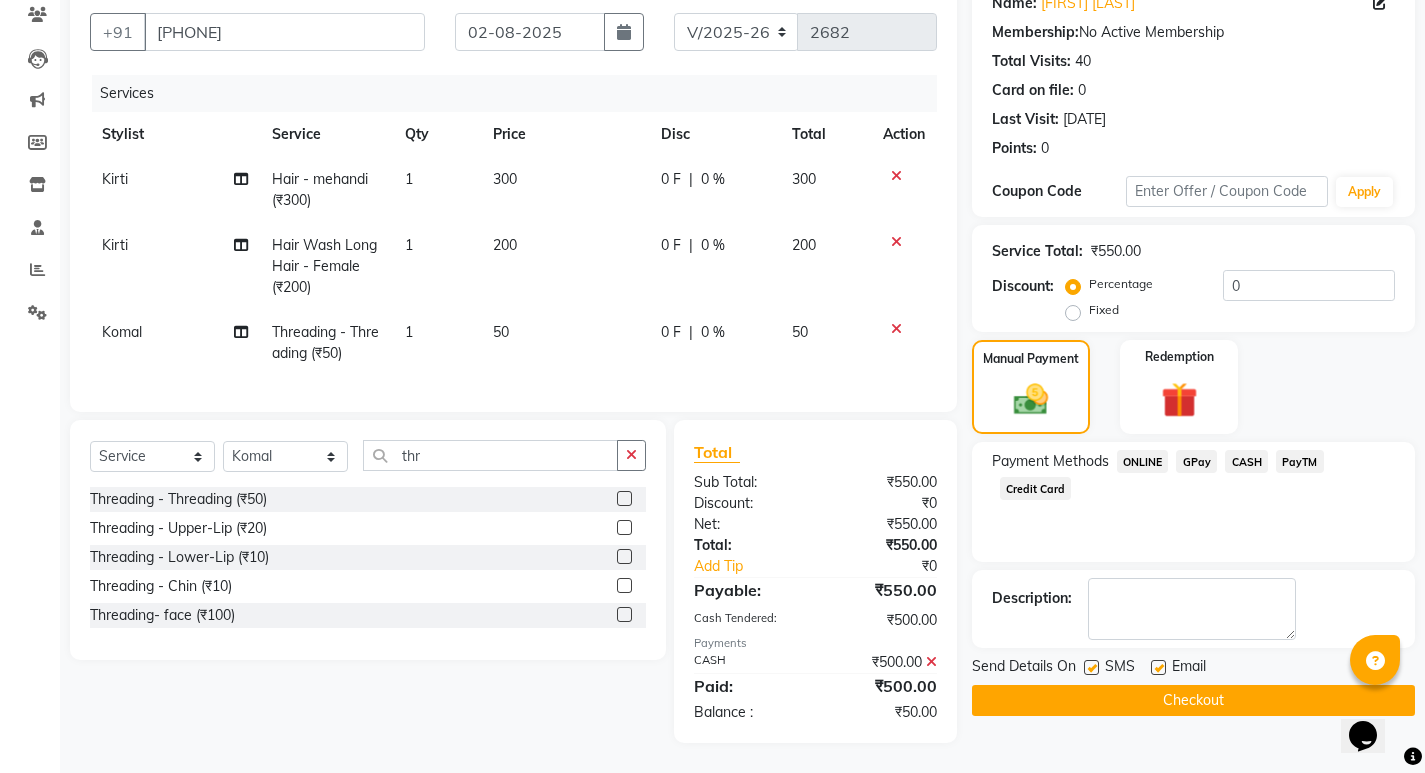 click on "Checkout" 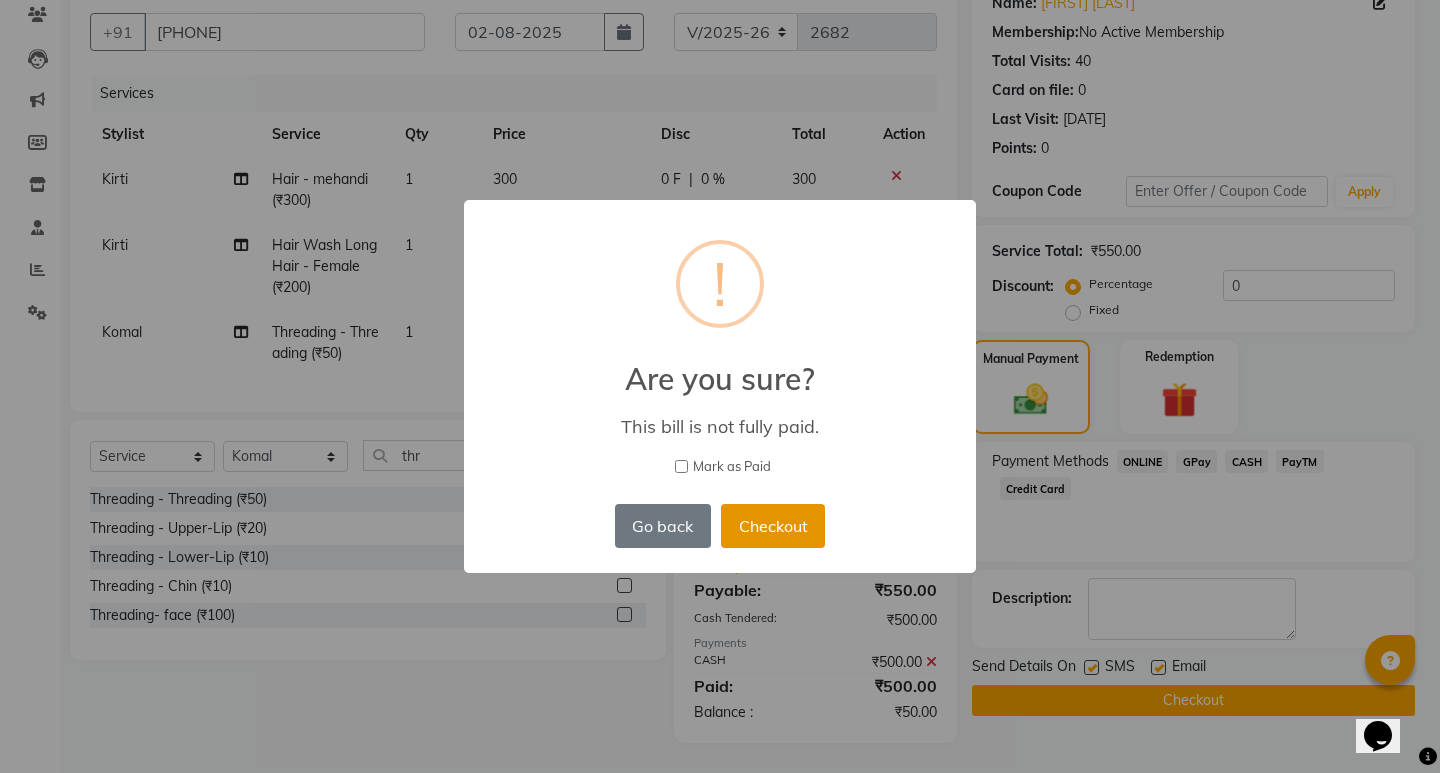 click on "Checkout" at bounding box center [773, 526] 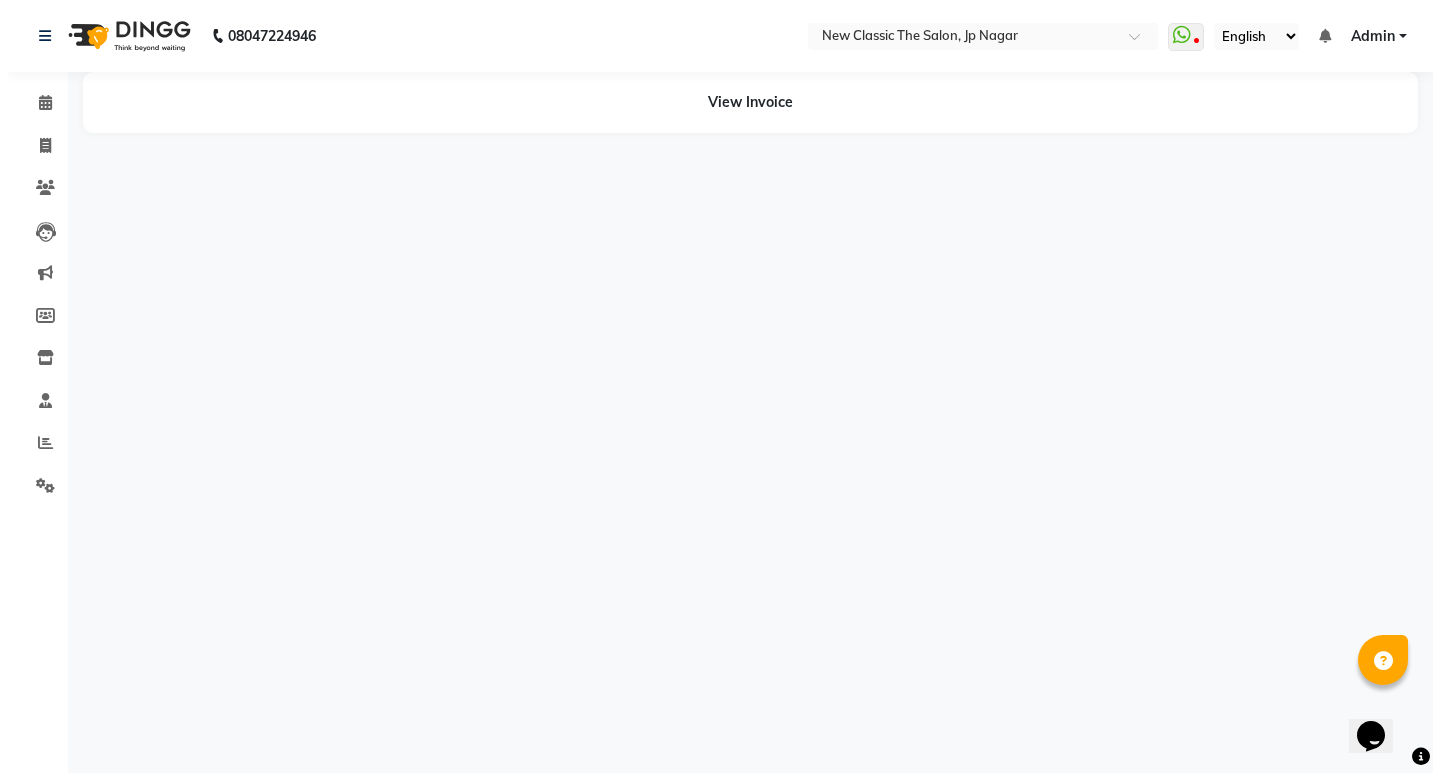 scroll, scrollTop: 0, scrollLeft: 0, axis: both 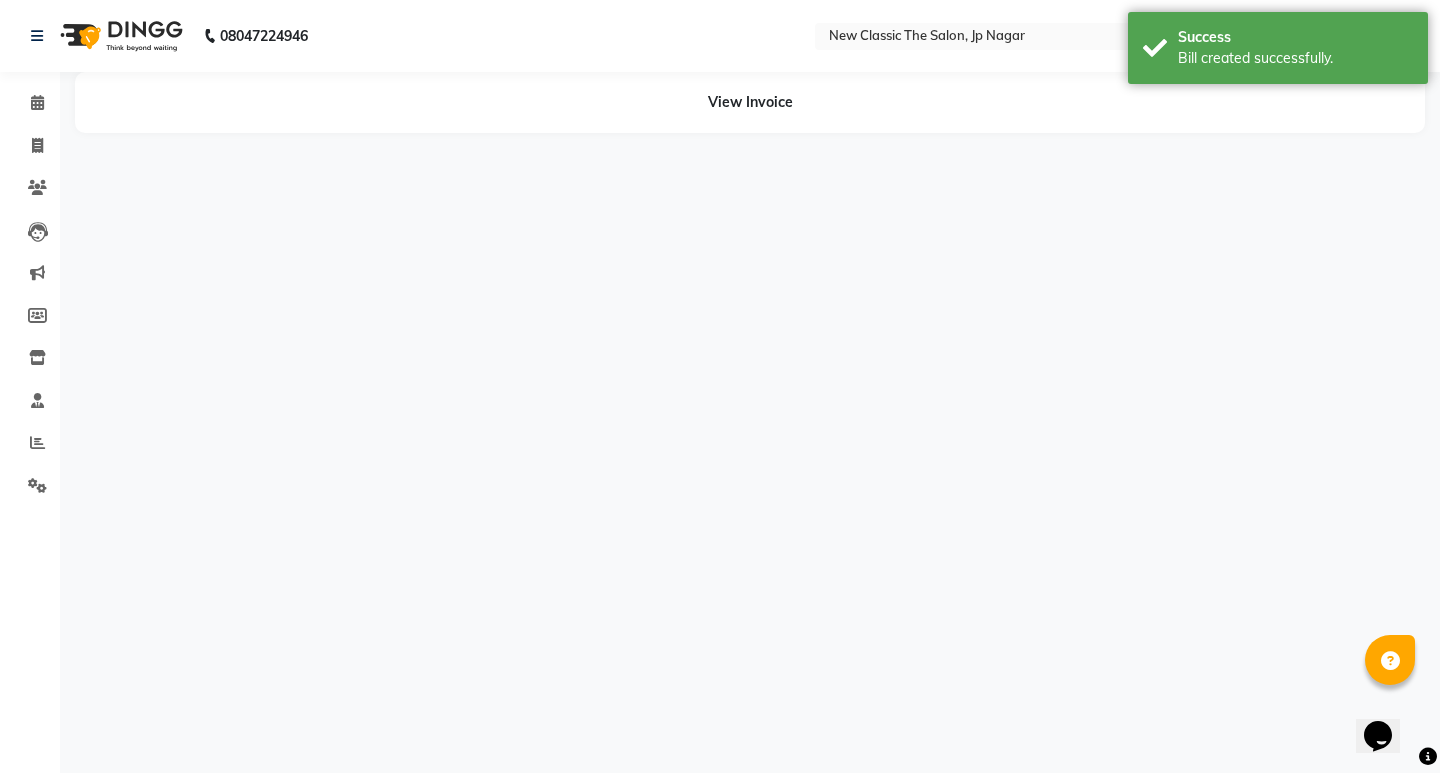 select on "27630" 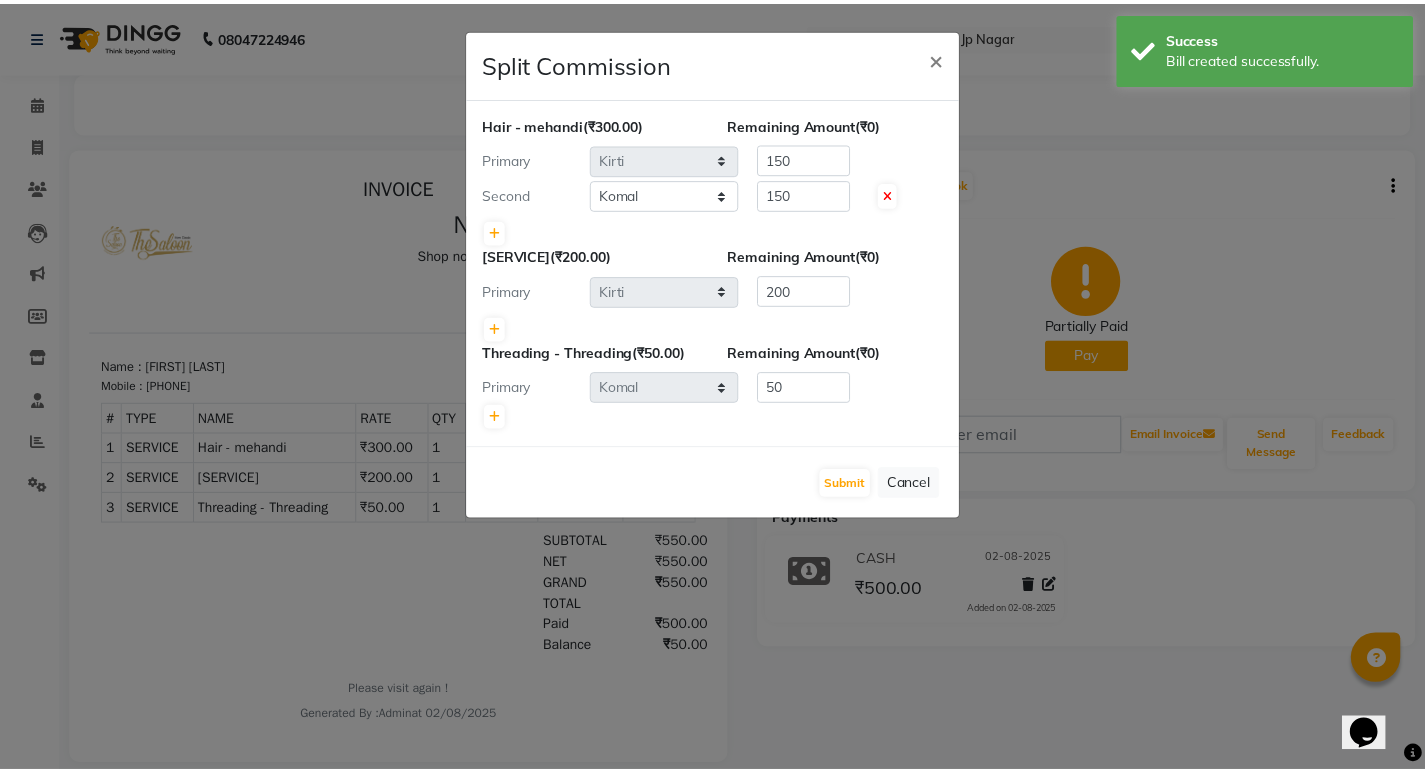 scroll, scrollTop: 0, scrollLeft: 0, axis: both 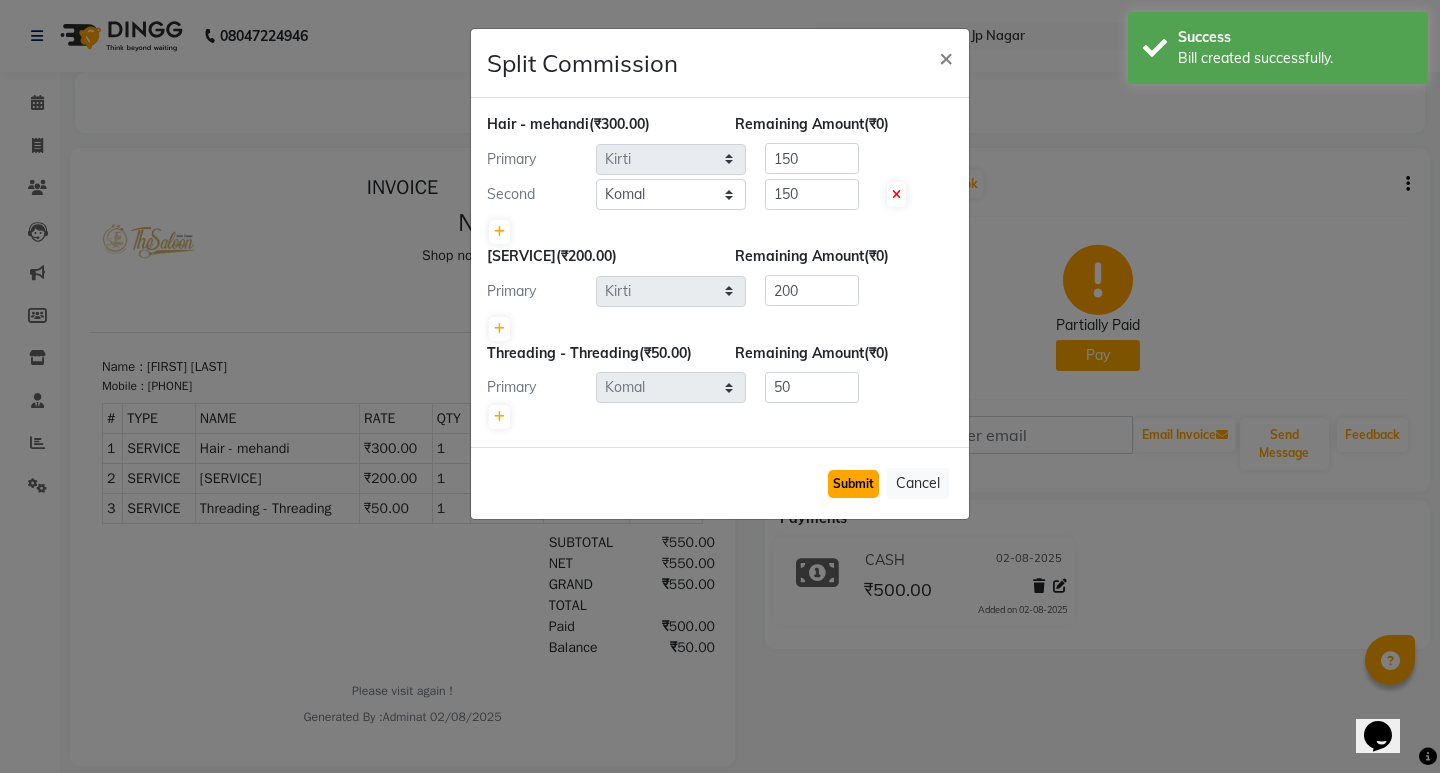 click on "Submit" 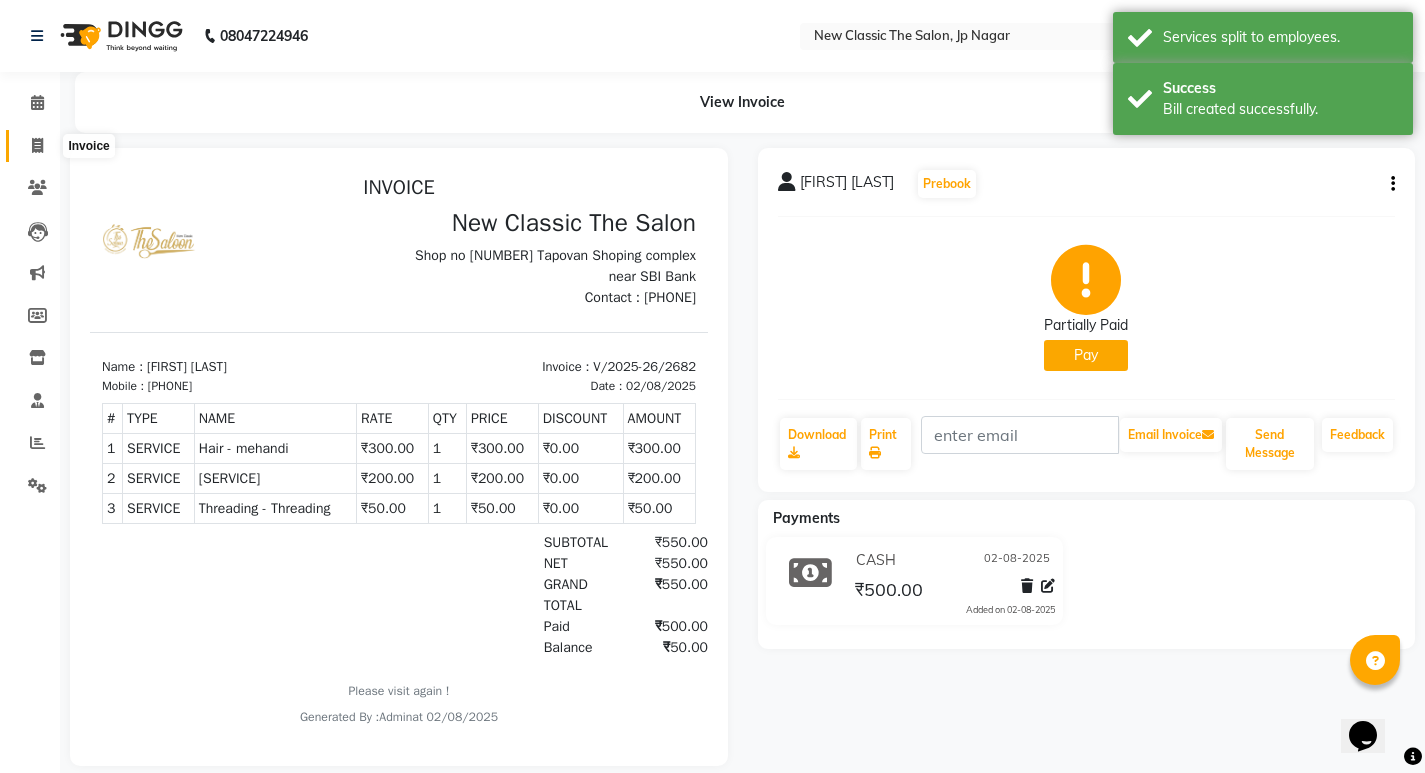 click 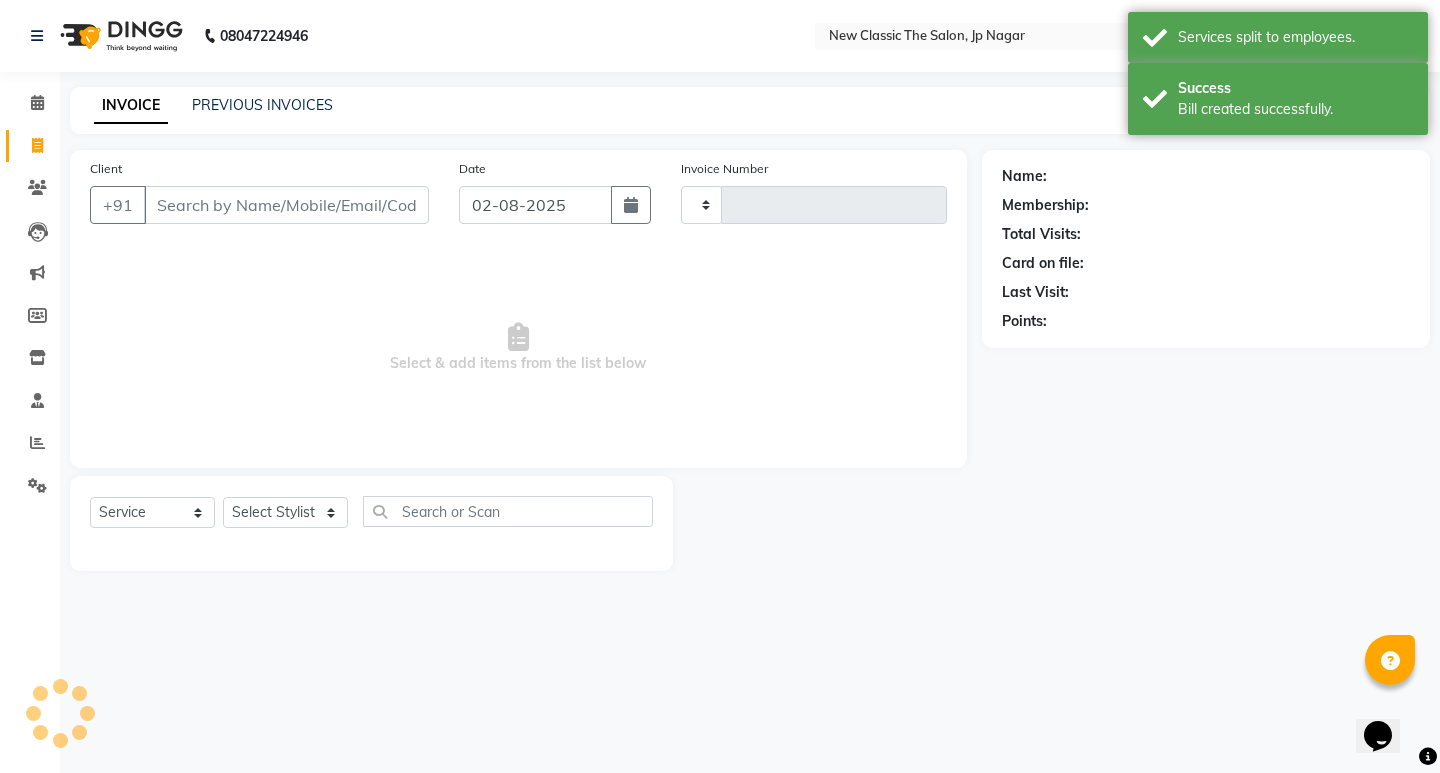 type on "2683" 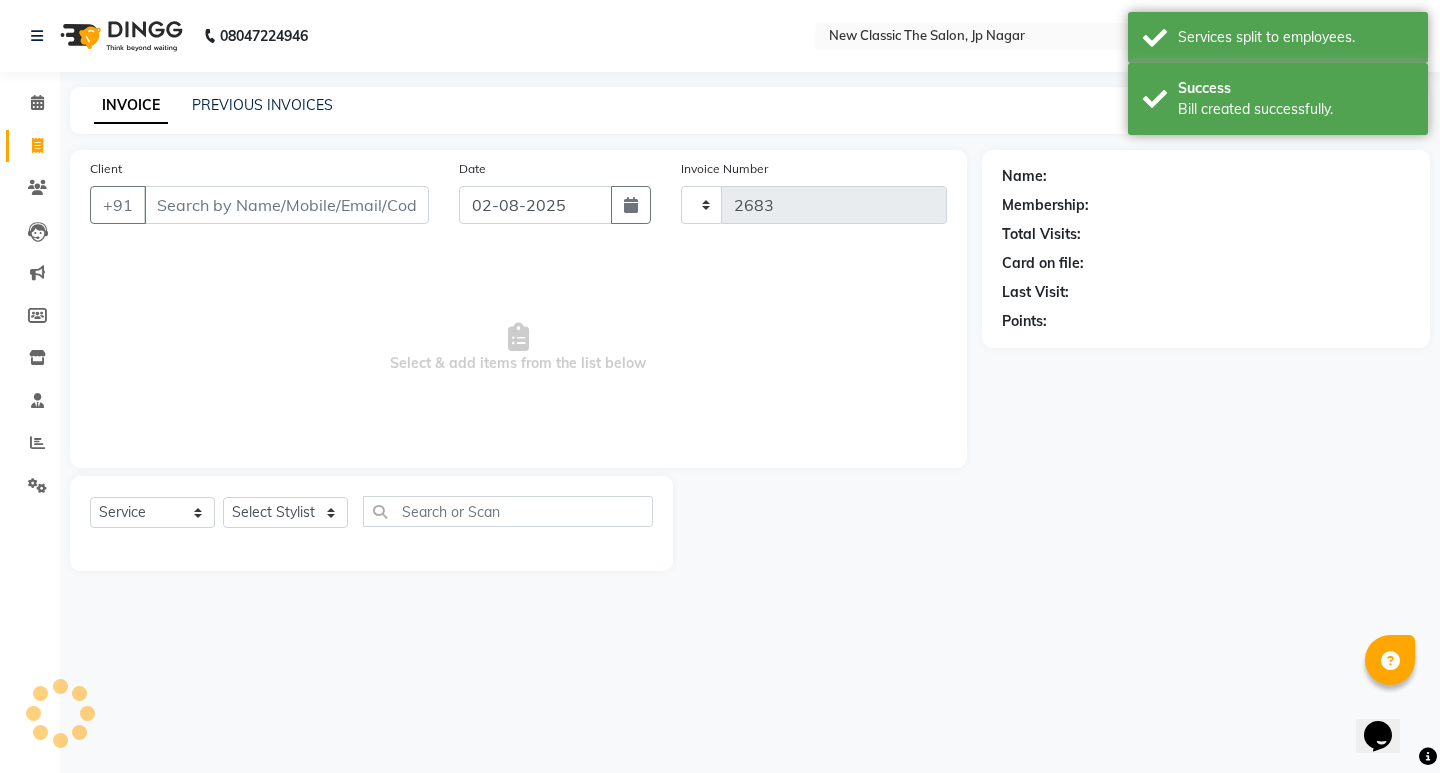 select on "4678" 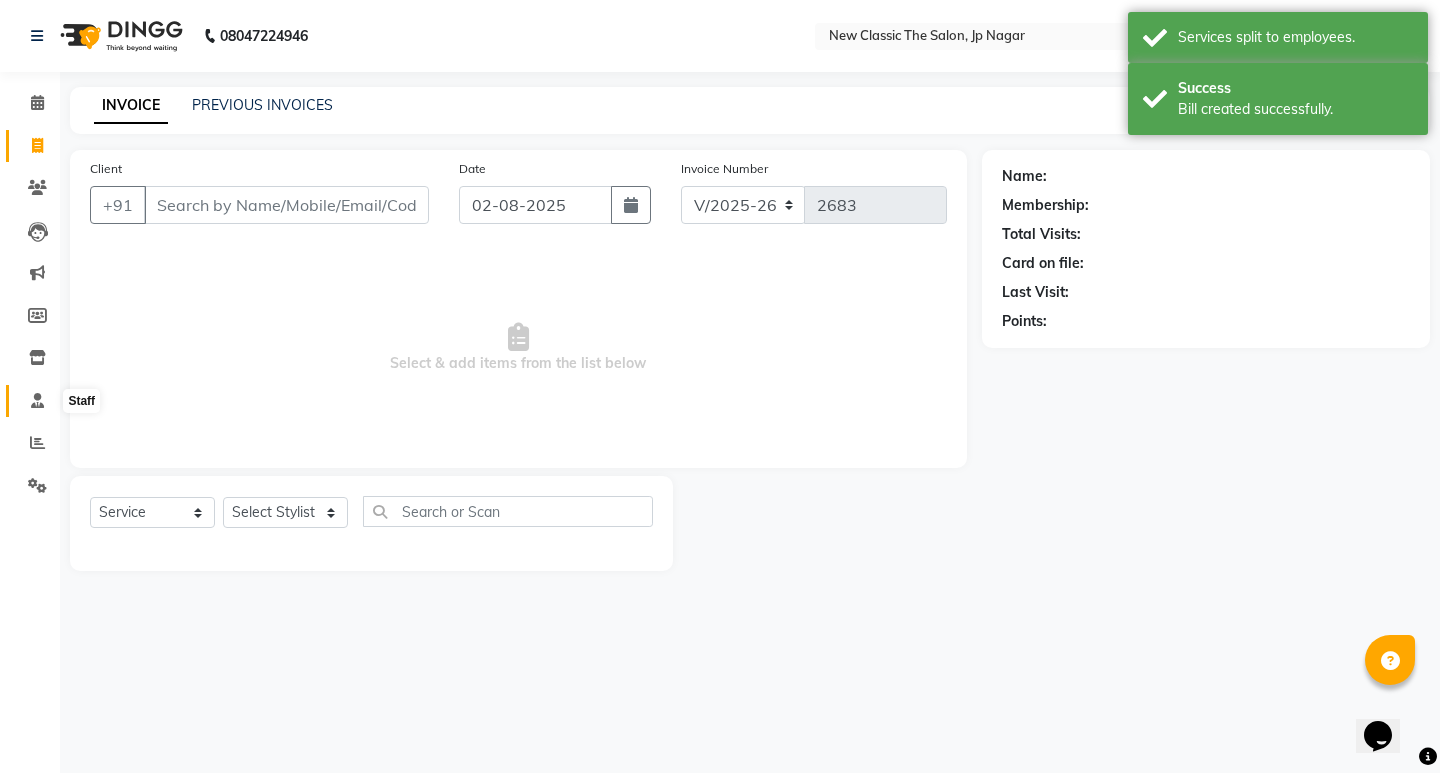 click 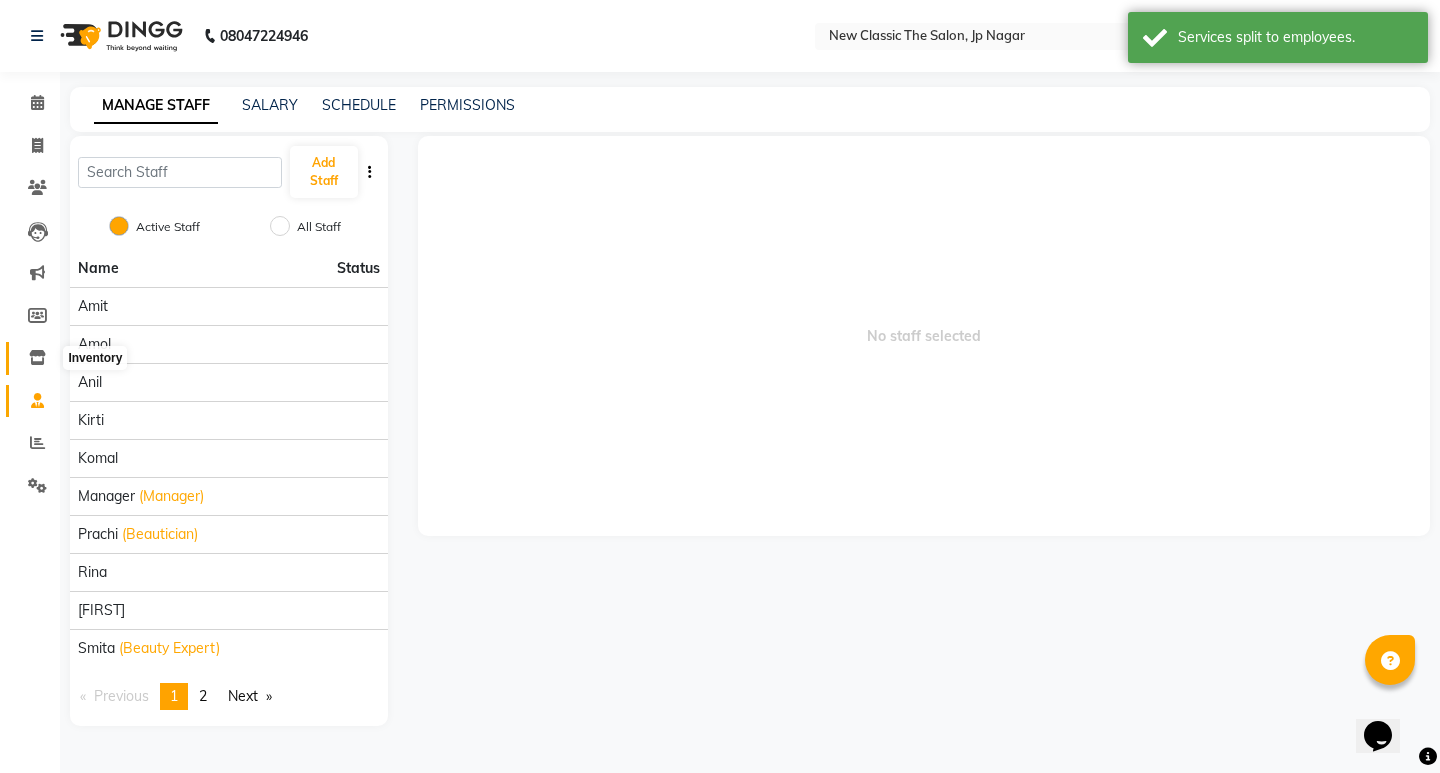 click 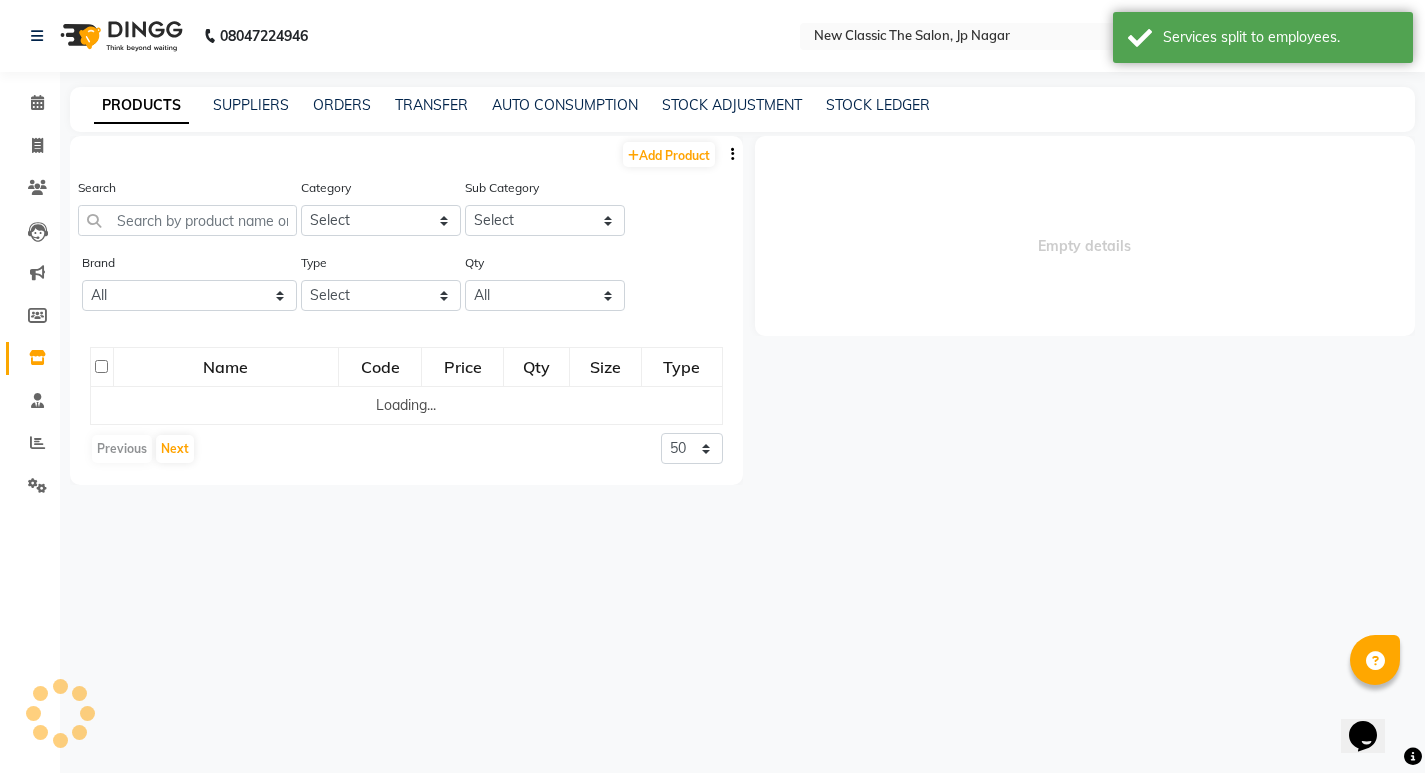 select 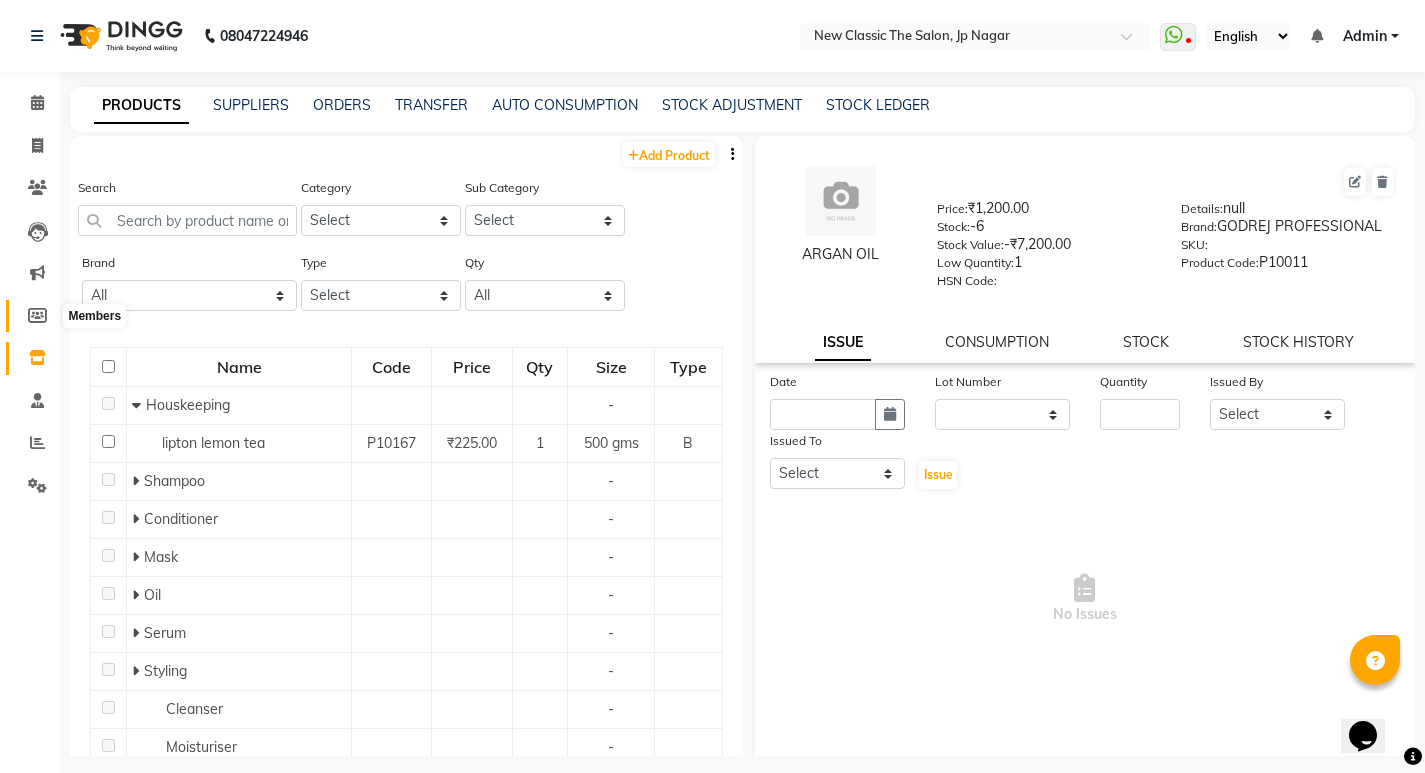 click 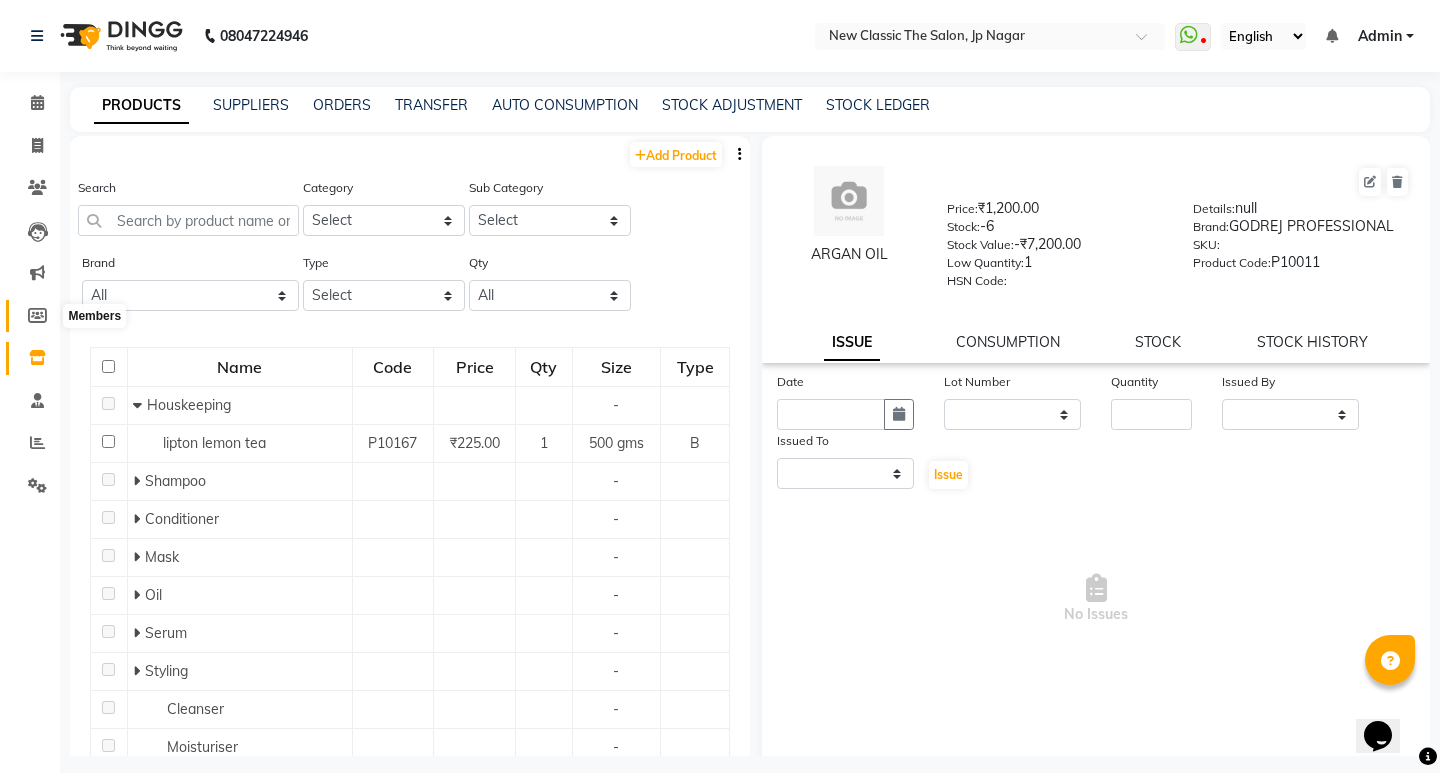 select 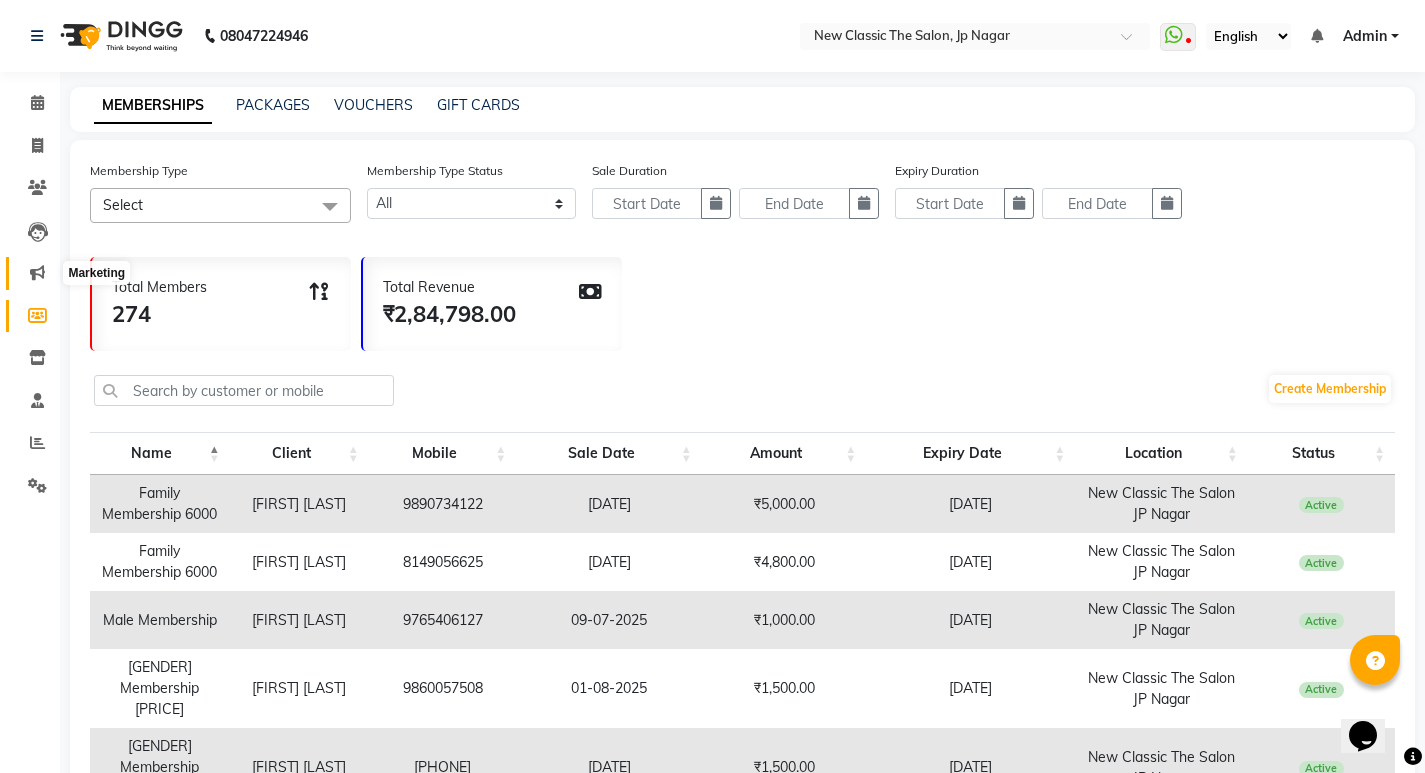 click 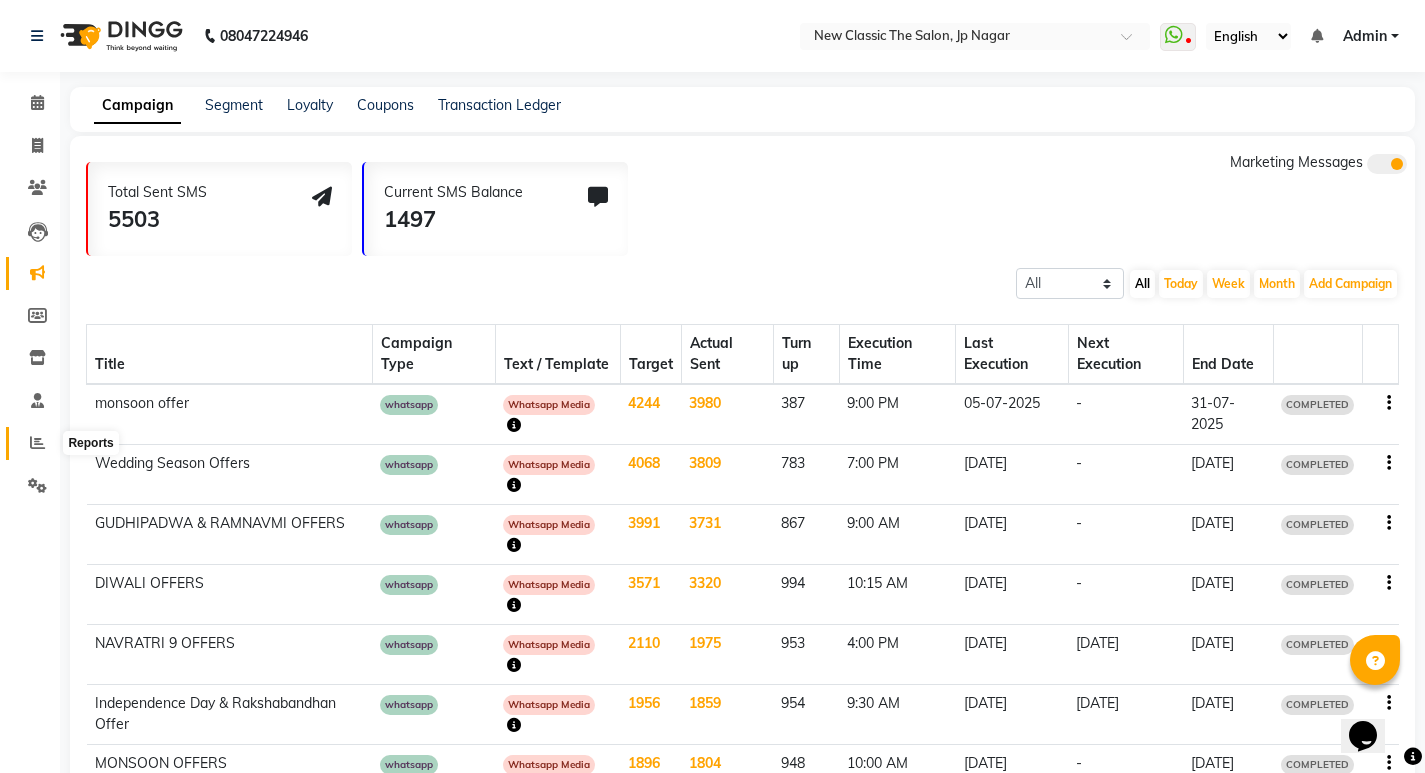 click 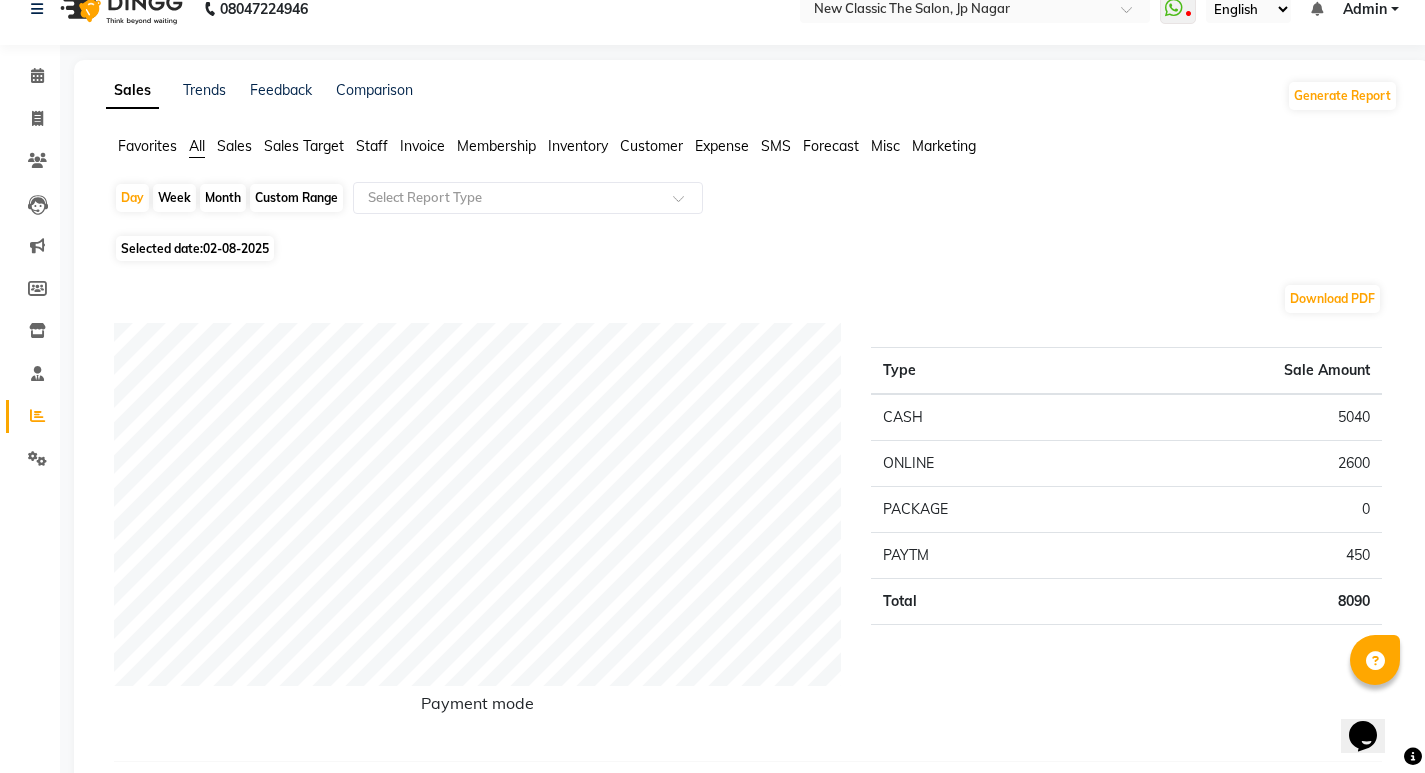 scroll, scrollTop: 0, scrollLeft: 0, axis: both 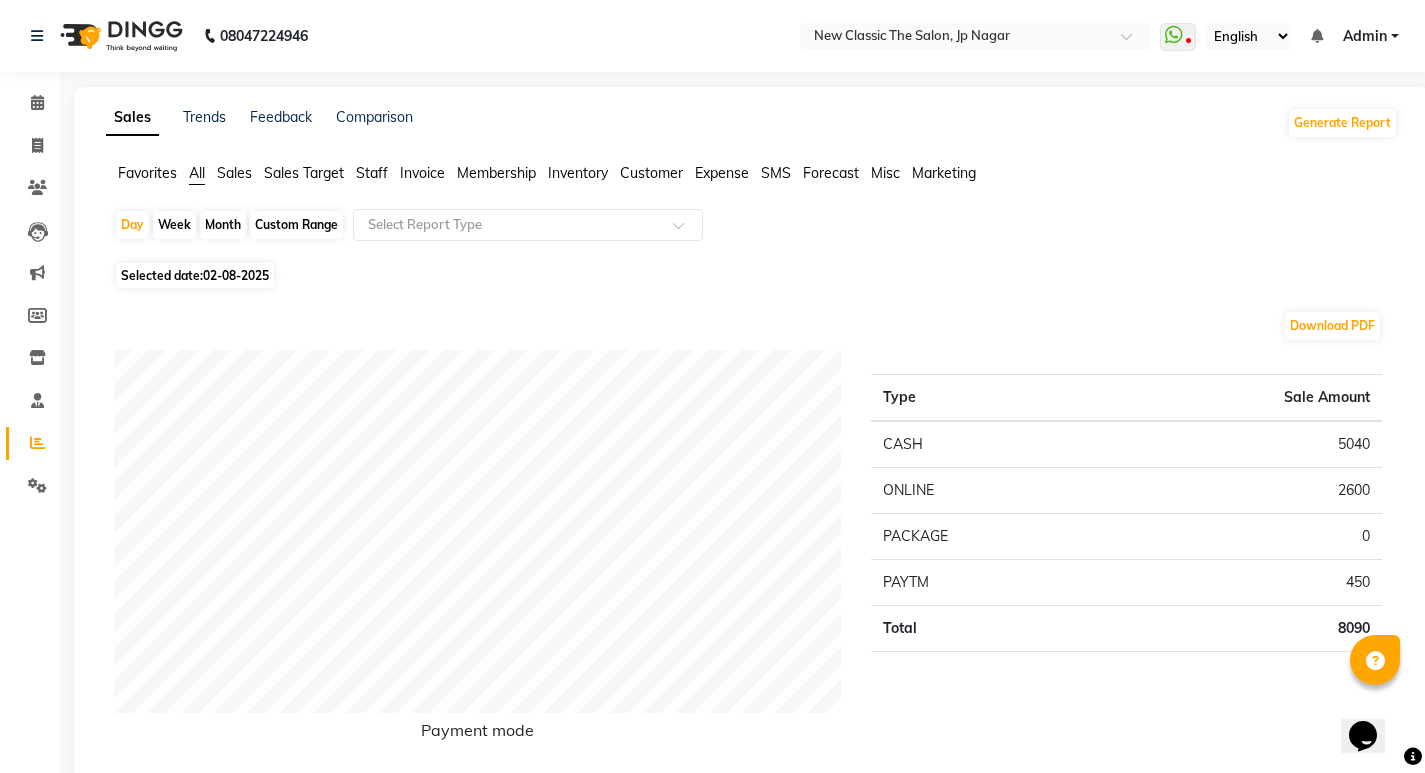 click on "Month" 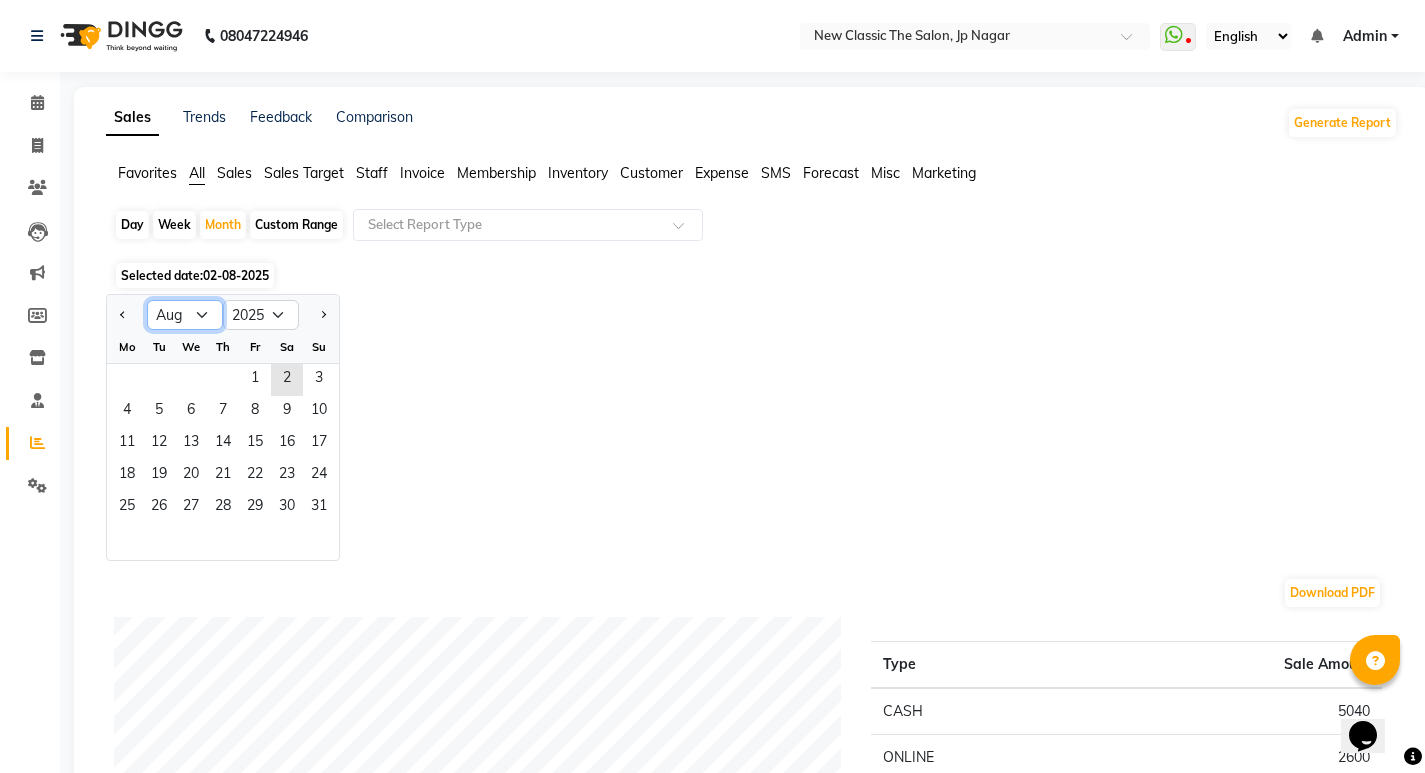 click on "Jan Feb Mar Apr May Jun Jul Aug Sep Oct Nov Dec" 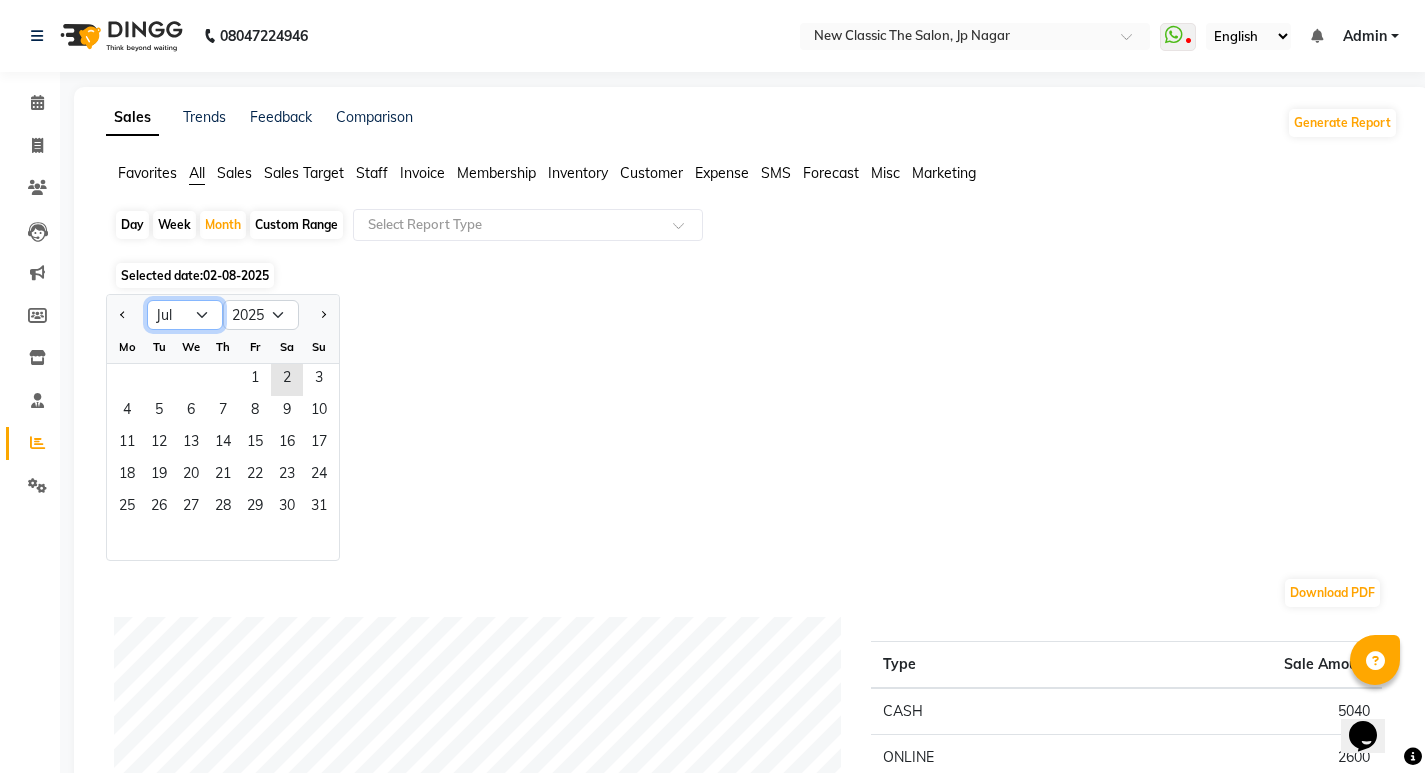 click on "Jan Feb Mar Apr May Jun Jul Aug Sep Oct Nov Dec" 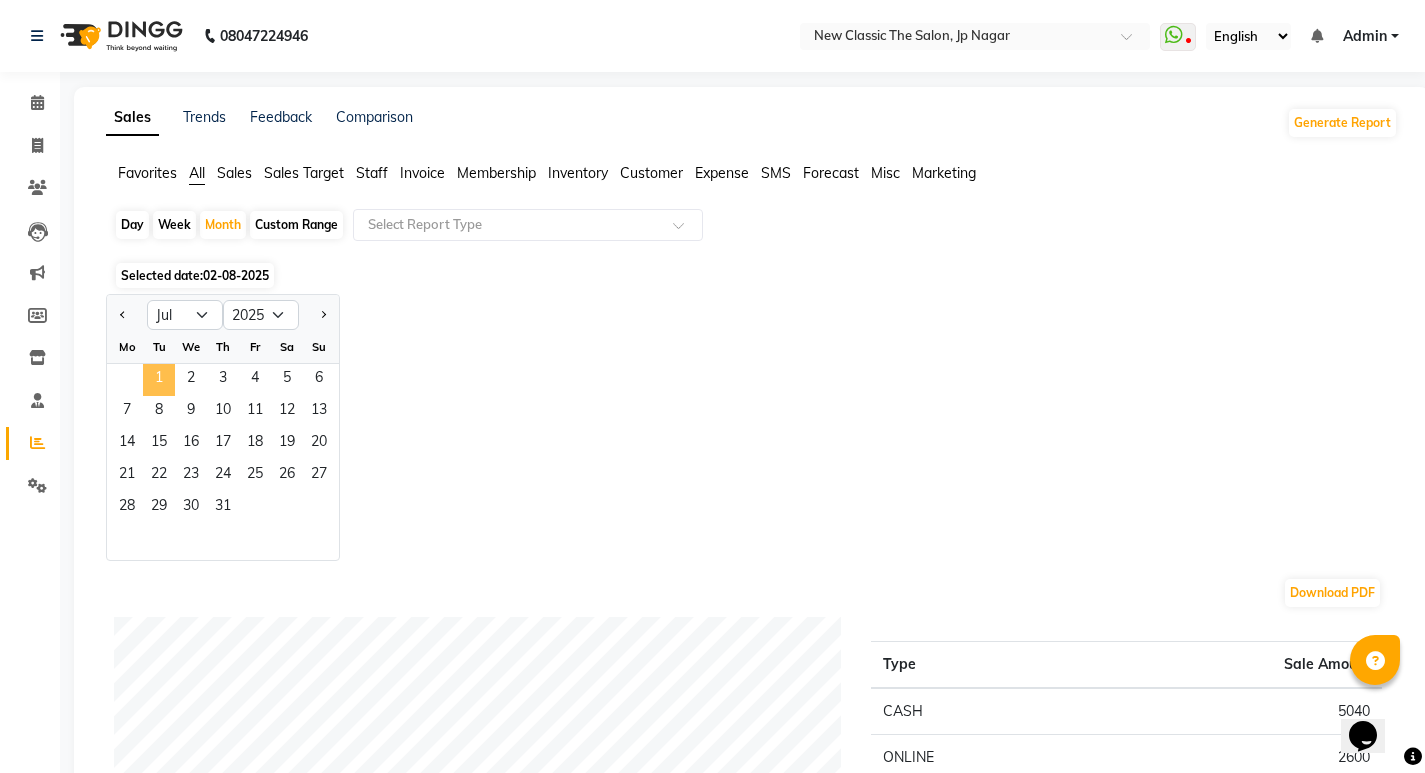 click on "1" 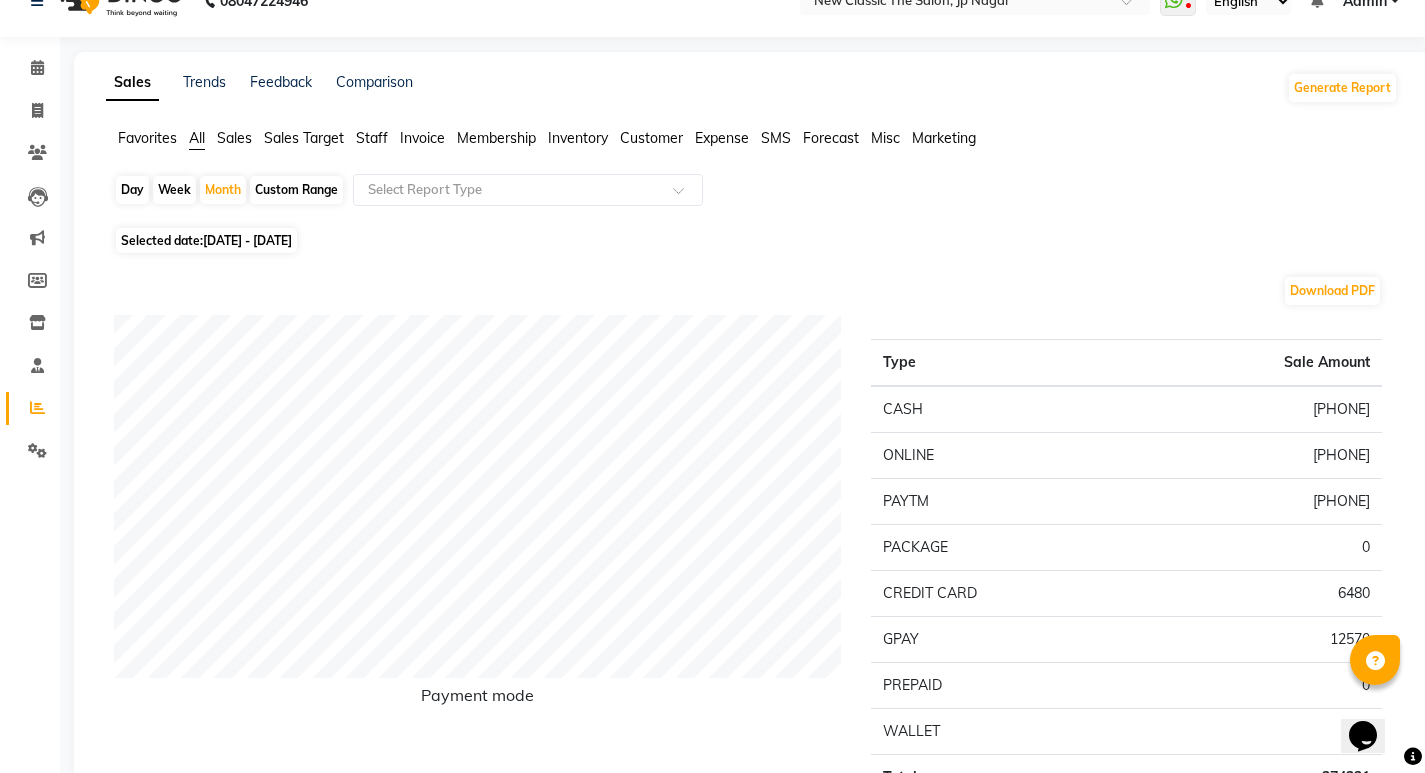 scroll, scrollTop: 0, scrollLeft: 0, axis: both 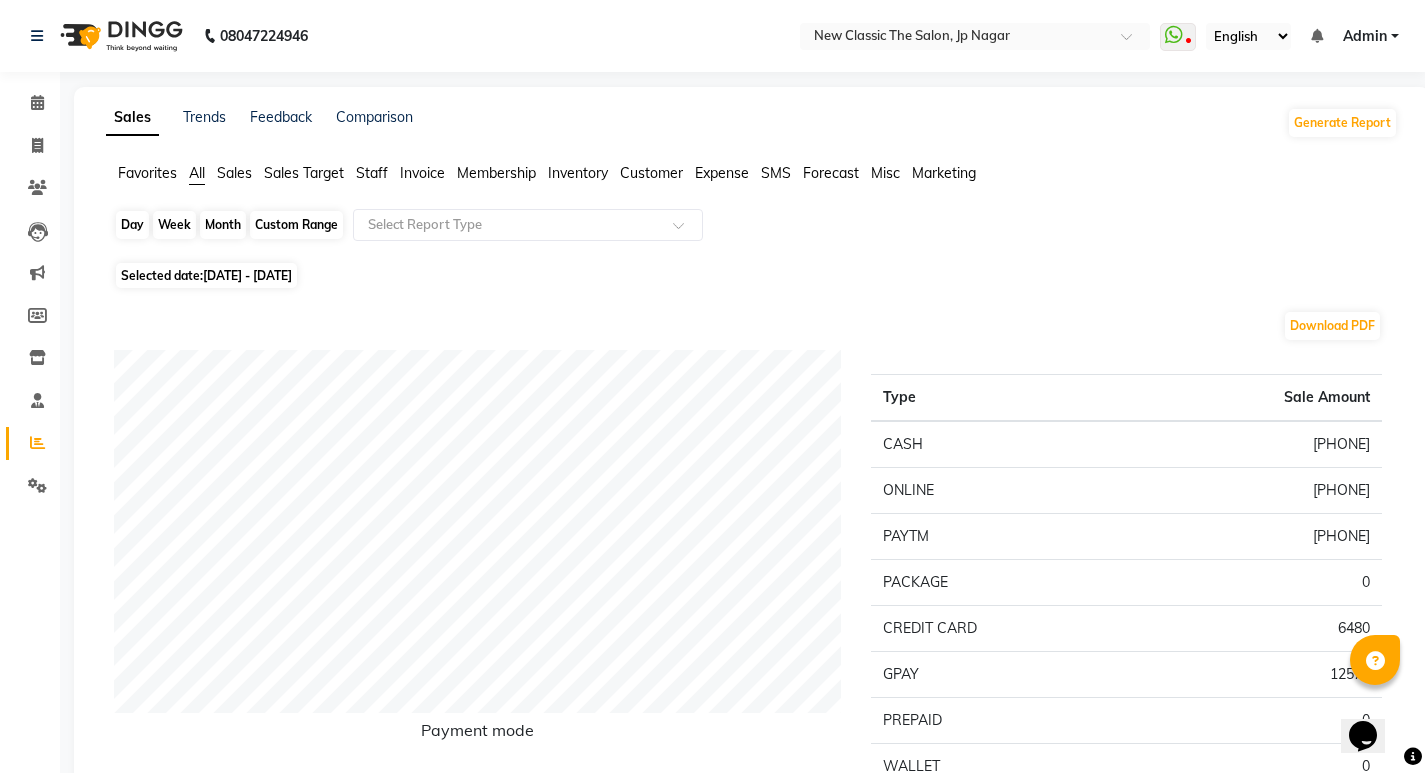 click on "Month" 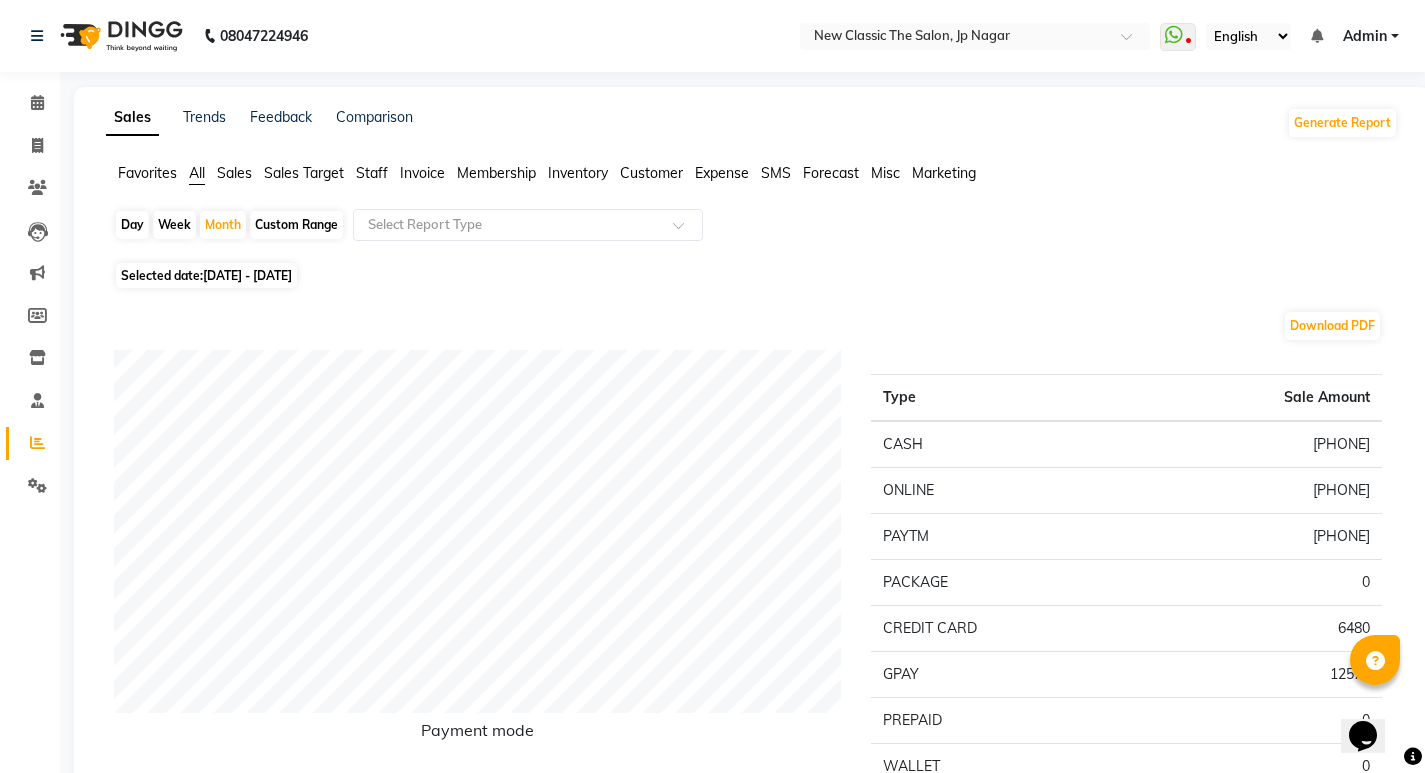 select on "7" 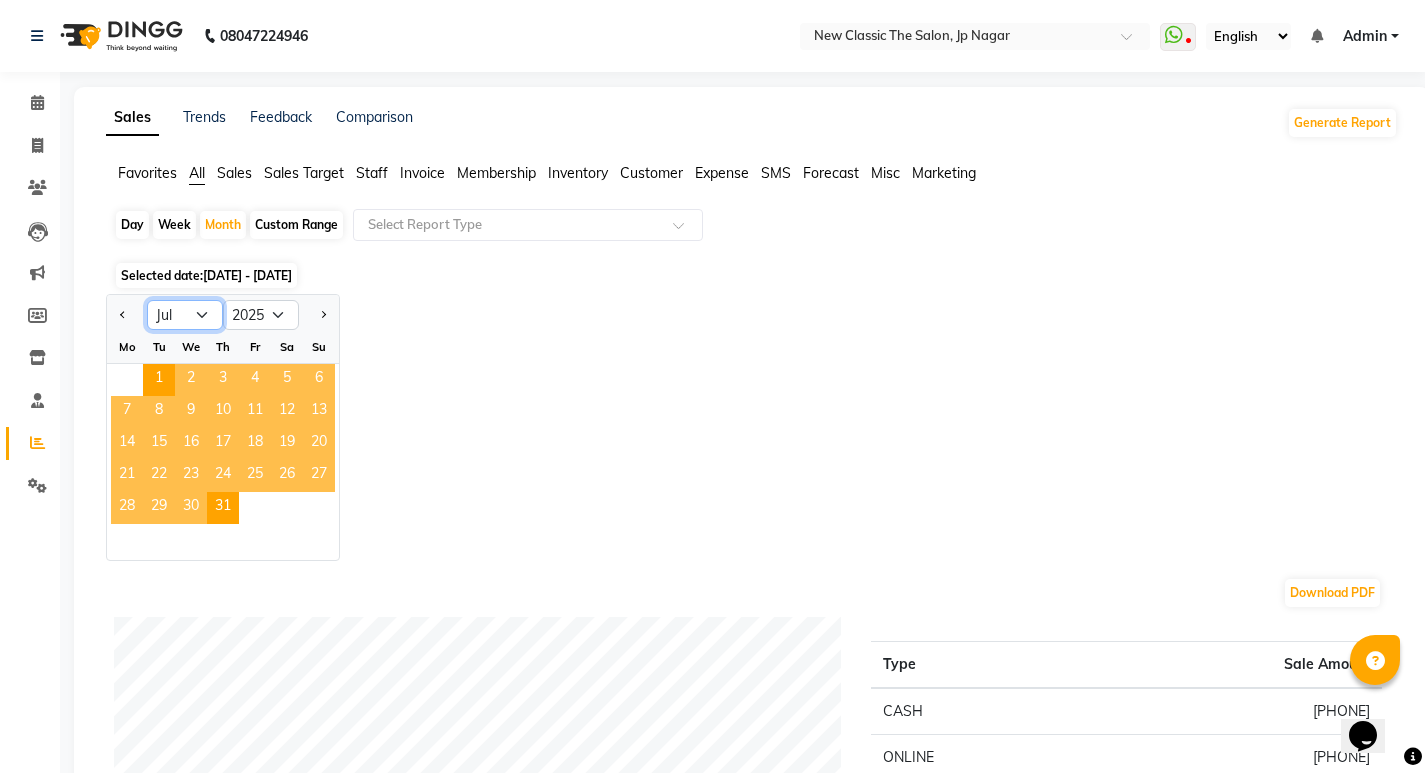 click on "Jan Feb Mar Apr May Jun Jul Aug Sep Oct Nov Dec" 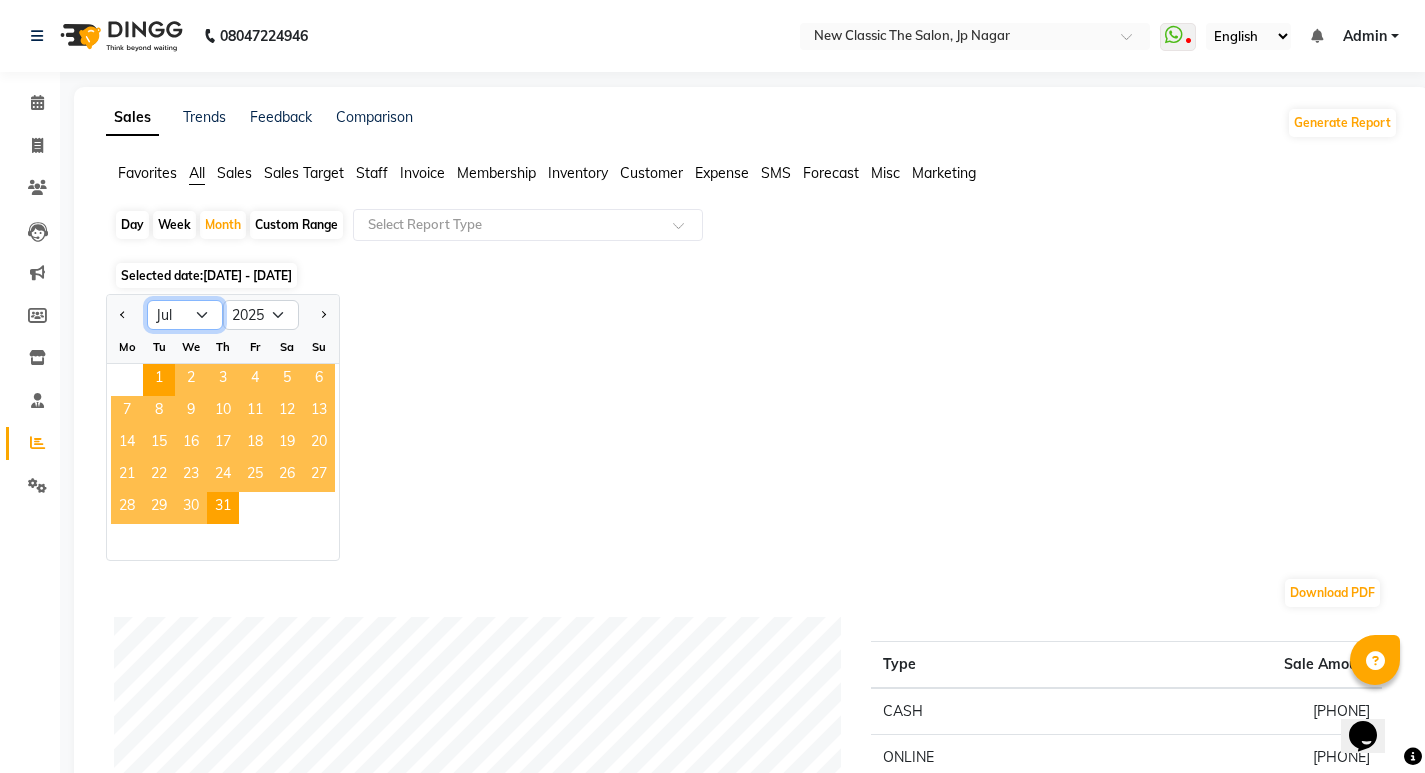 select on "8" 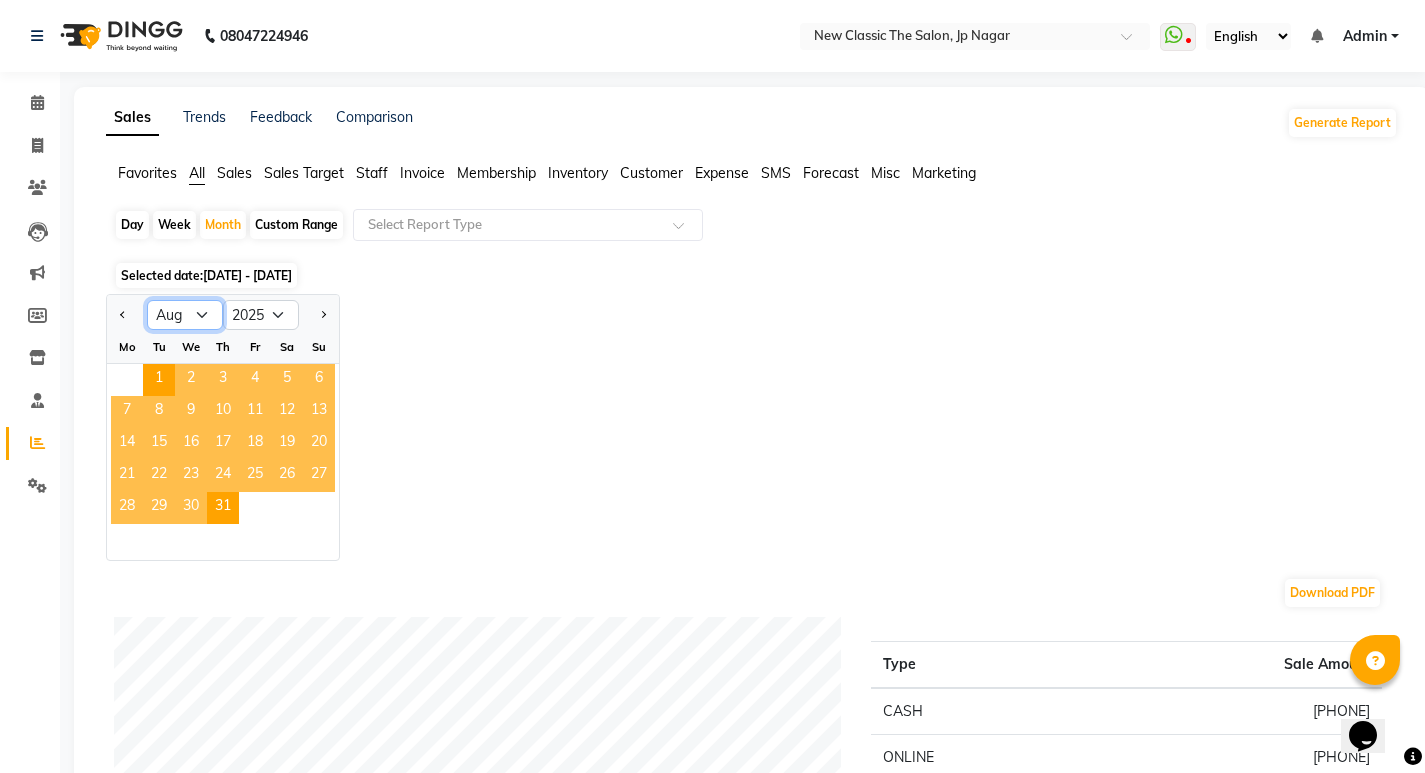 click on "Jan Feb Mar Apr May Jun Jul Aug Sep Oct Nov Dec" 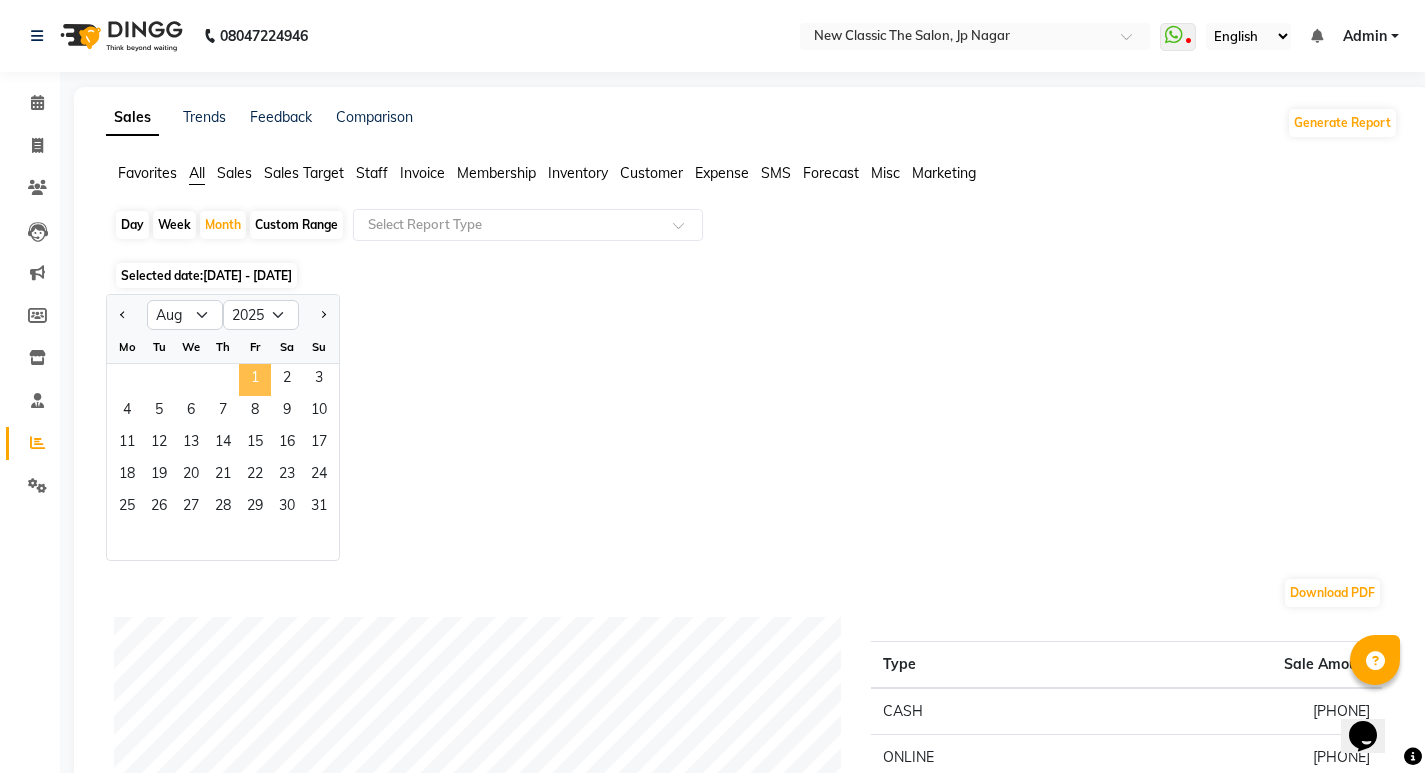 click on "1" 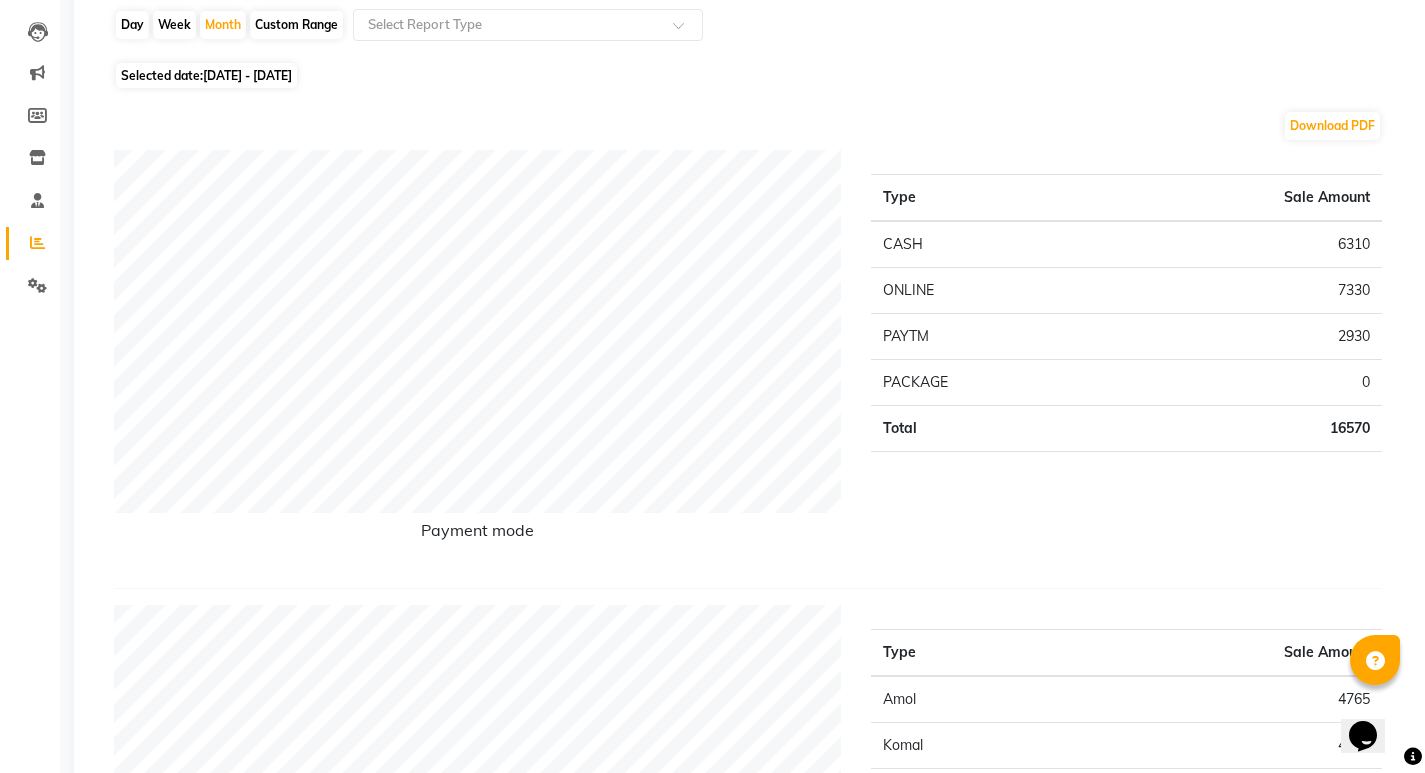 scroll, scrollTop: 0, scrollLeft: 0, axis: both 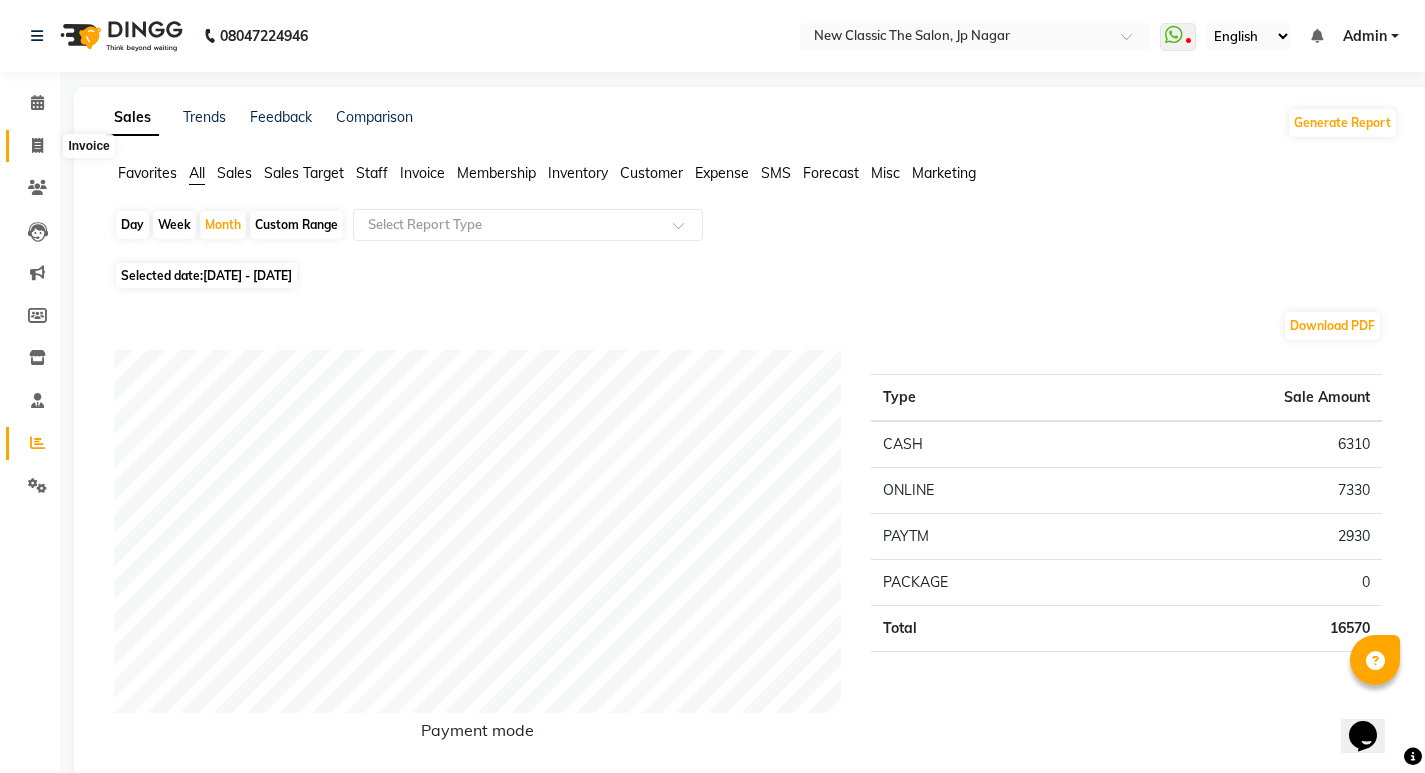 click 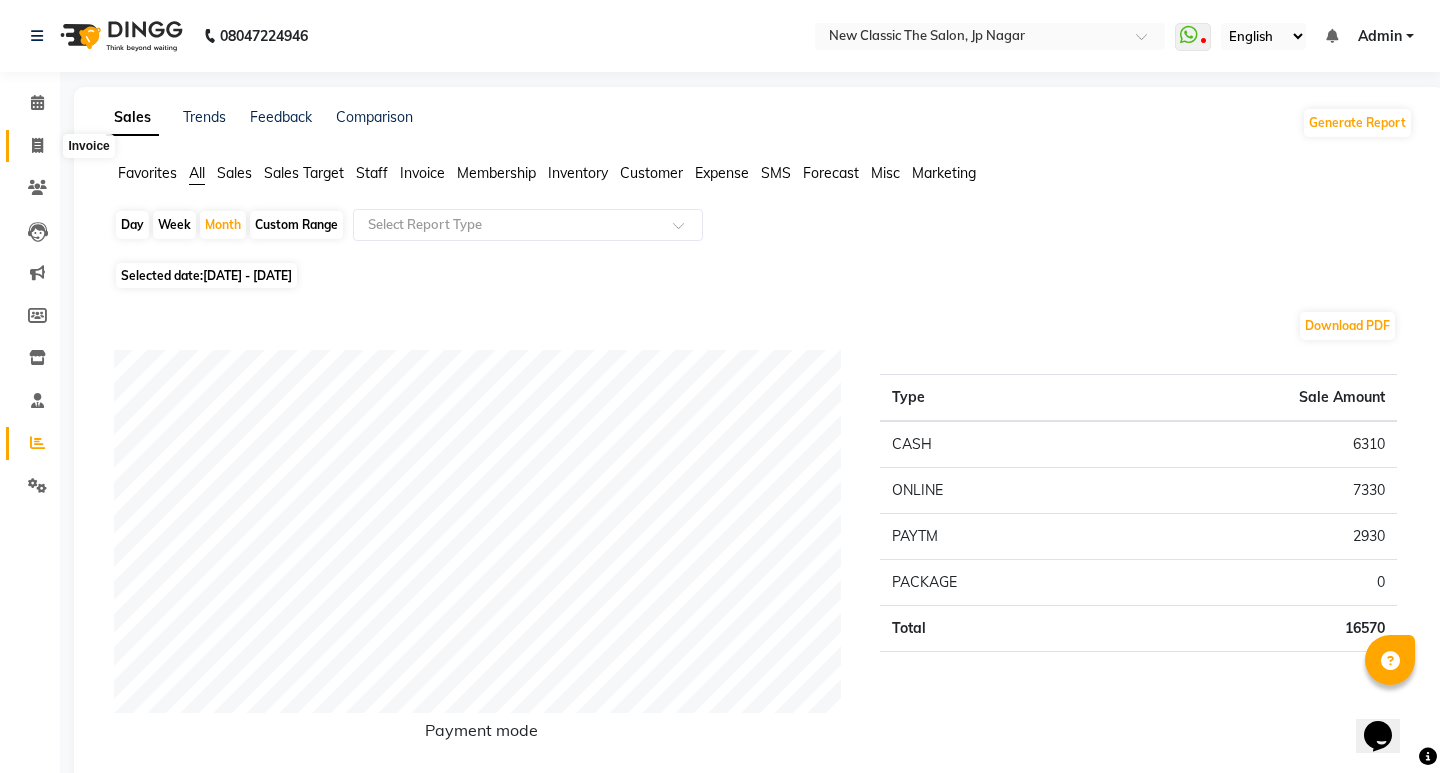 select on "4678" 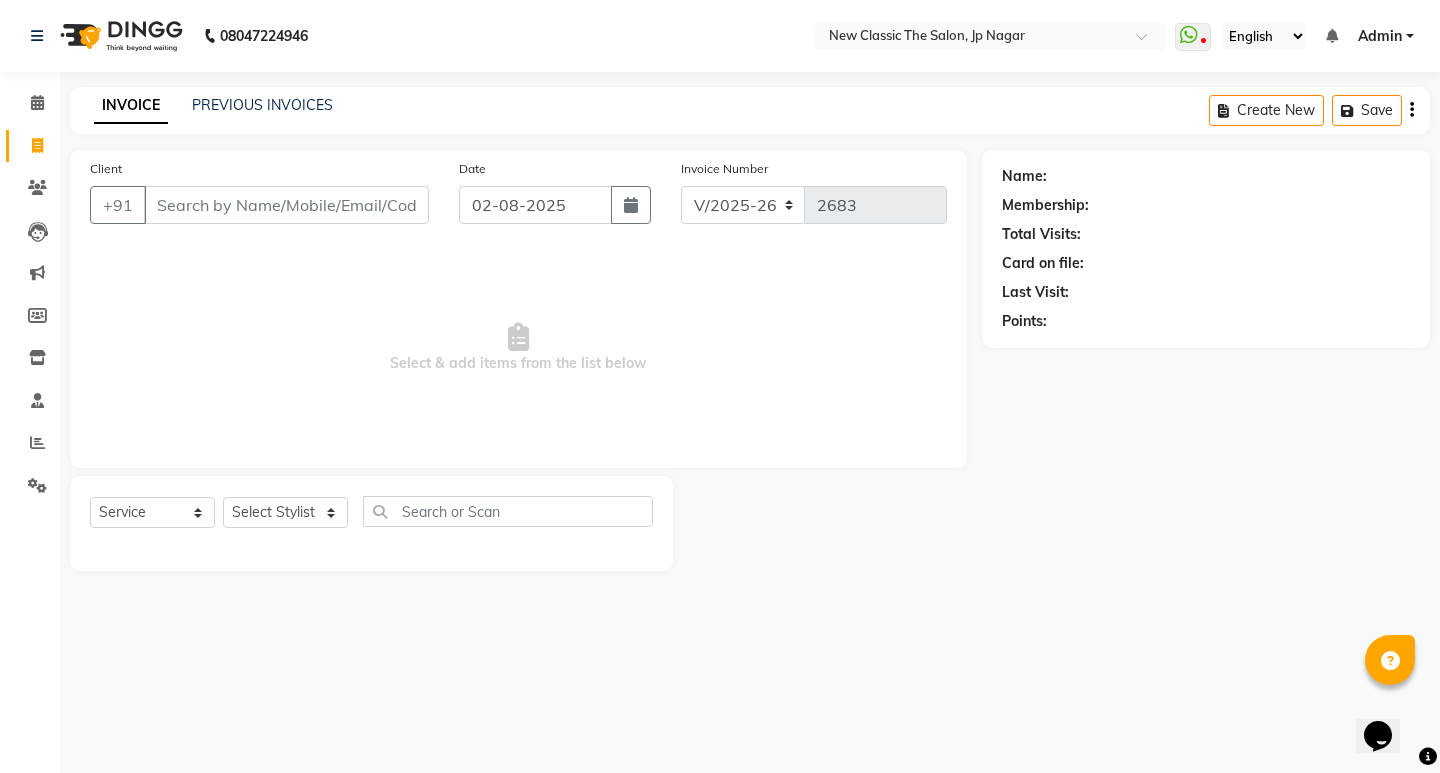 click on "Client" at bounding box center (286, 205) 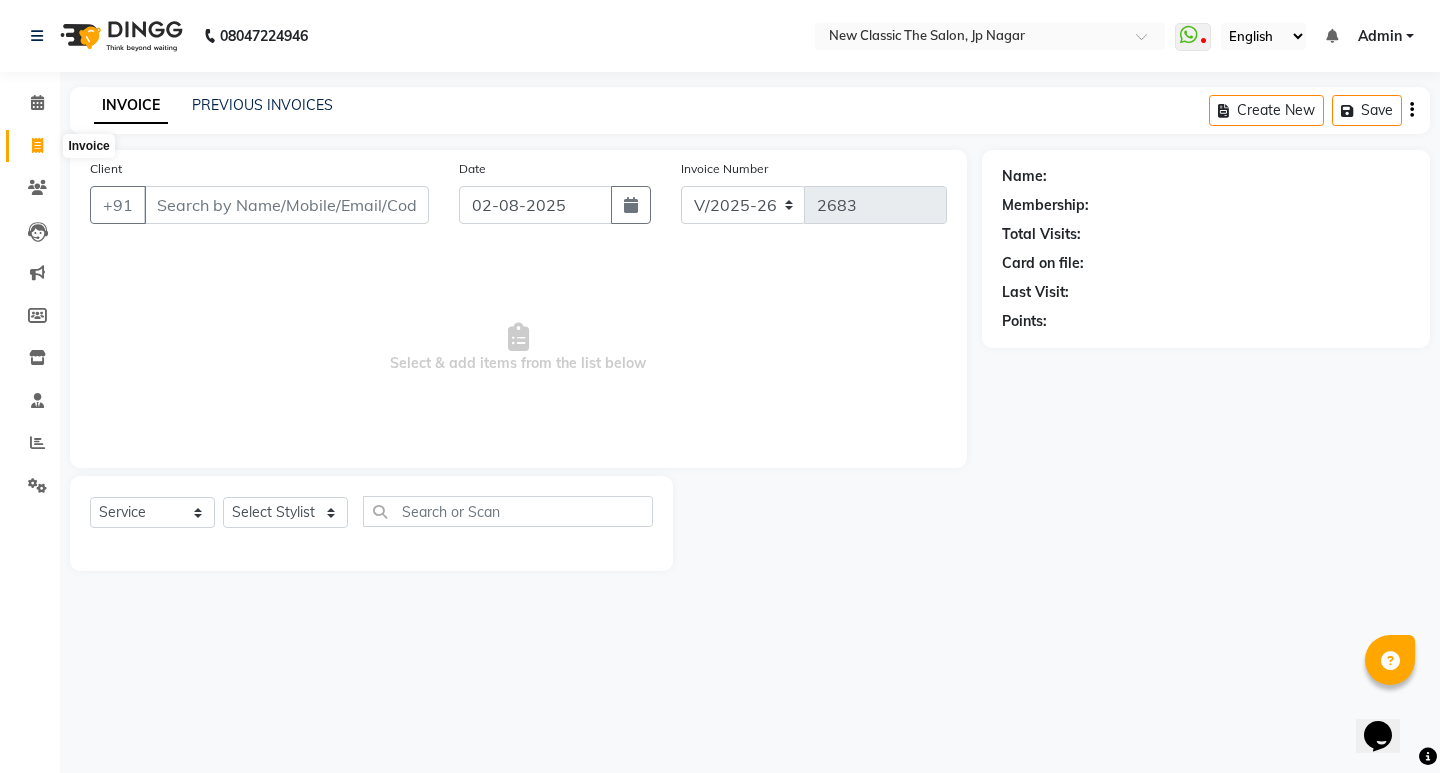 click 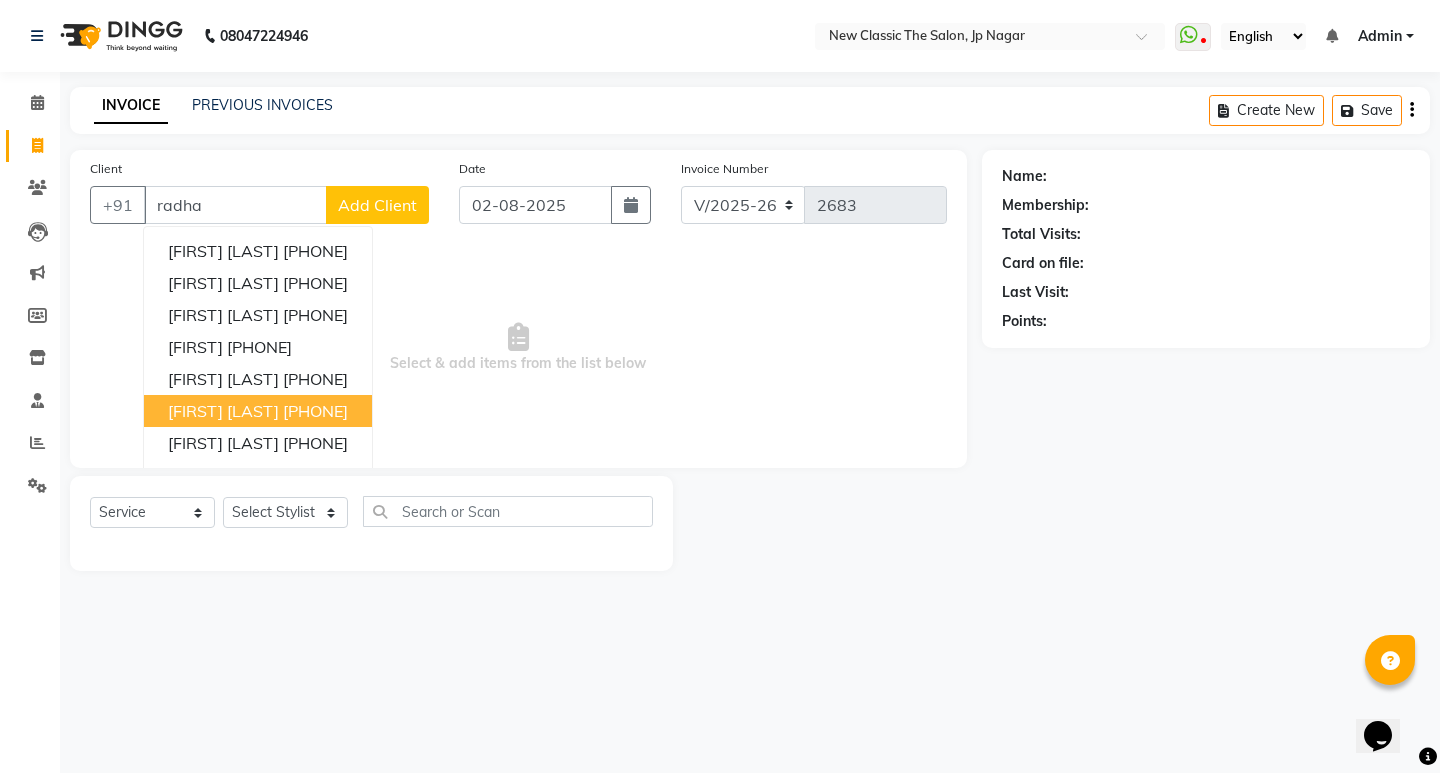 click on "[FIRST] [LAST]" at bounding box center [223, 411] 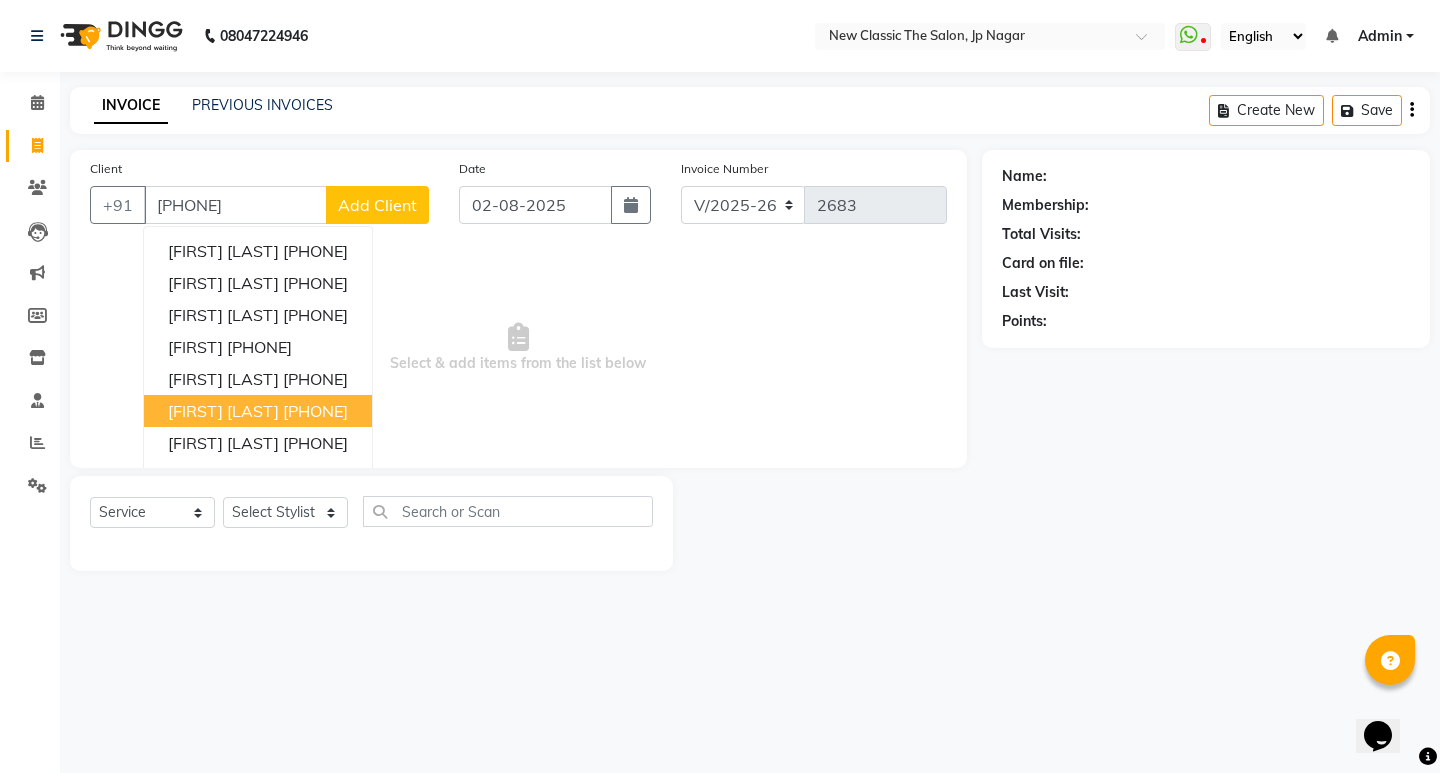type on "[PHONE]" 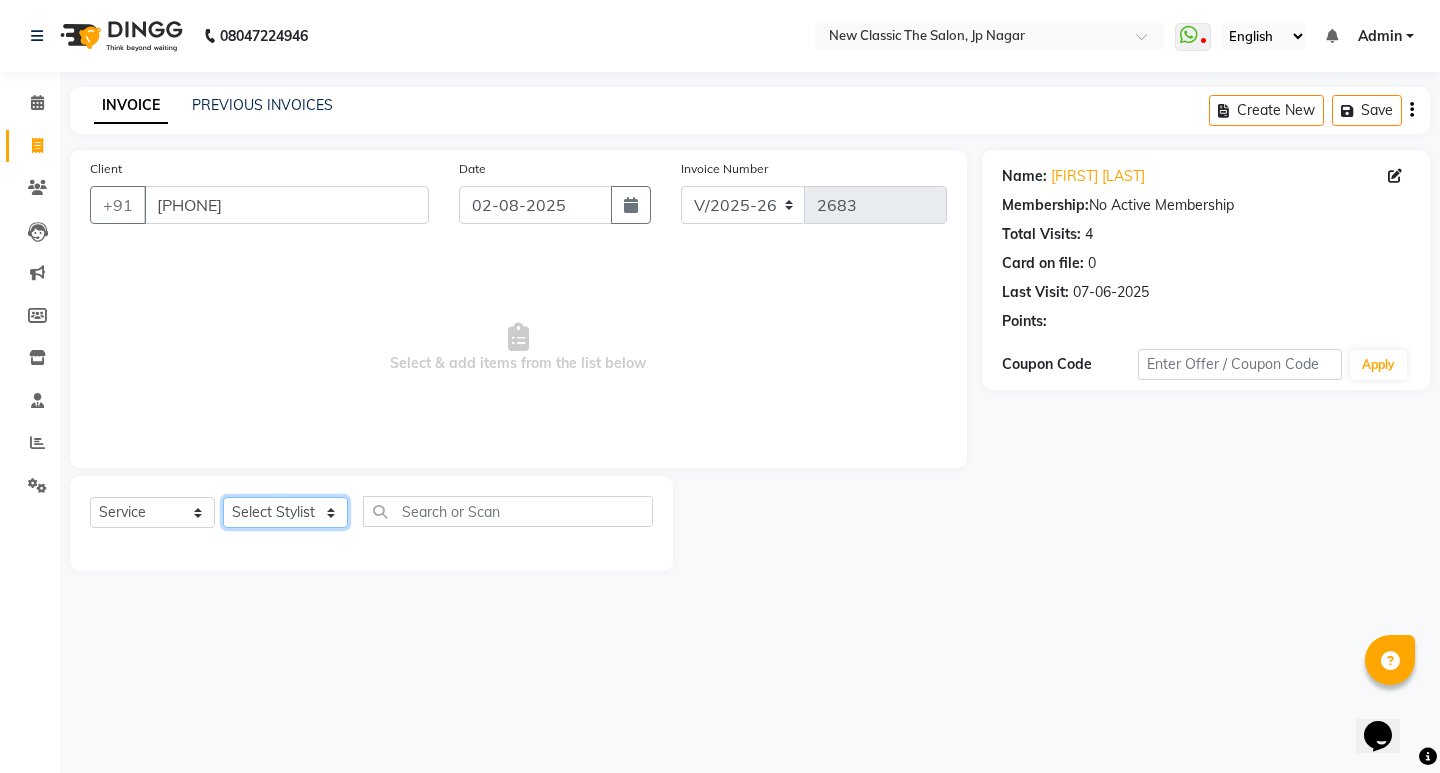 click on "Select Stylist [FIRST] [FIRST] [FIRST] [FIRST] [FIRST] [FIRST] [FIRST] [FIRST] [FIRST] [FIRST]" 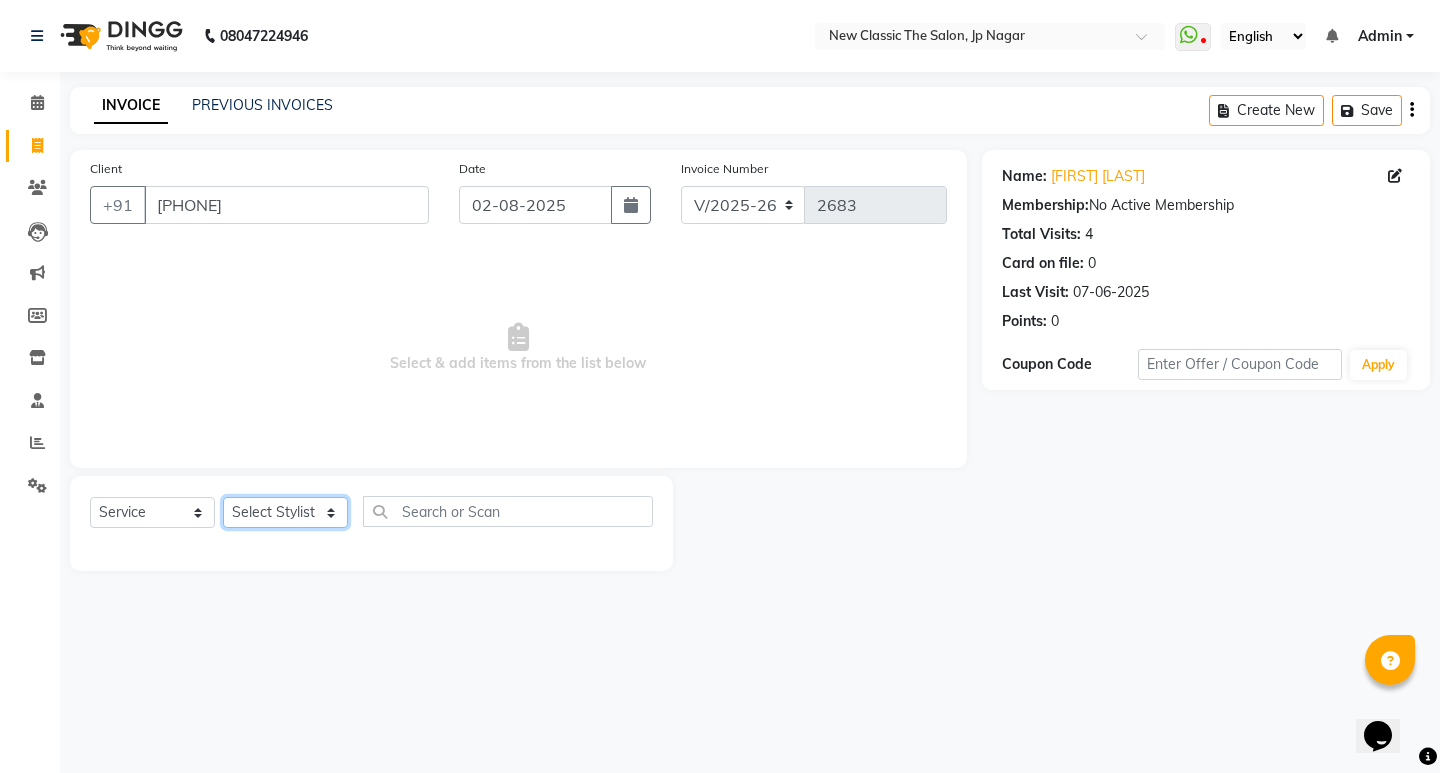 select on "27627" 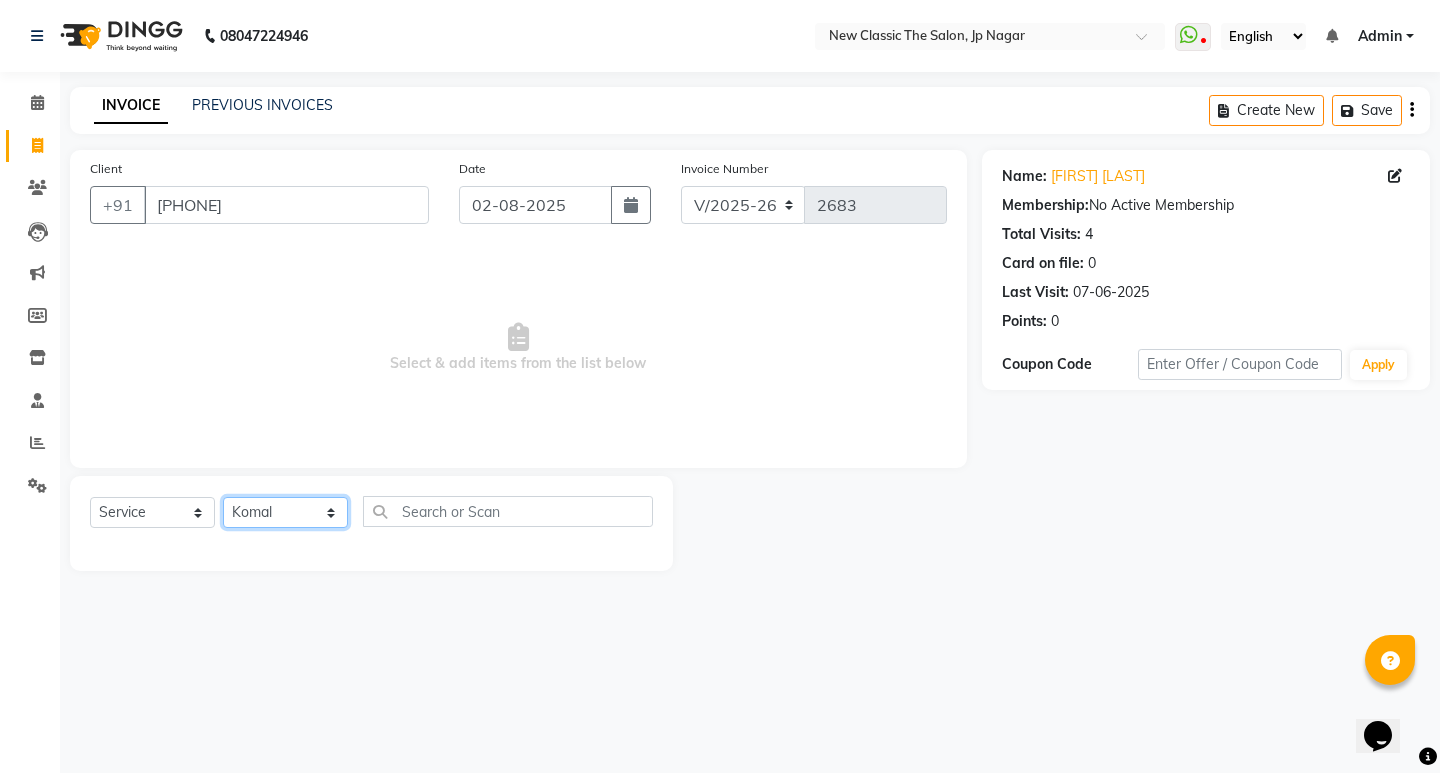 click on "Select Stylist [FIRST] [FIRST] [FIRST] [FIRST] [FIRST] [FIRST] [FIRST] [FIRST] [FIRST] [FIRST]" 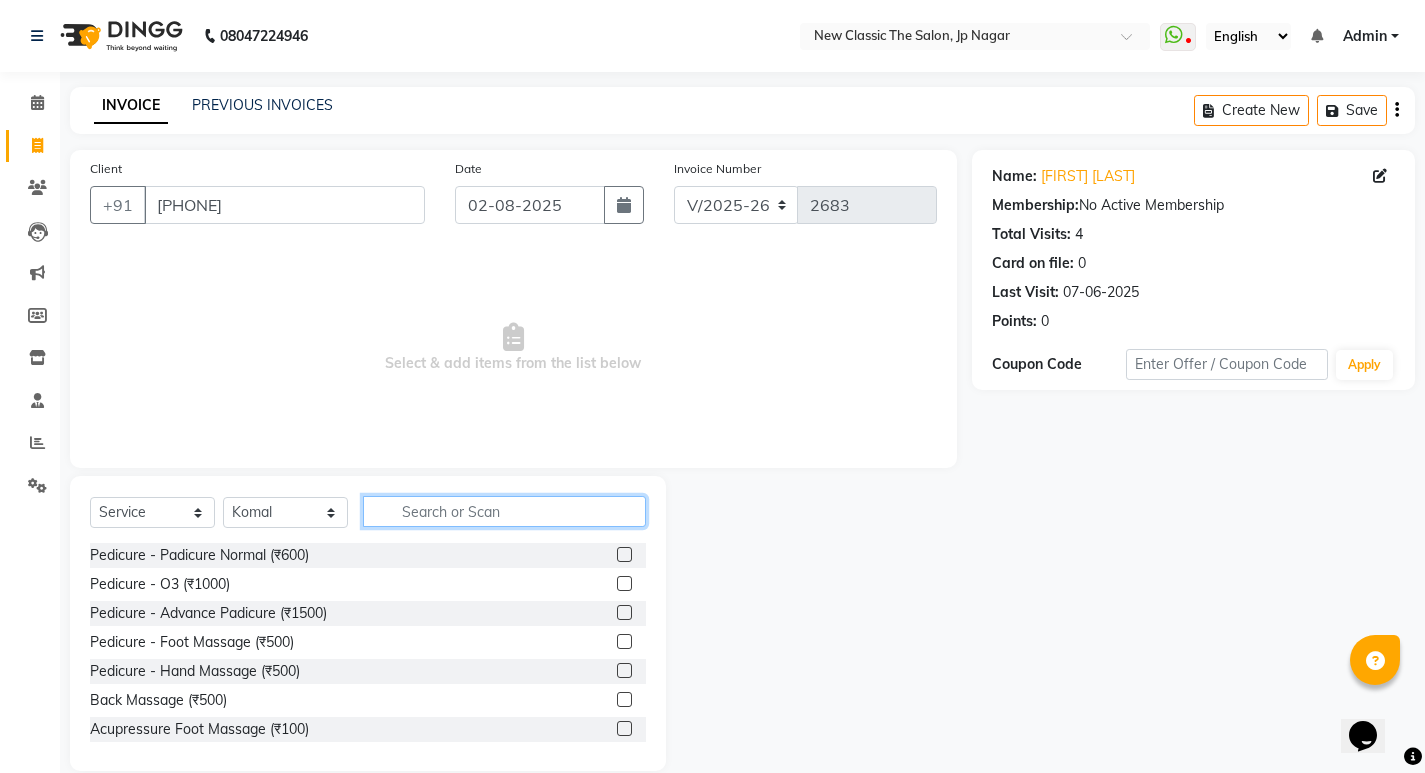 click 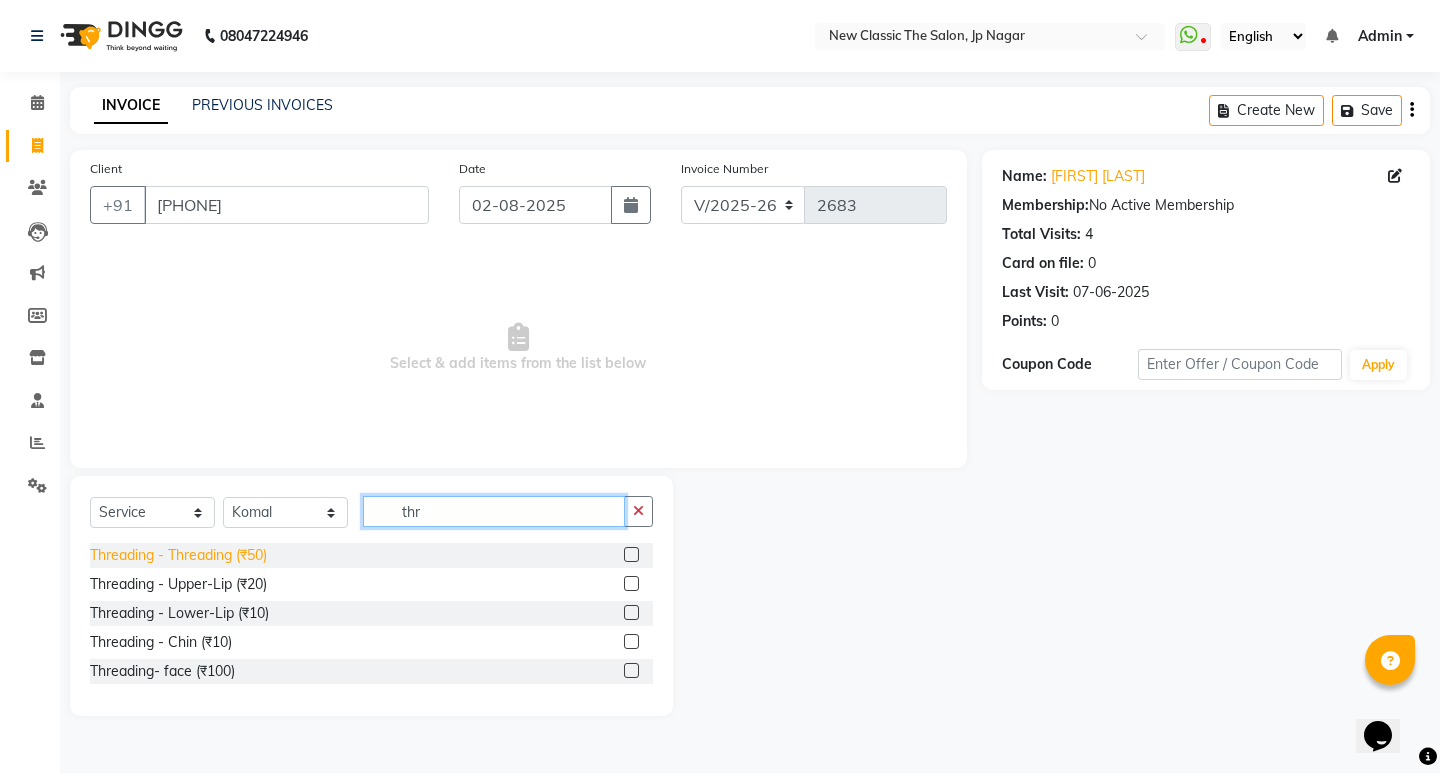 type on "thr" 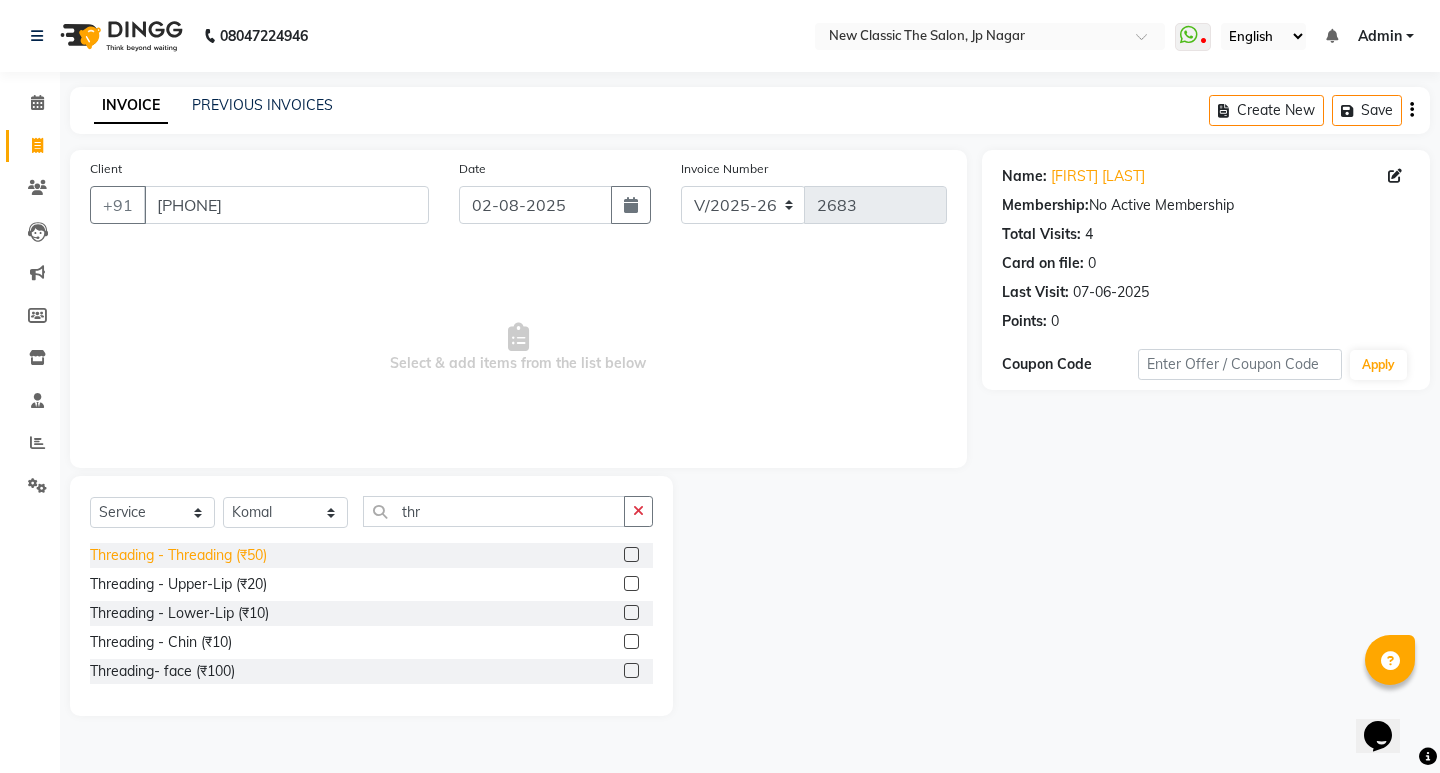 click on "Threading - Threading (₹50)" 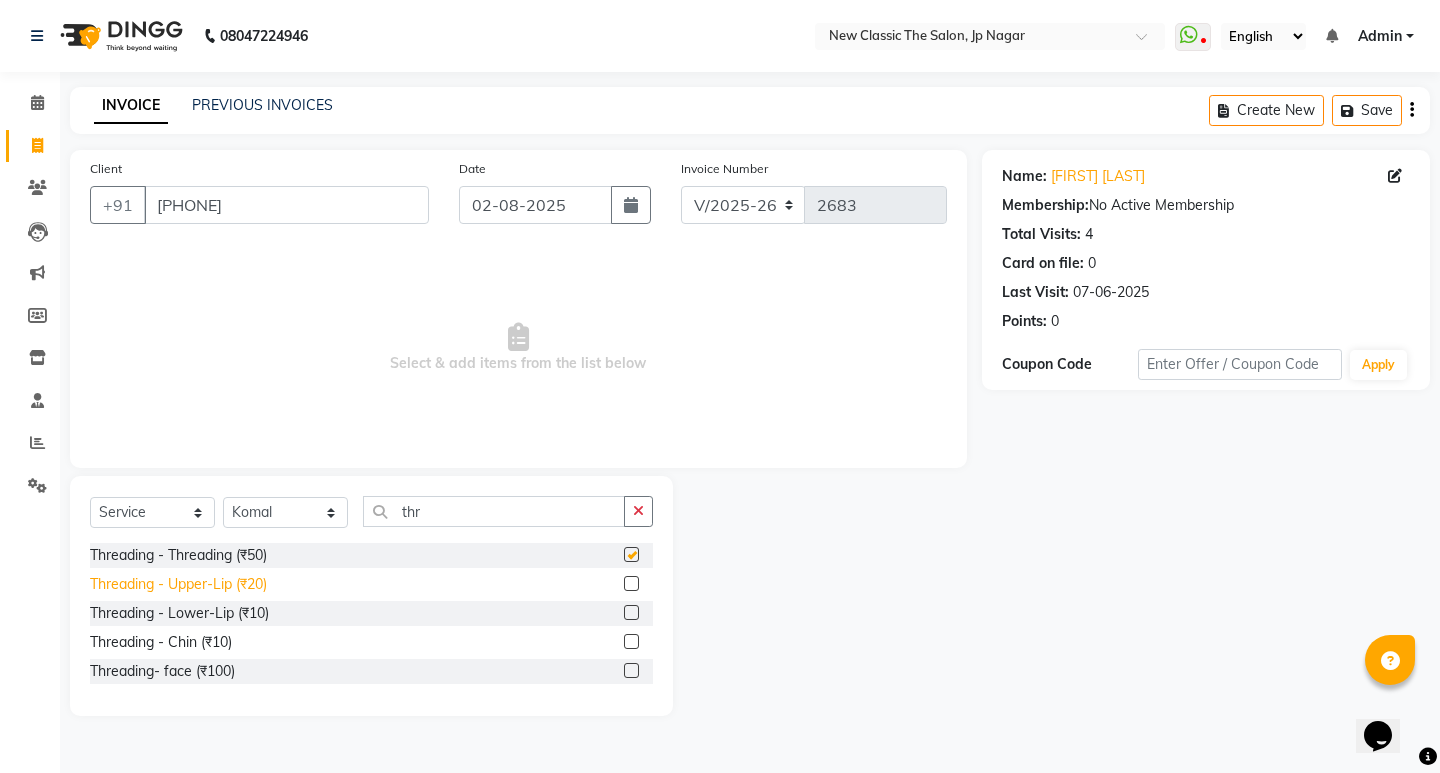 checkbox on "false" 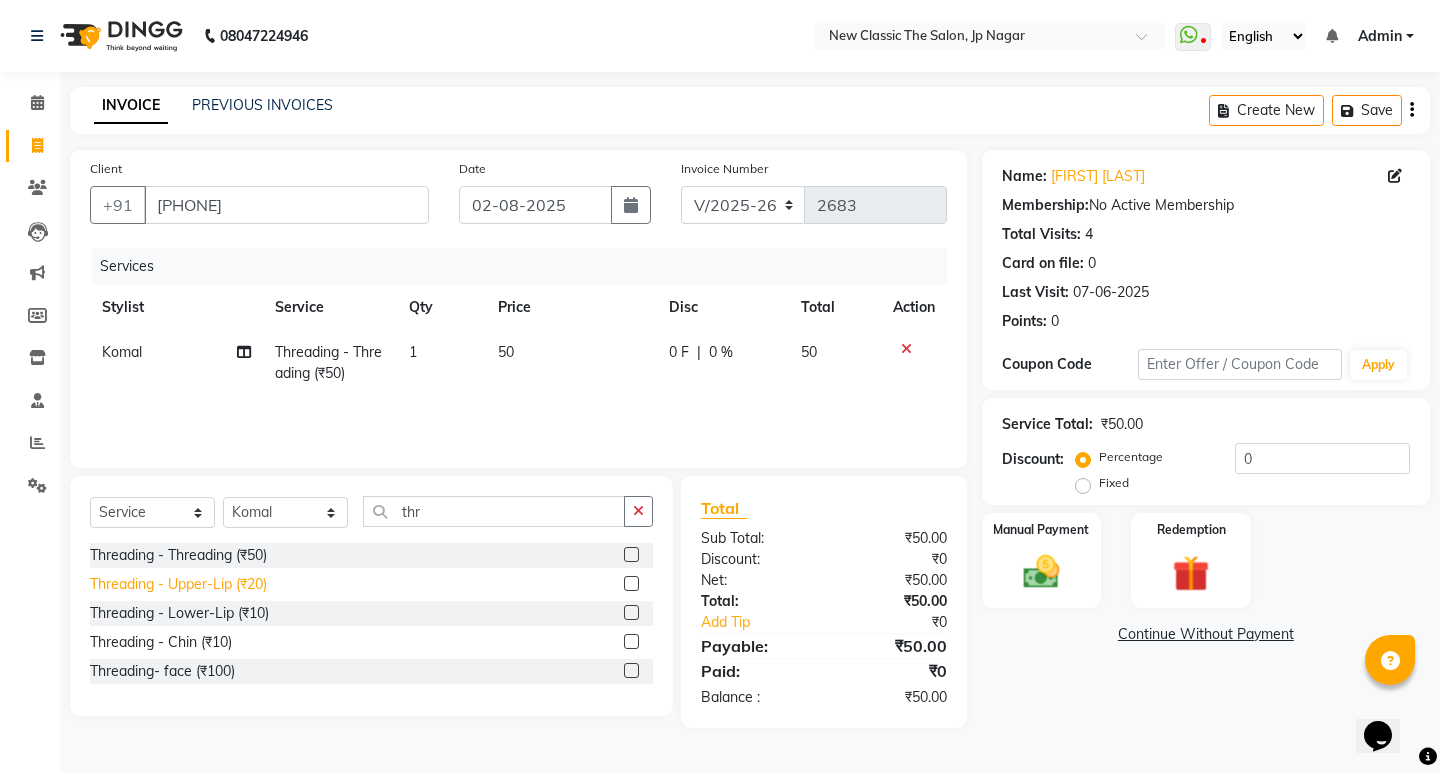 click on "Threading - Upper-Lip (₹20)" 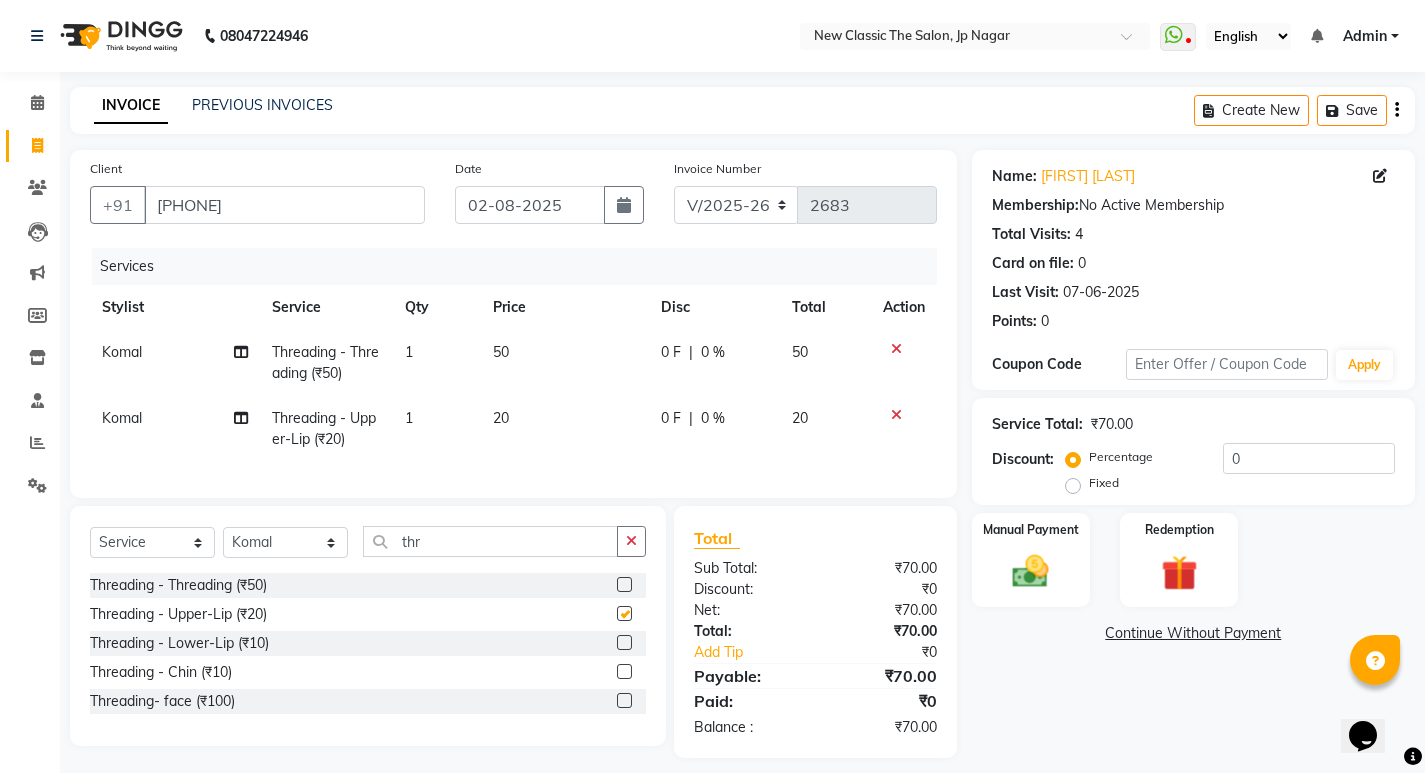 checkbox on "false" 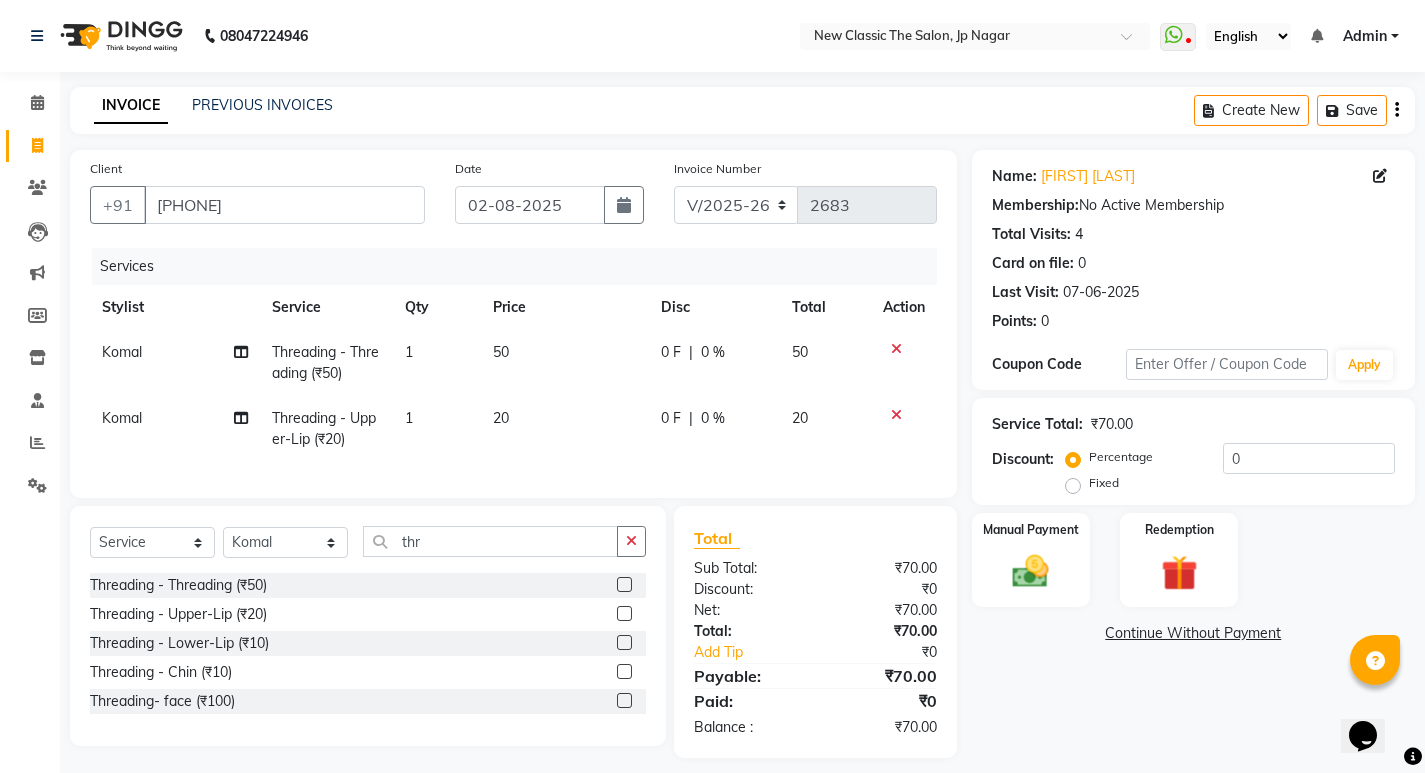 click on "0 F | 0 %" 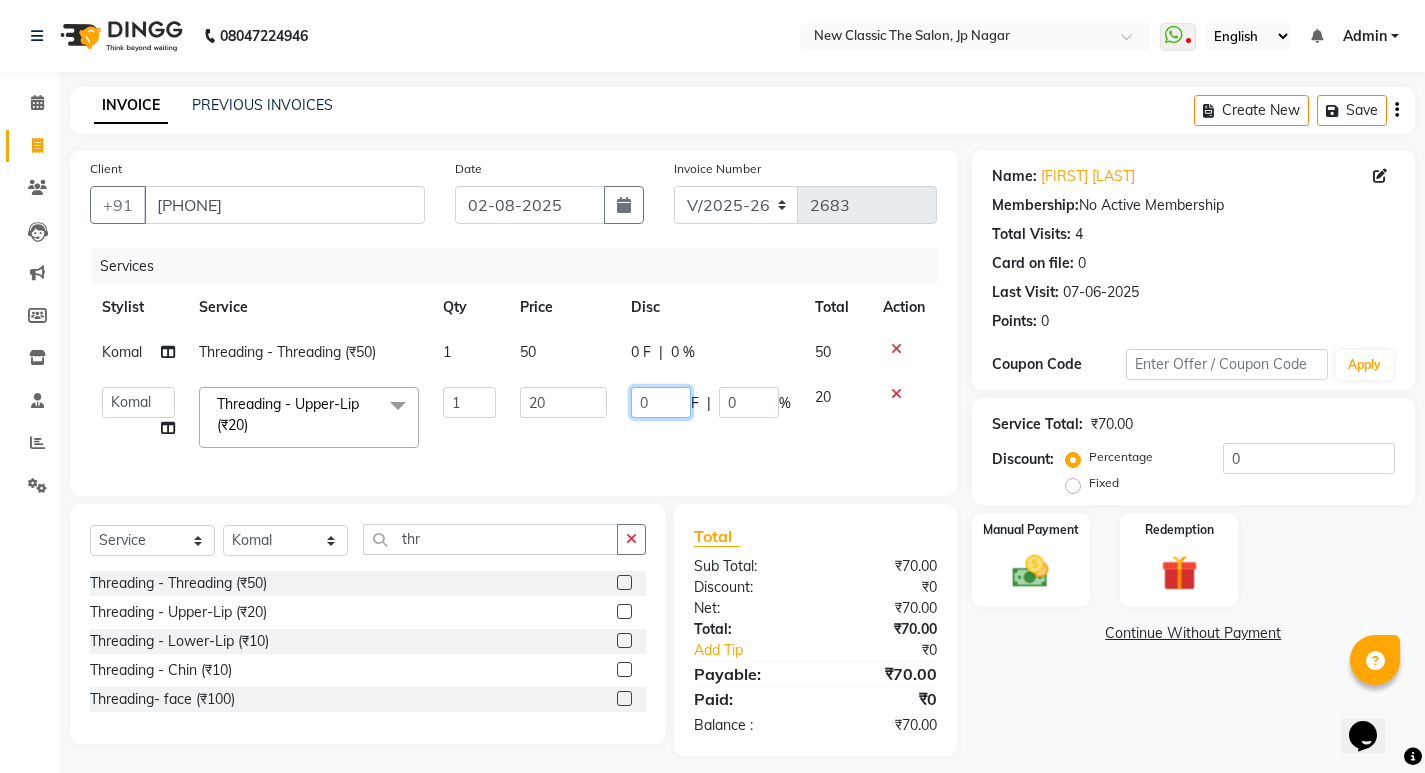 click on "0" 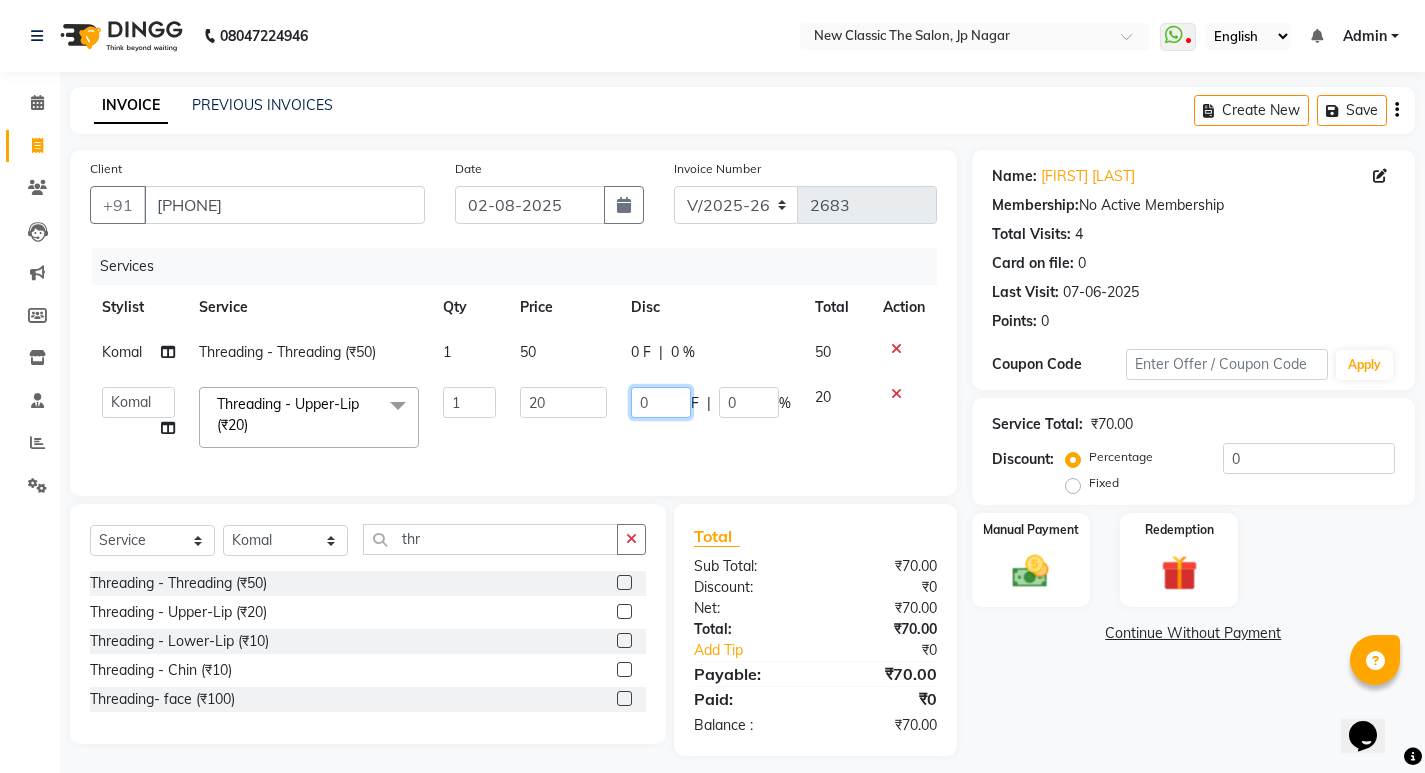 type on "10" 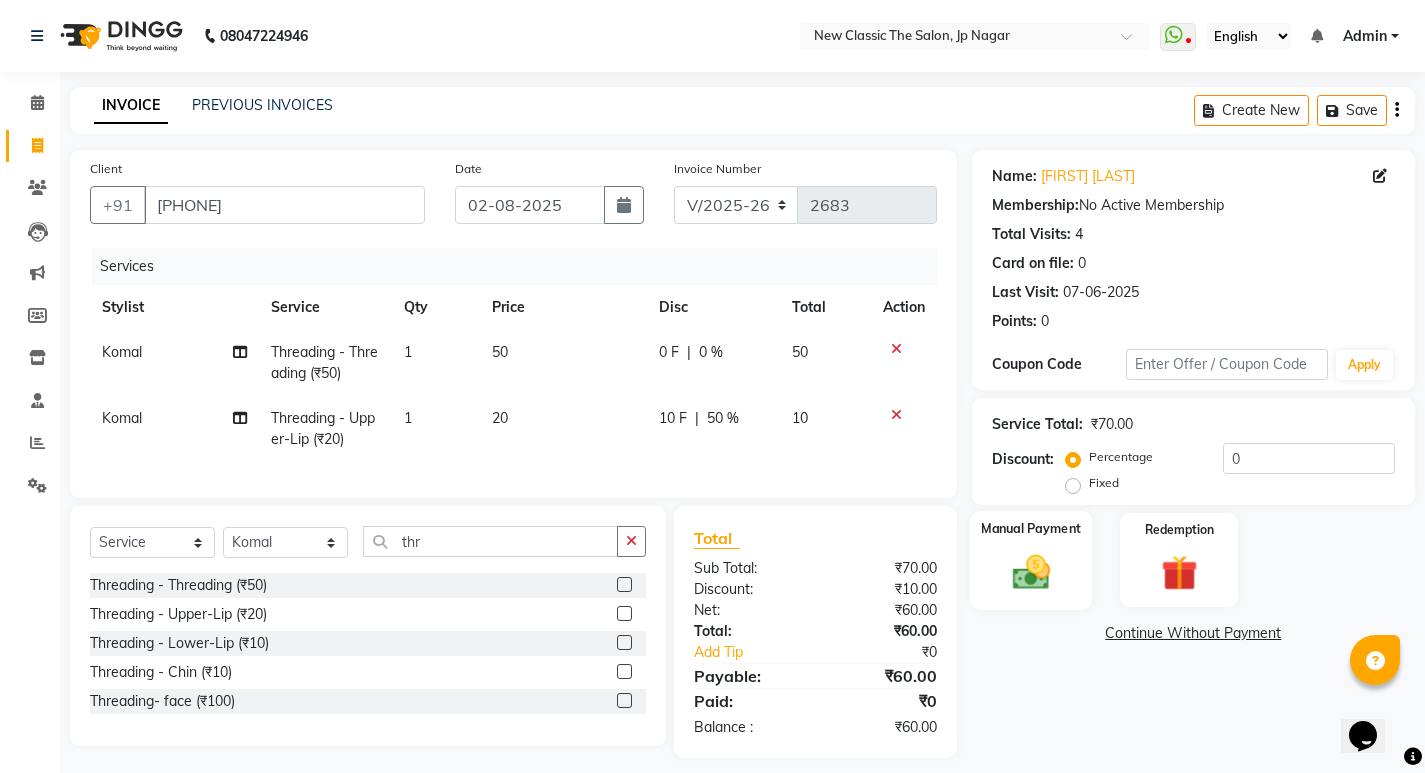 click 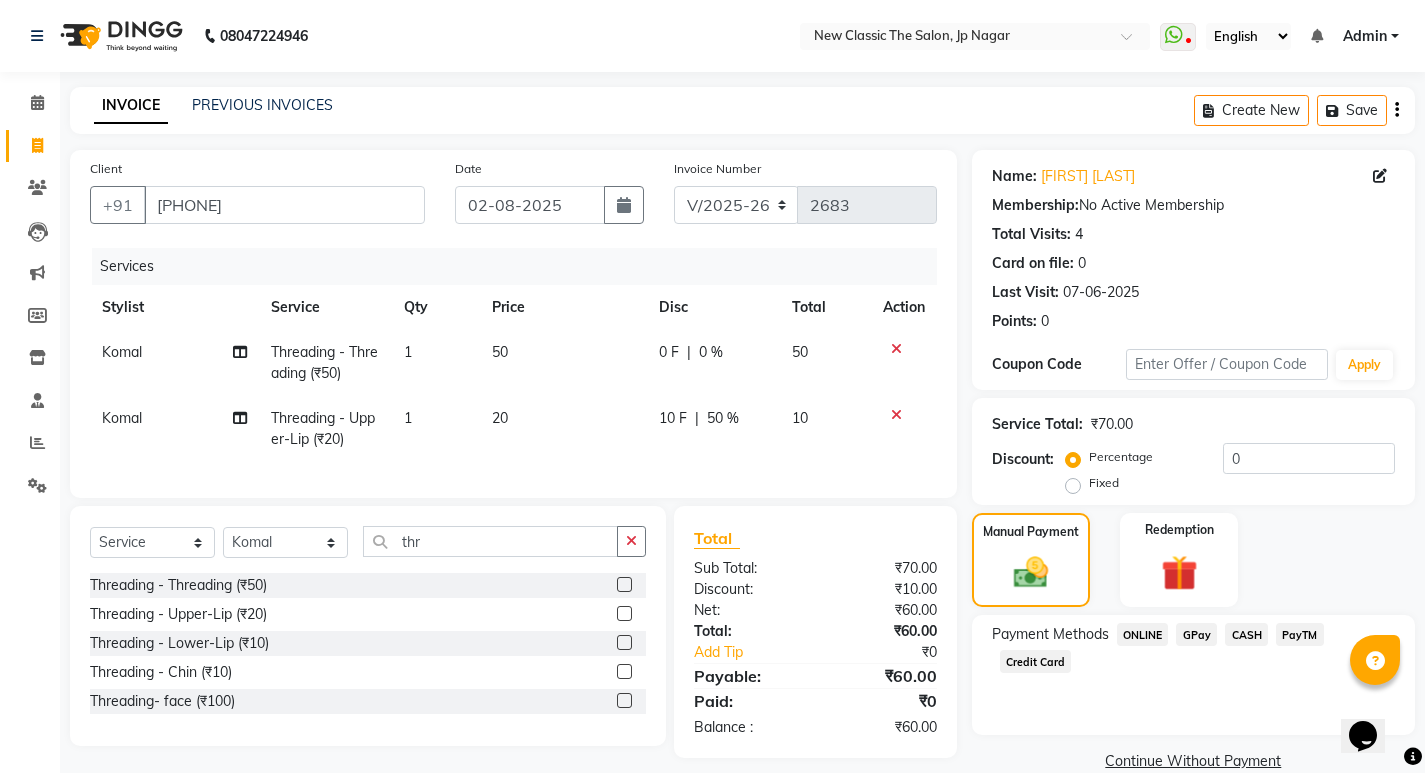 click on "CASH" 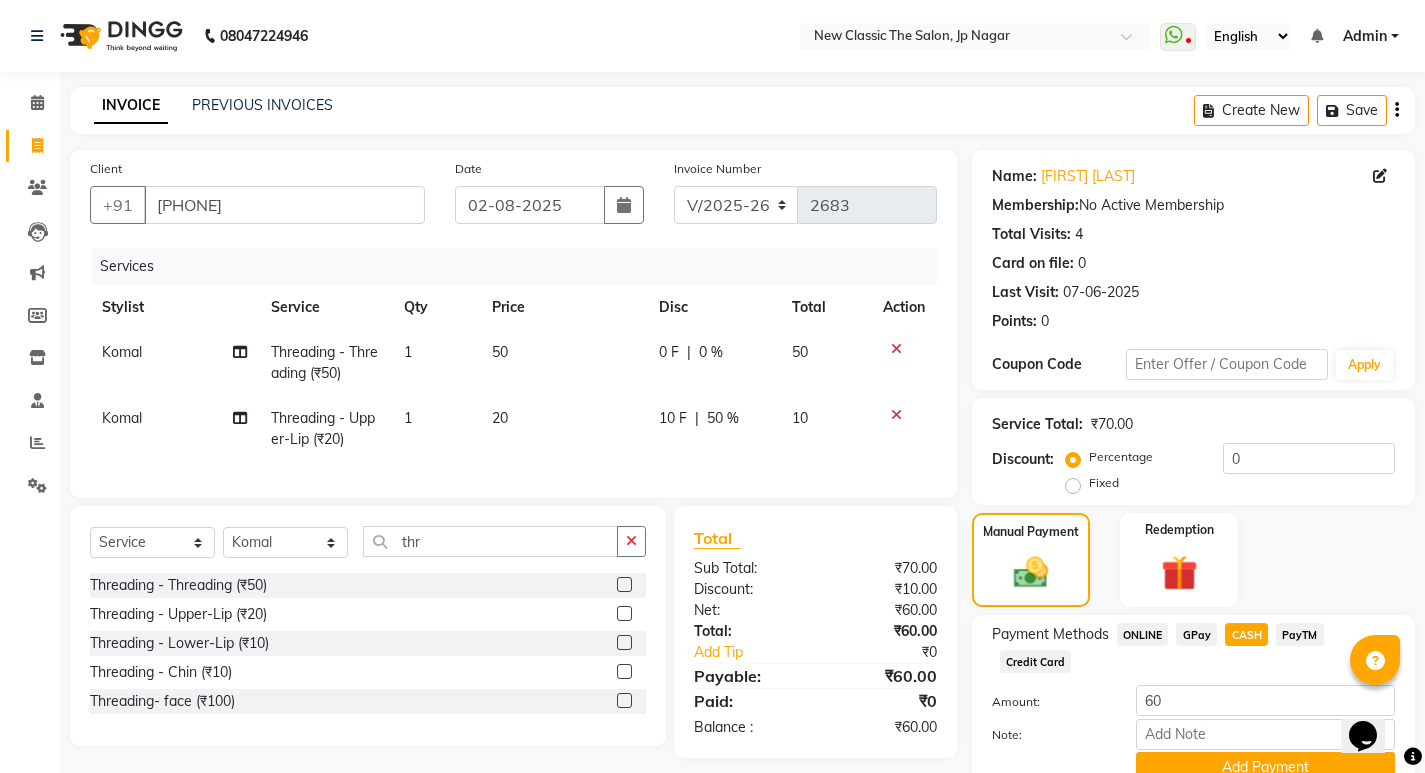 scroll, scrollTop: 89, scrollLeft: 0, axis: vertical 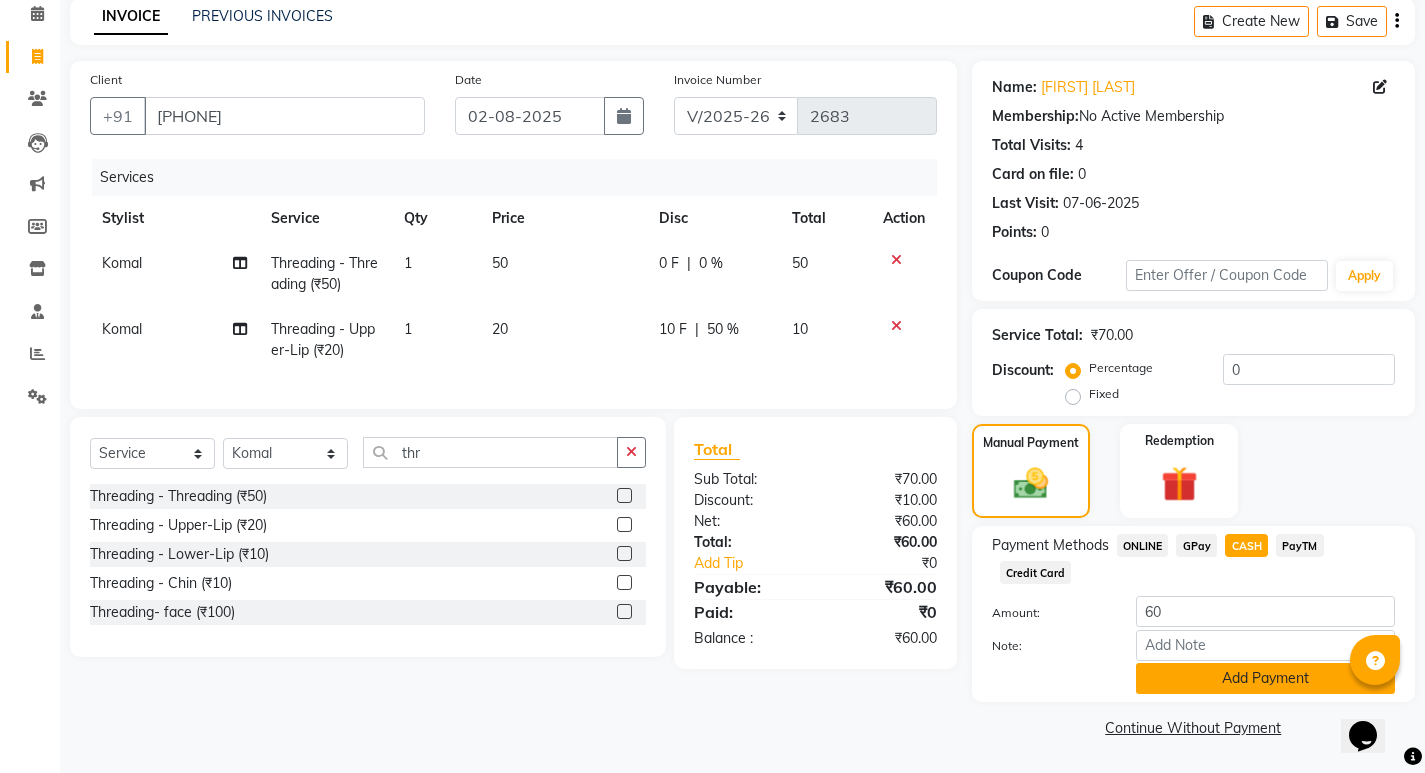 click on "Add Payment" 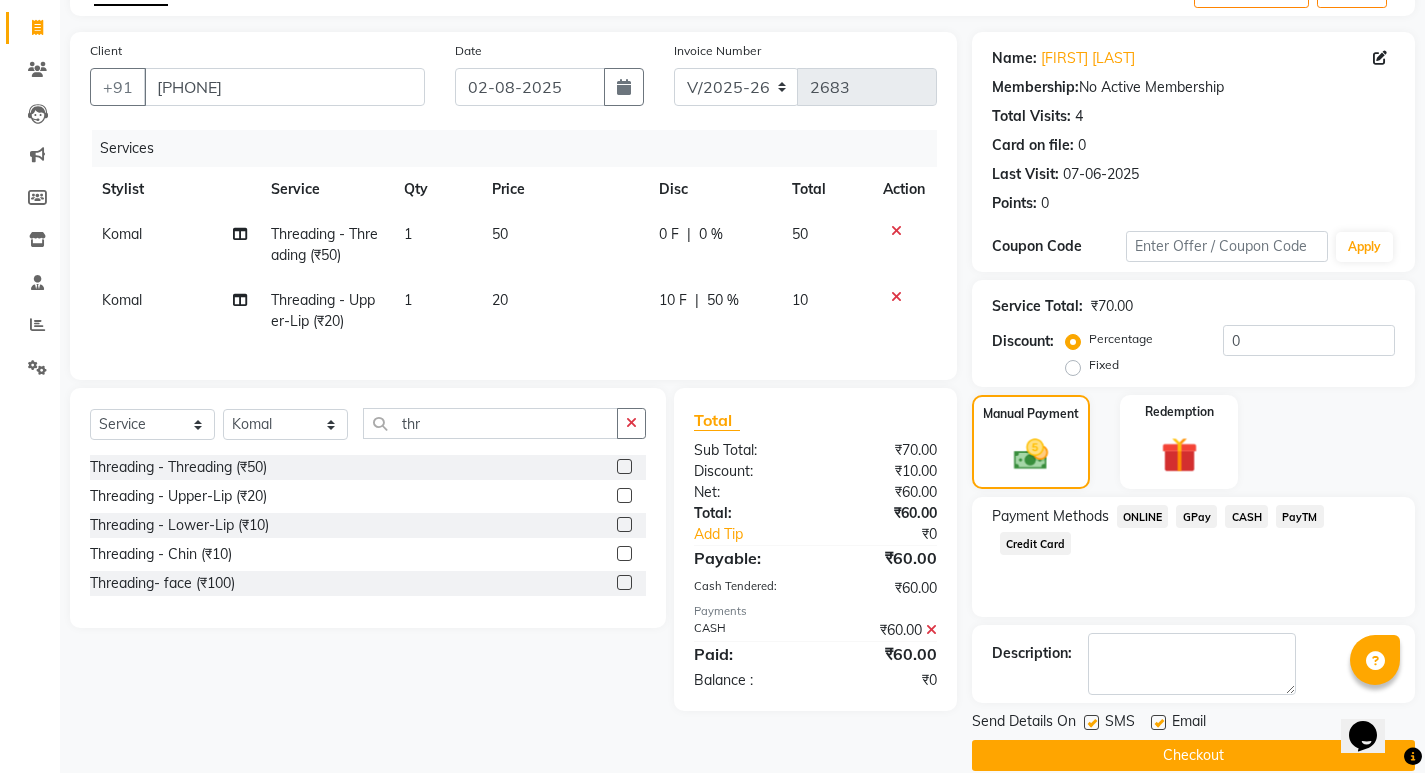 scroll, scrollTop: 146, scrollLeft: 0, axis: vertical 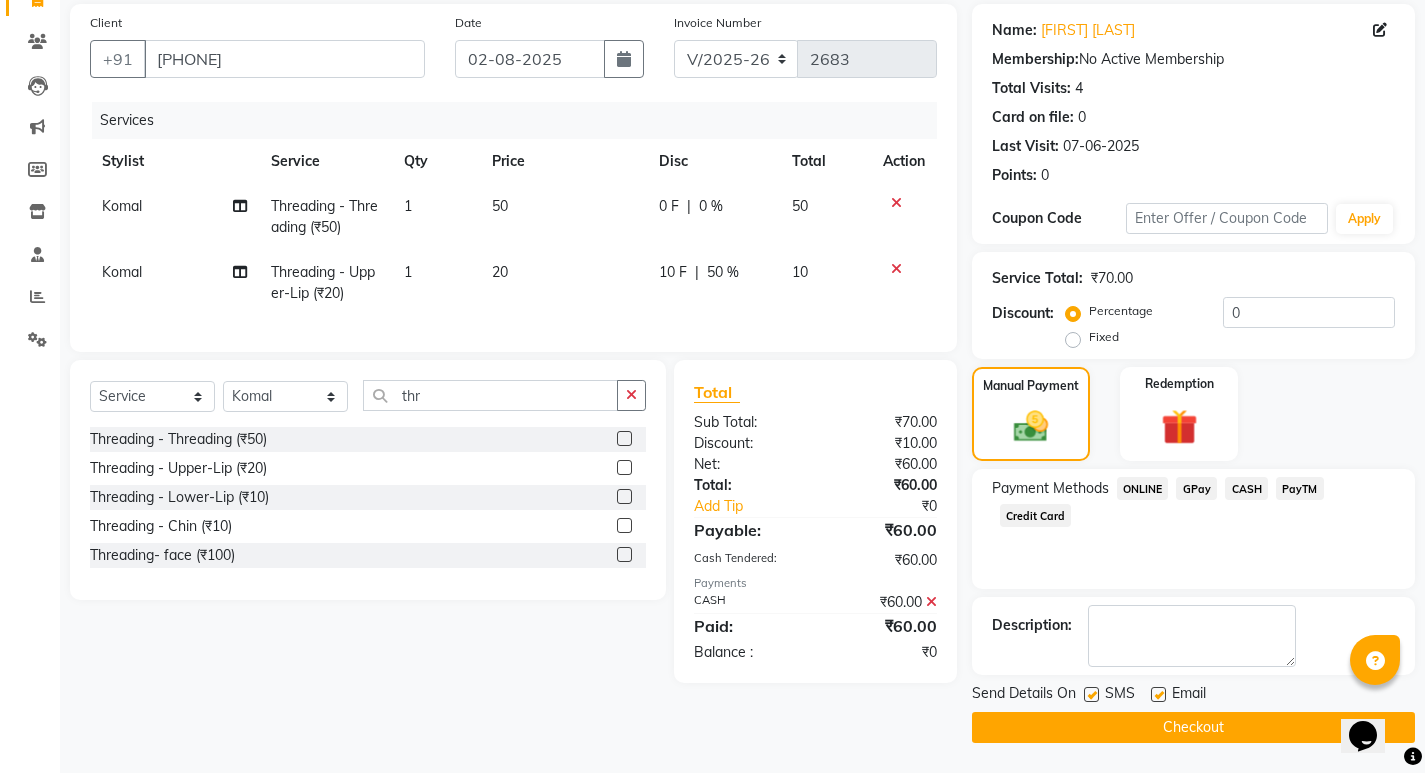click on "Checkout" 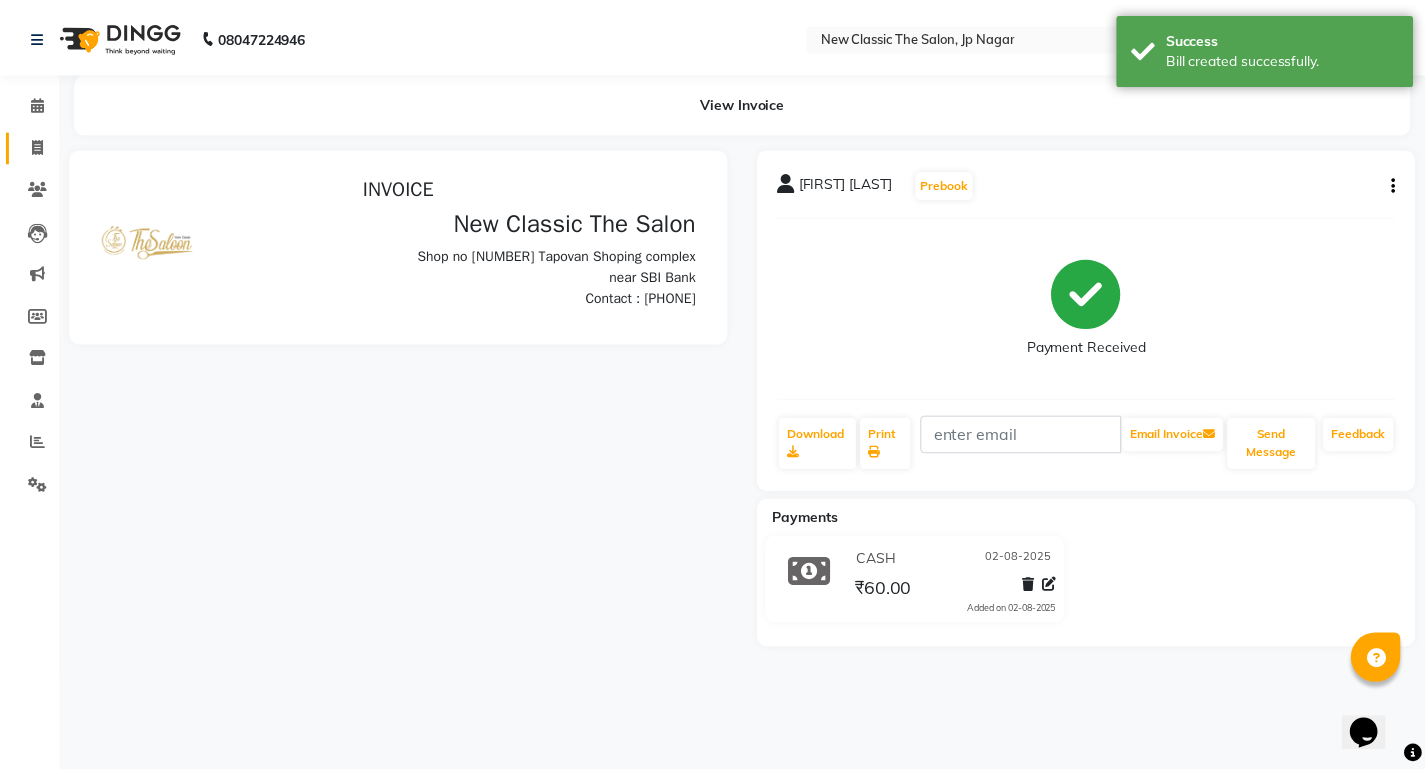 scroll, scrollTop: 0, scrollLeft: 0, axis: both 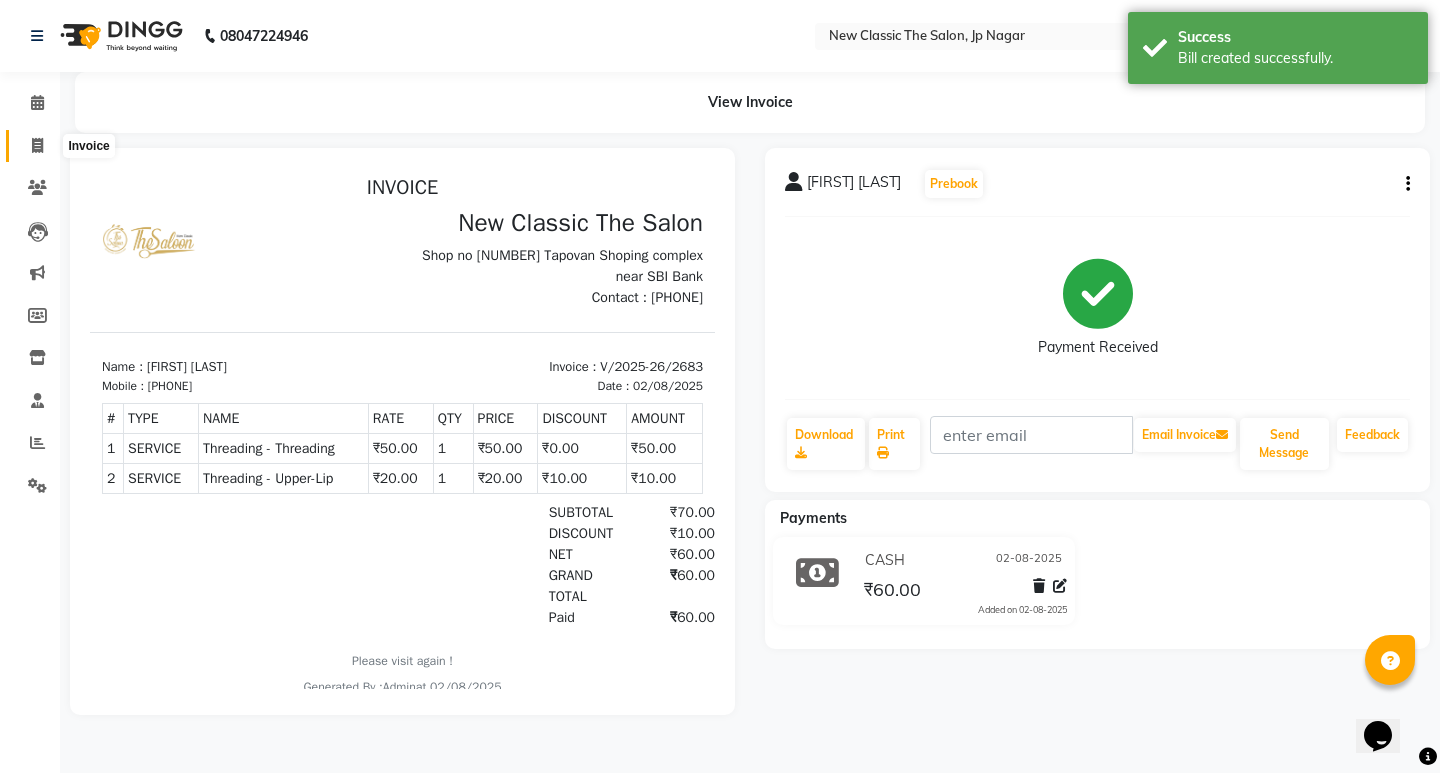 click 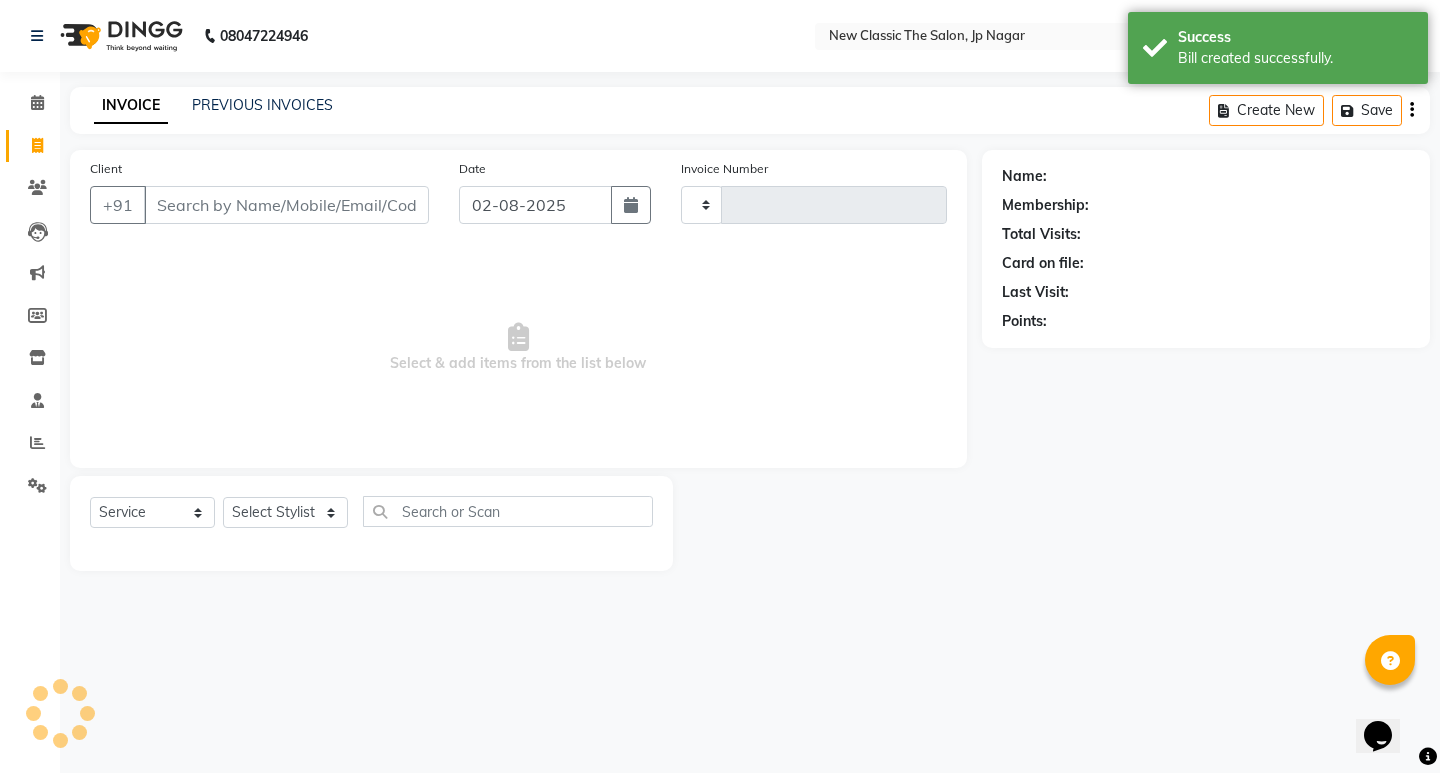 type on "2684" 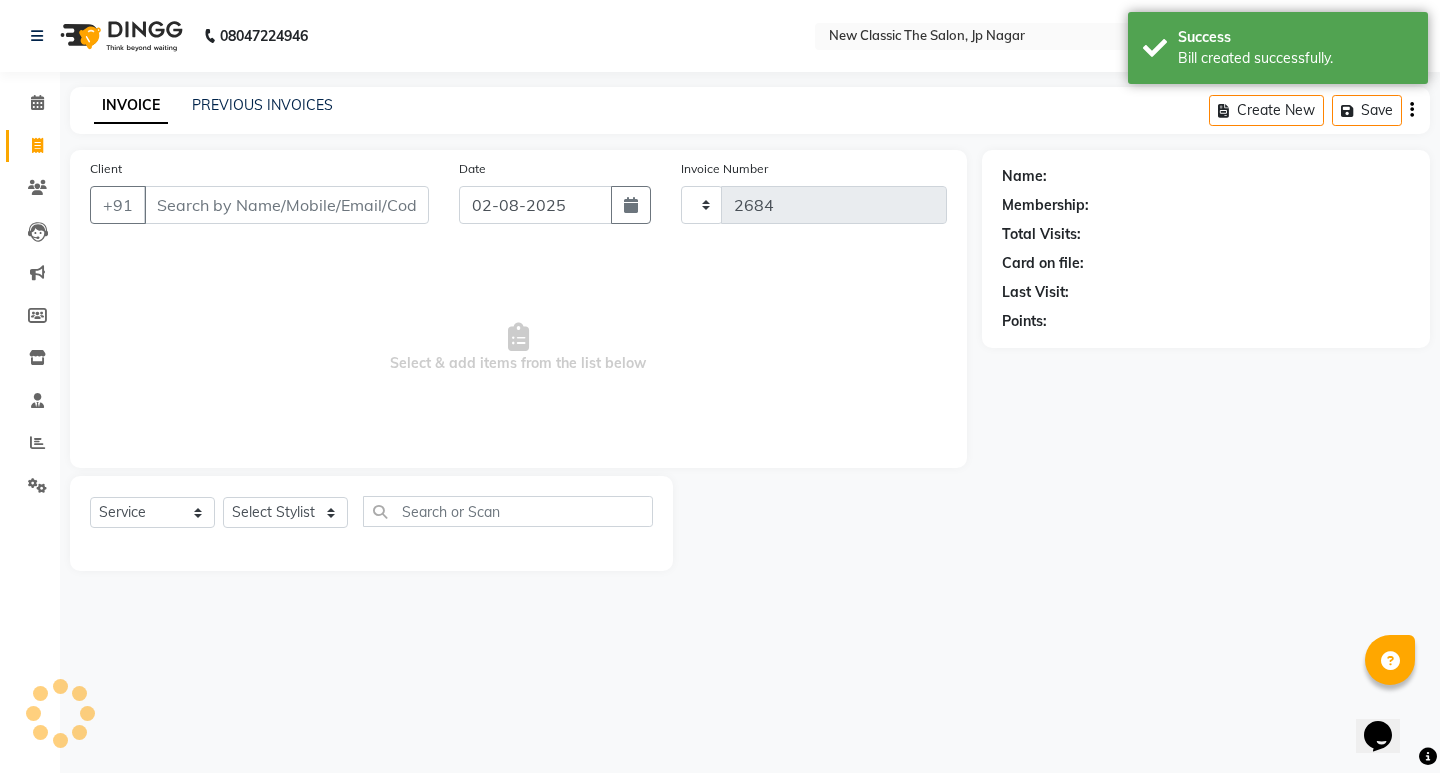 select on "4678" 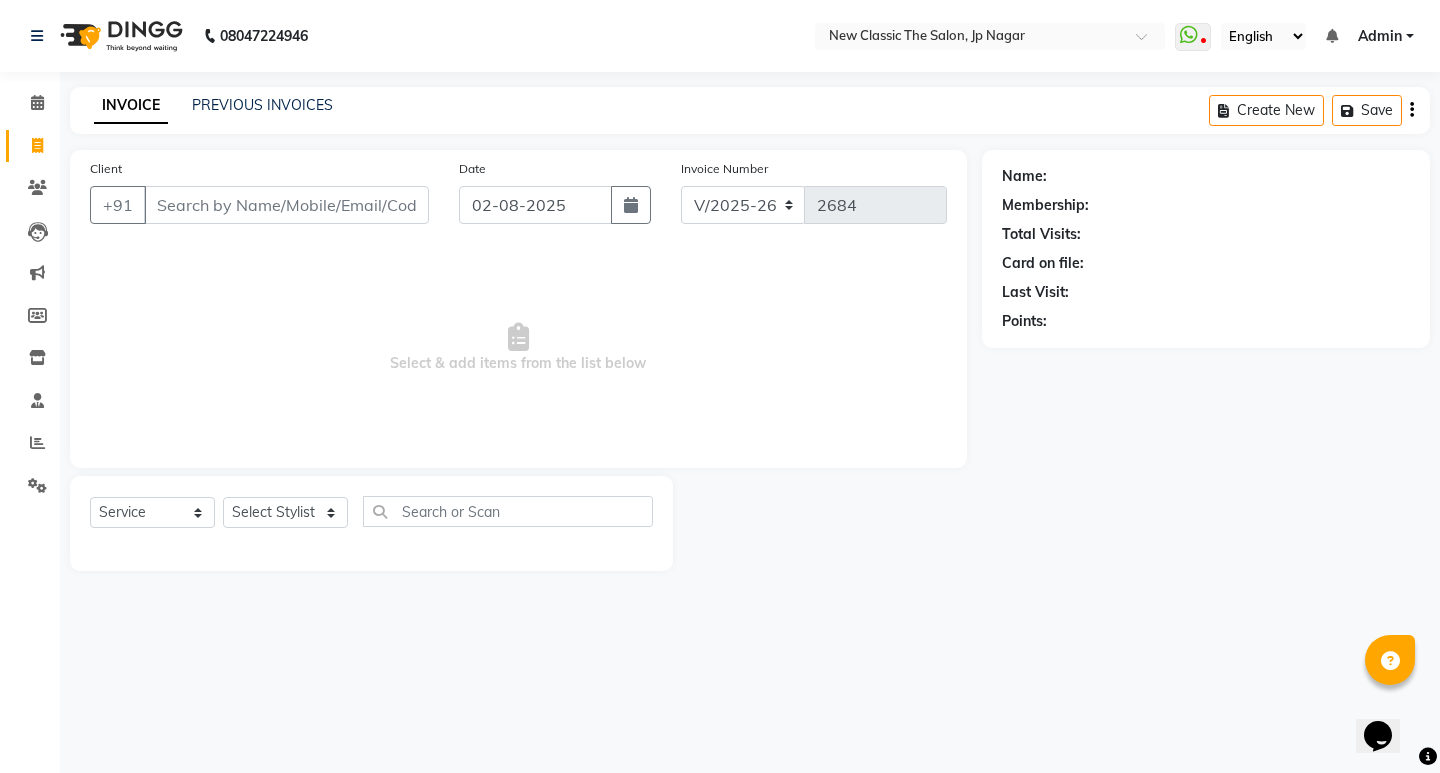 click on "Client" at bounding box center (286, 205) 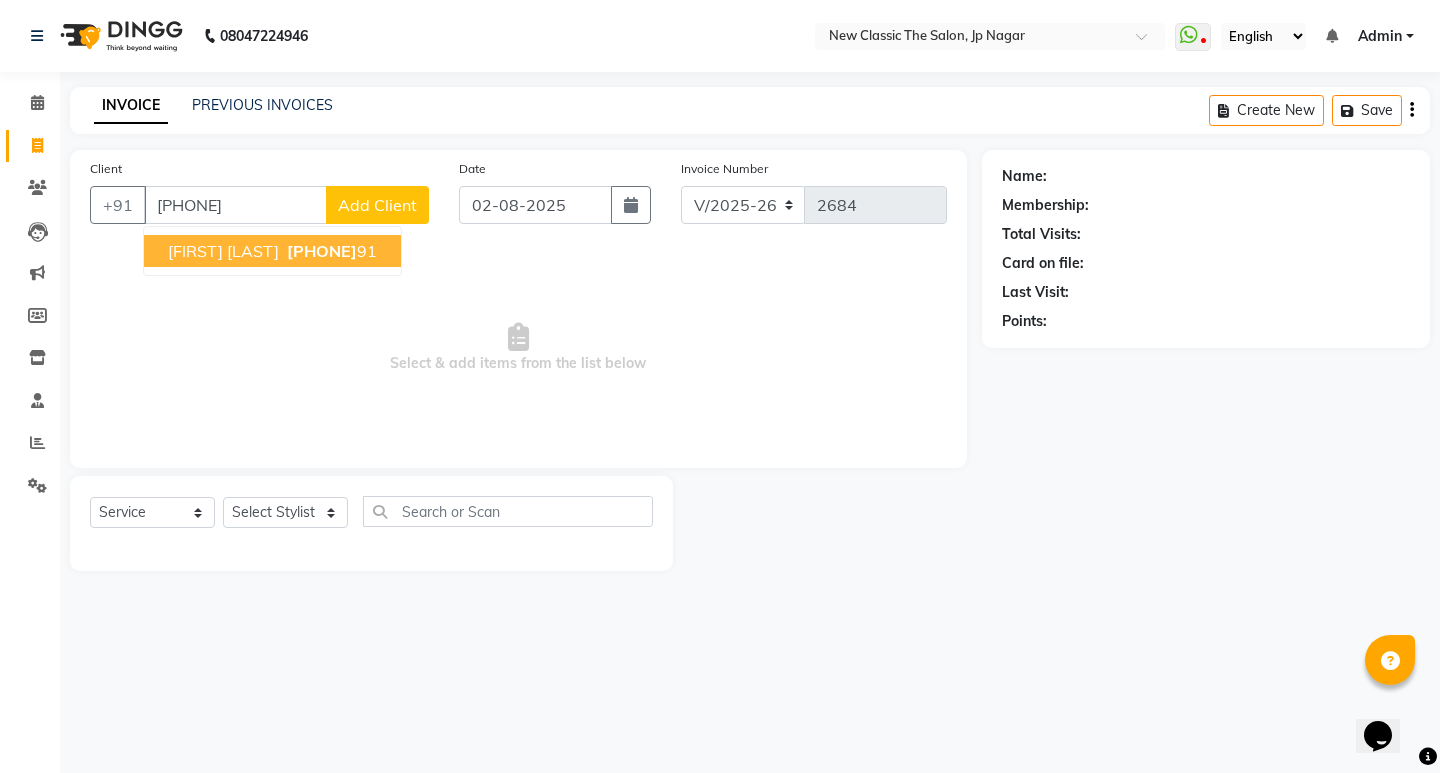 click on "[PHONE]" at bounding box center [322, 251] 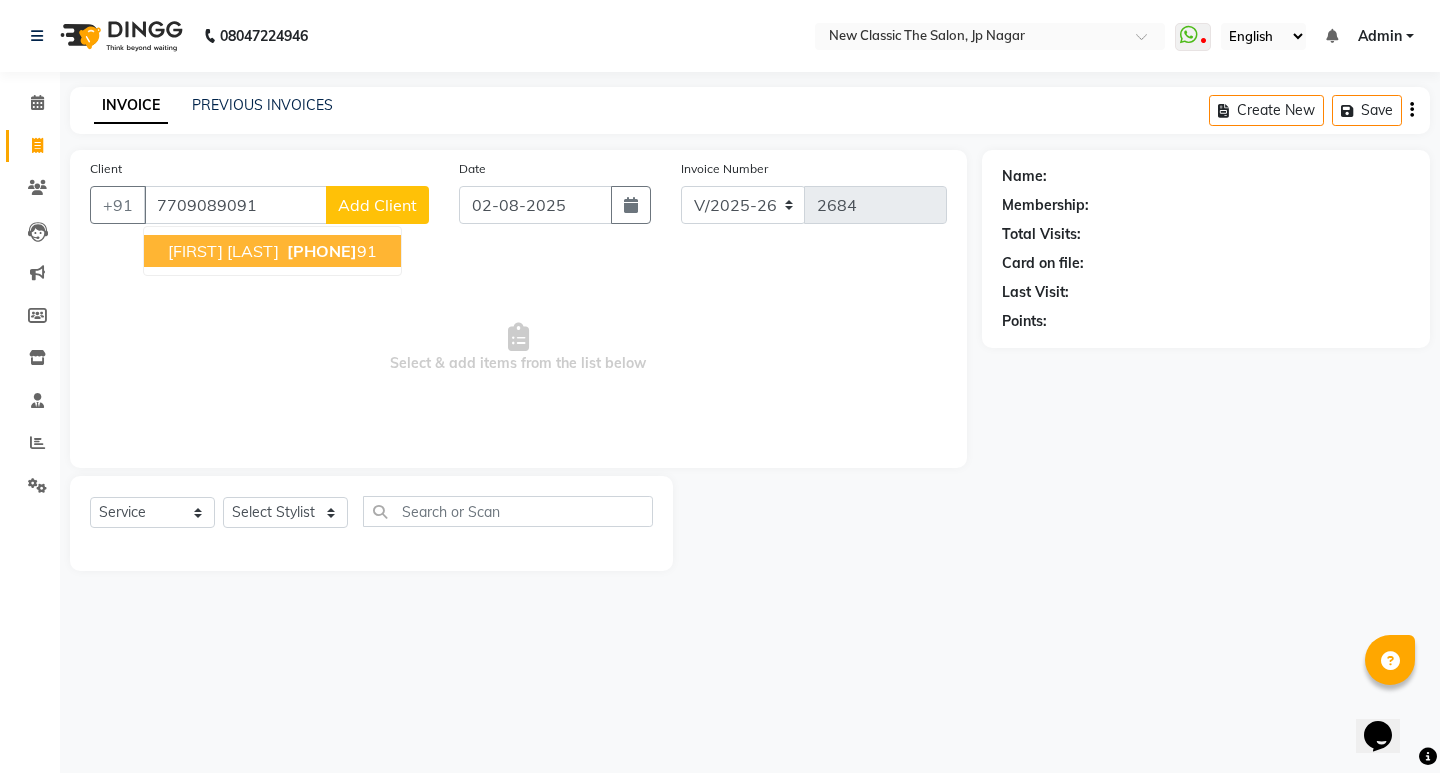 type on "7709089091" 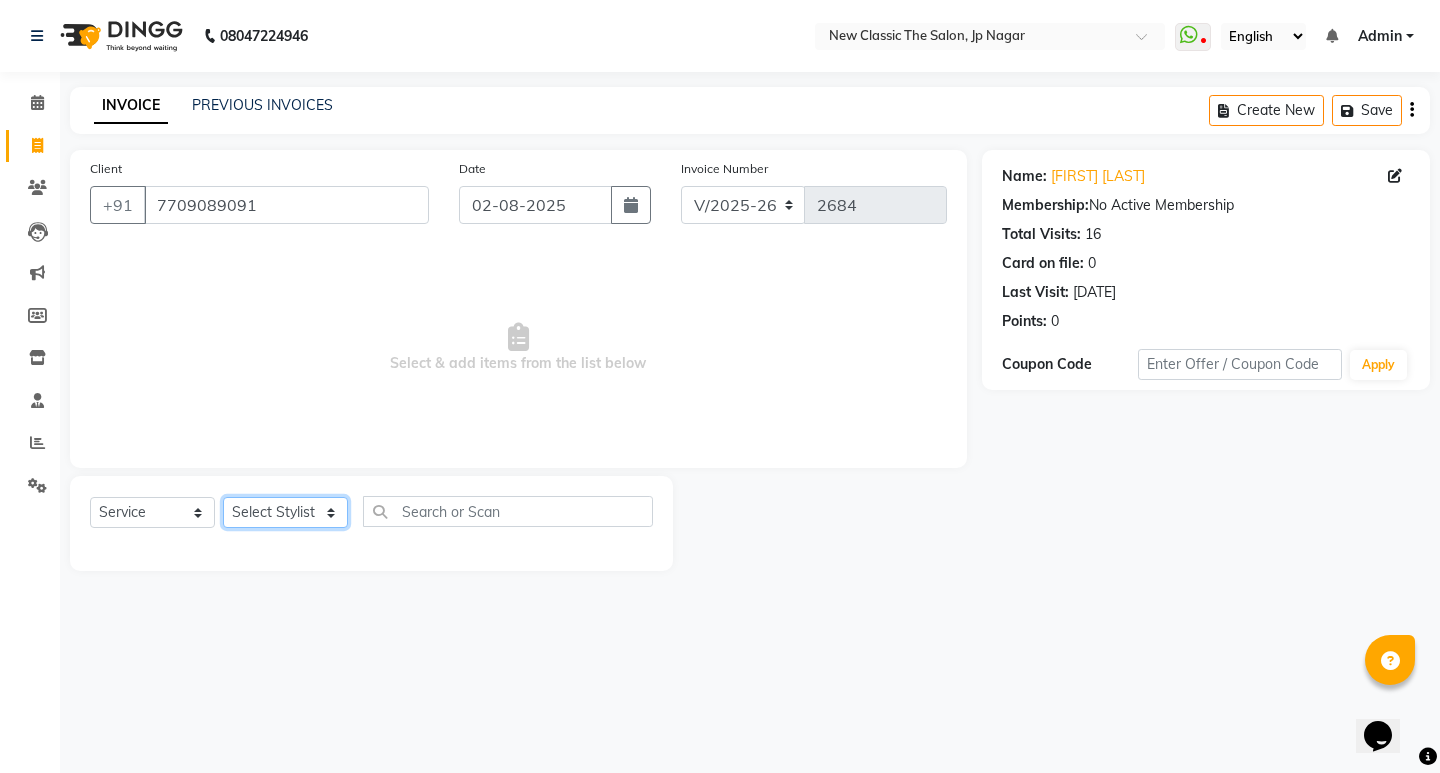 click on "Select Stylist [FIRST] [FIRST] [FIRST] [FIRST] [FIRST] [FIRST] [FIRST] [FIRST] [FIRST] [FIRST]" 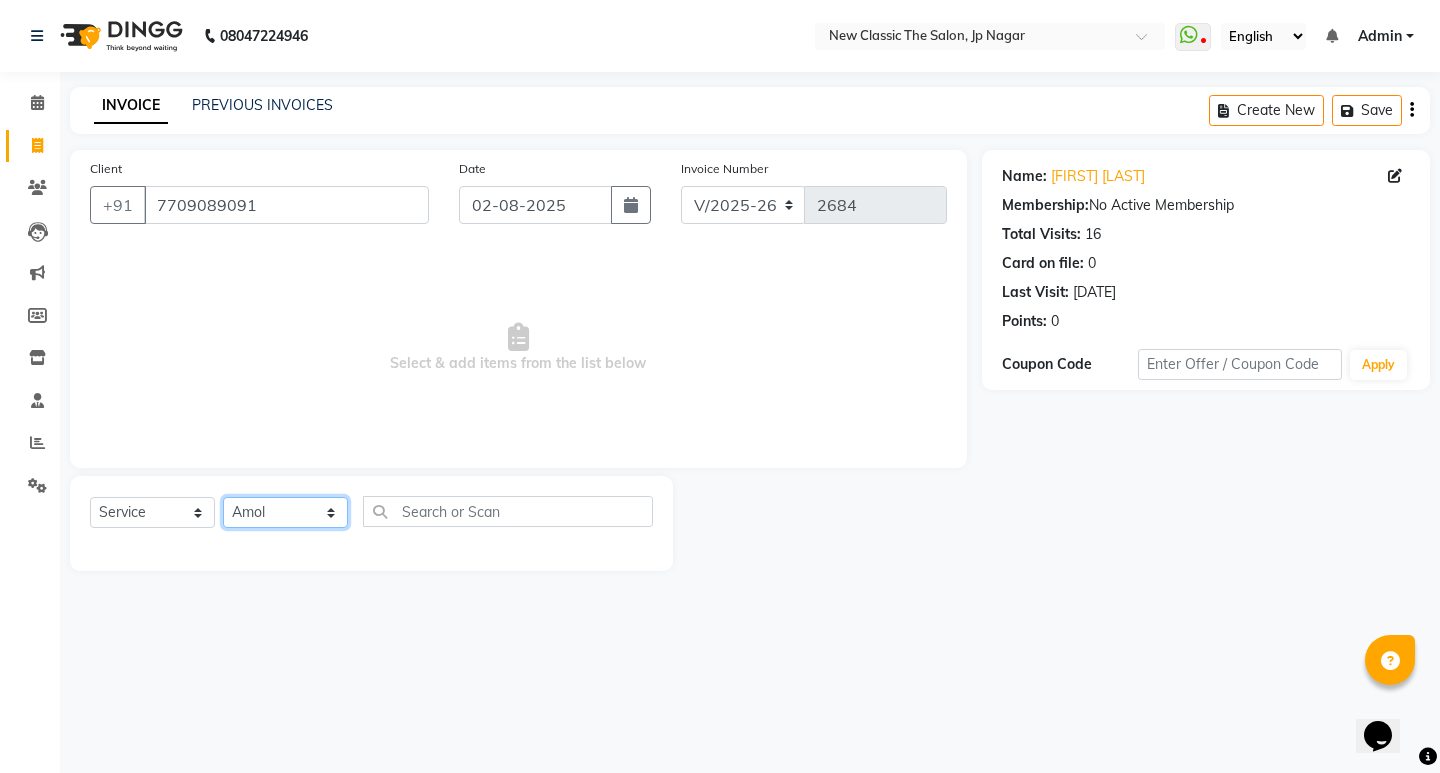 click on "Select Stylist [FIRST] [FIRST] [FIRST] [FIRST] [FIRST] [FIRST] [FIRST] [FIRST] [FIRST] [FIRST]" 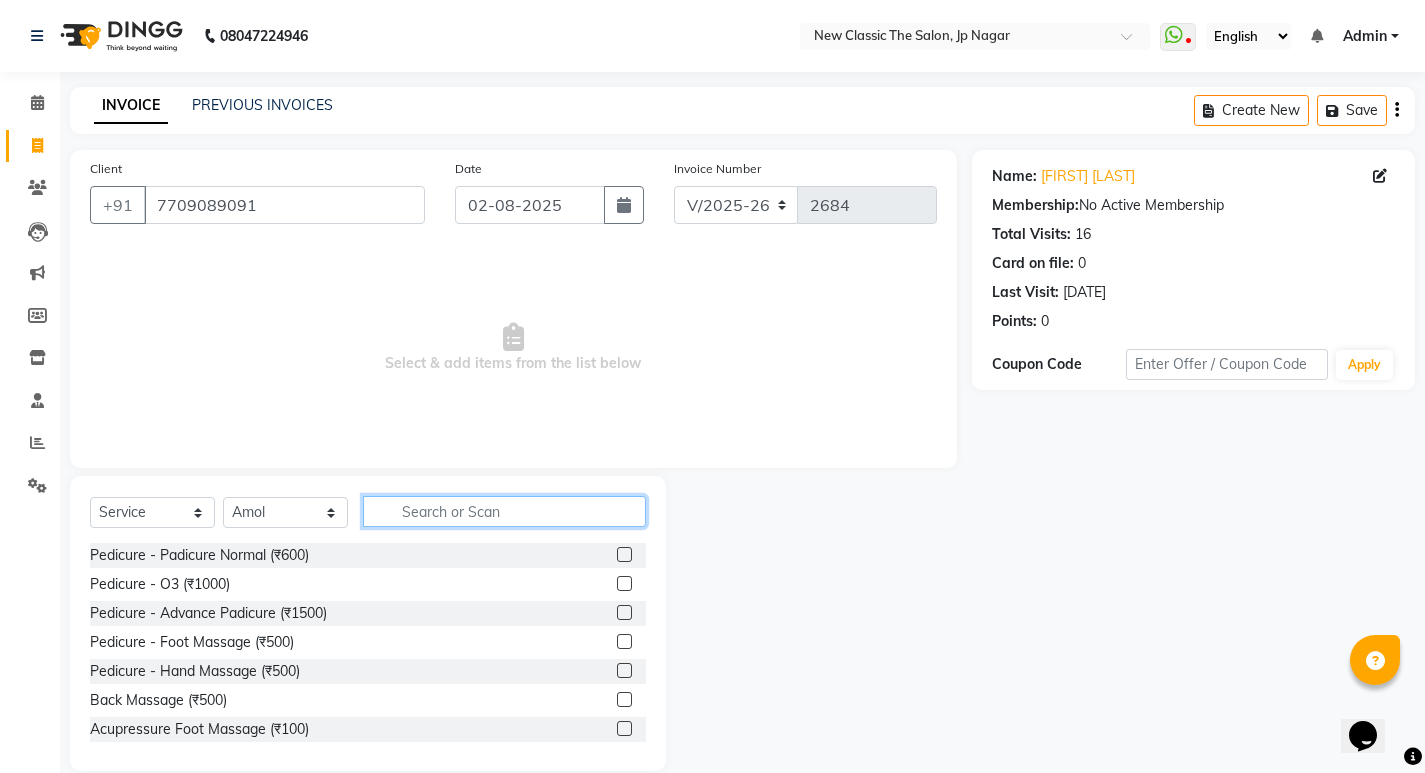 click 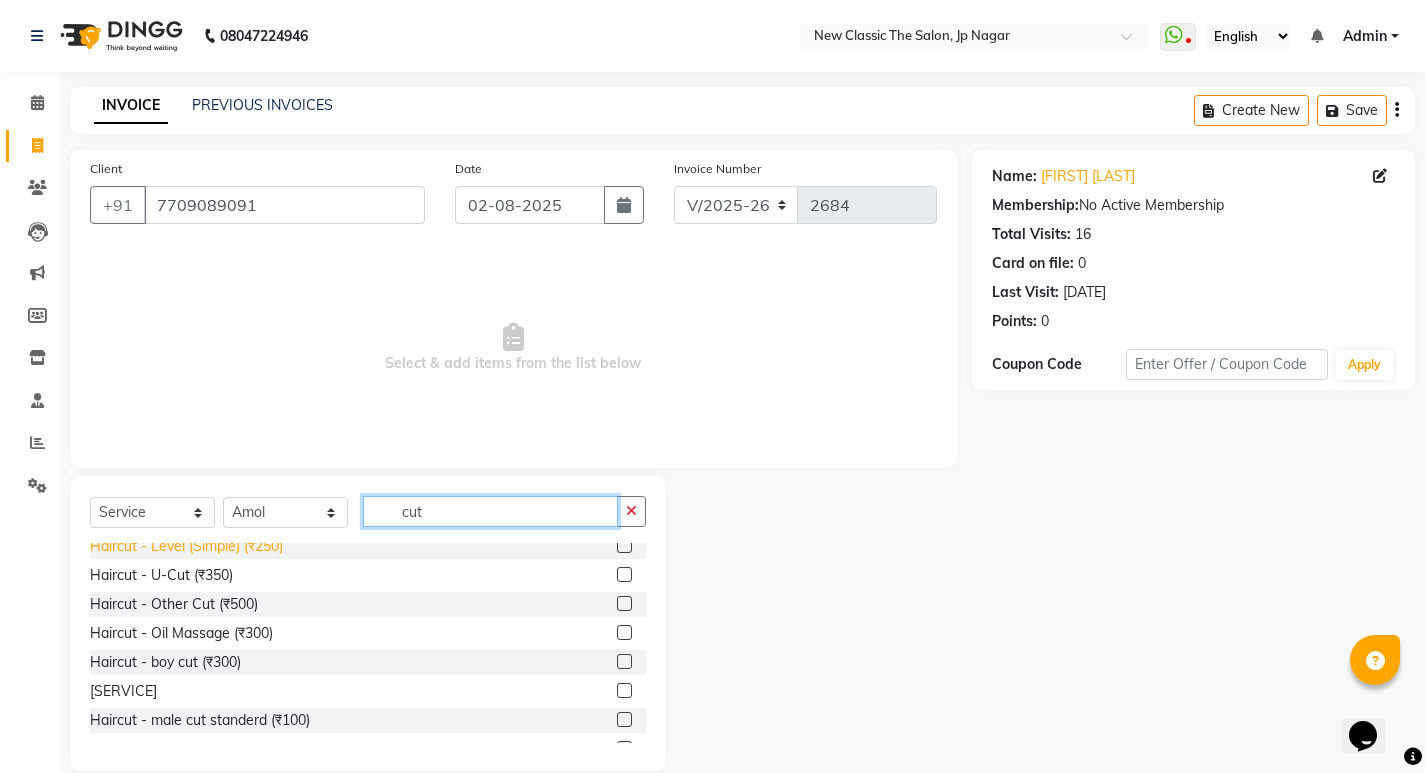 scroll, scrollTop: 177, scrollLeft: 0, axis: vertical 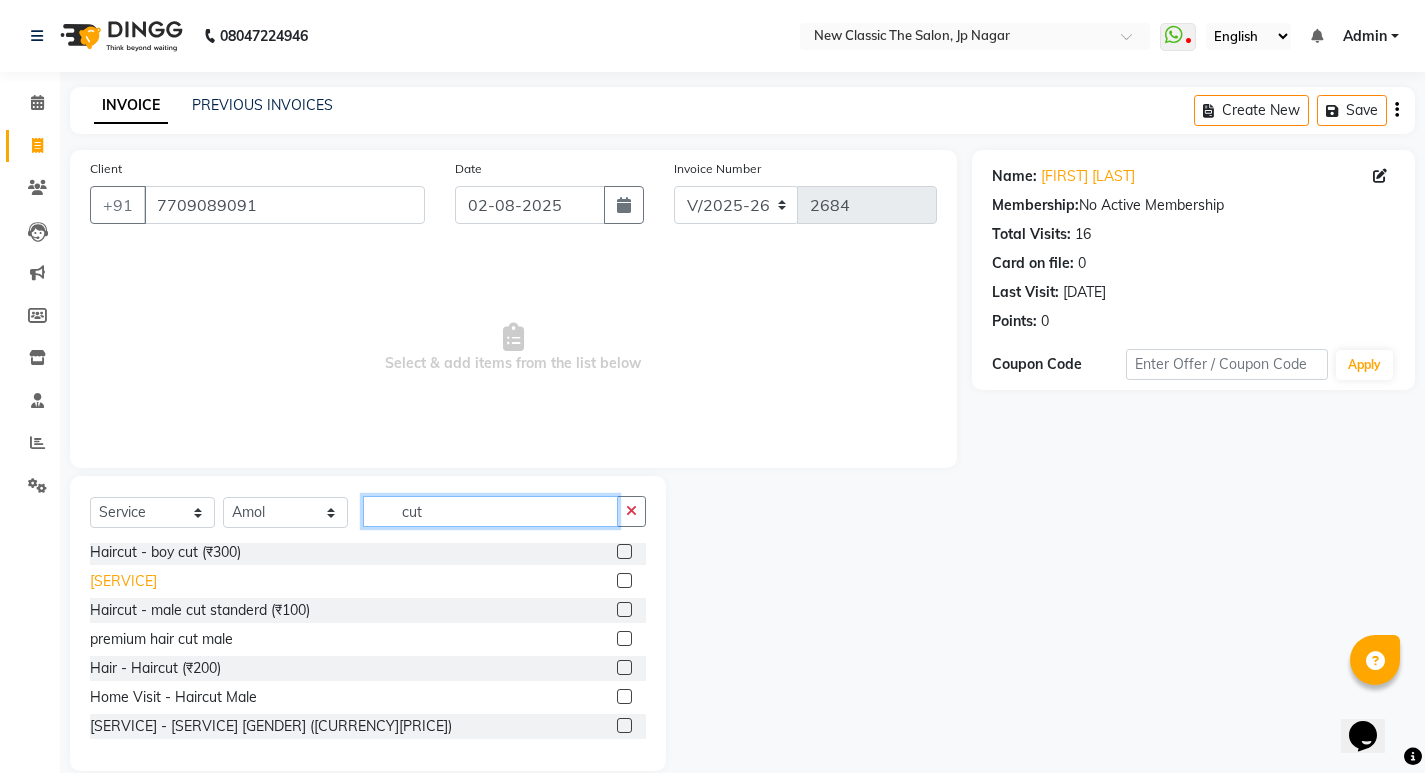 type on "cut" 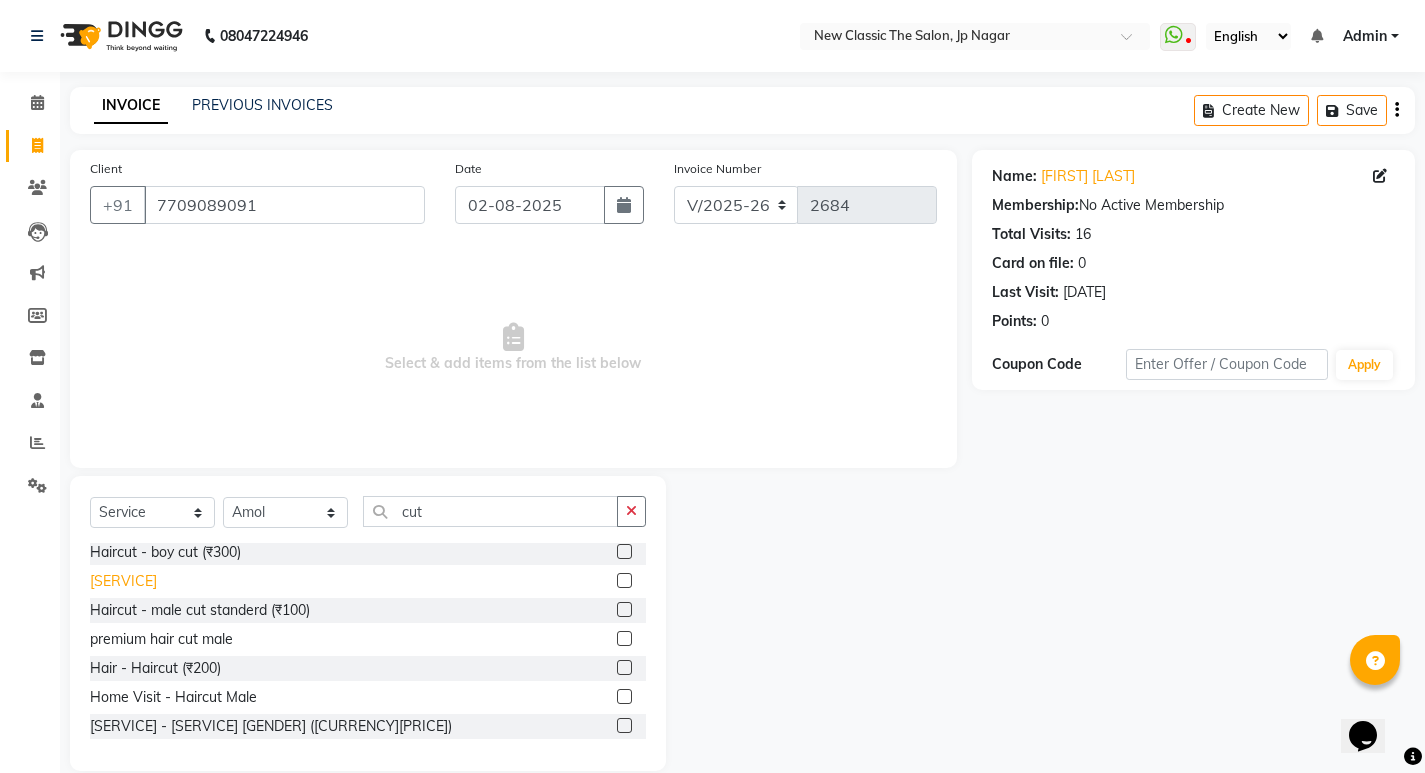 click on "[SERVICE]" 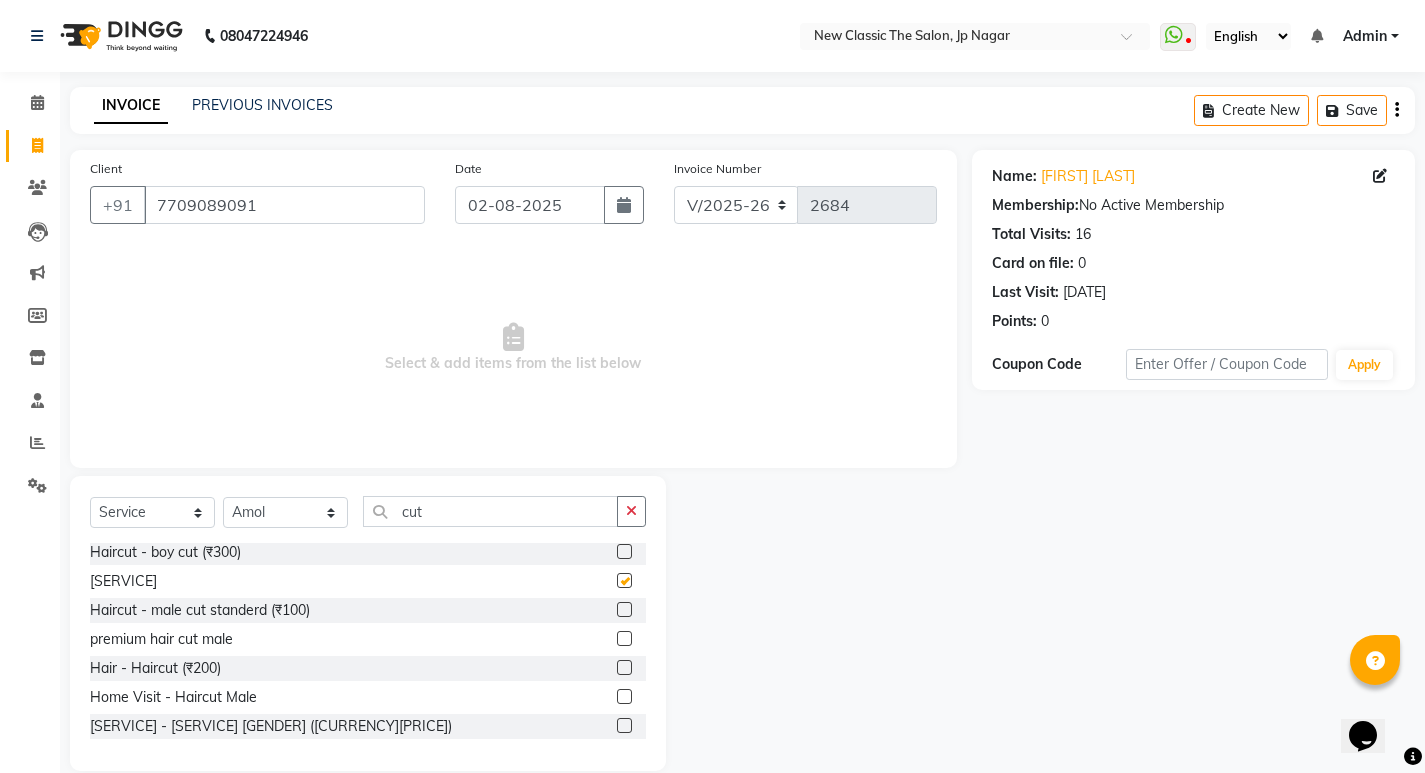 checkbox on "false" 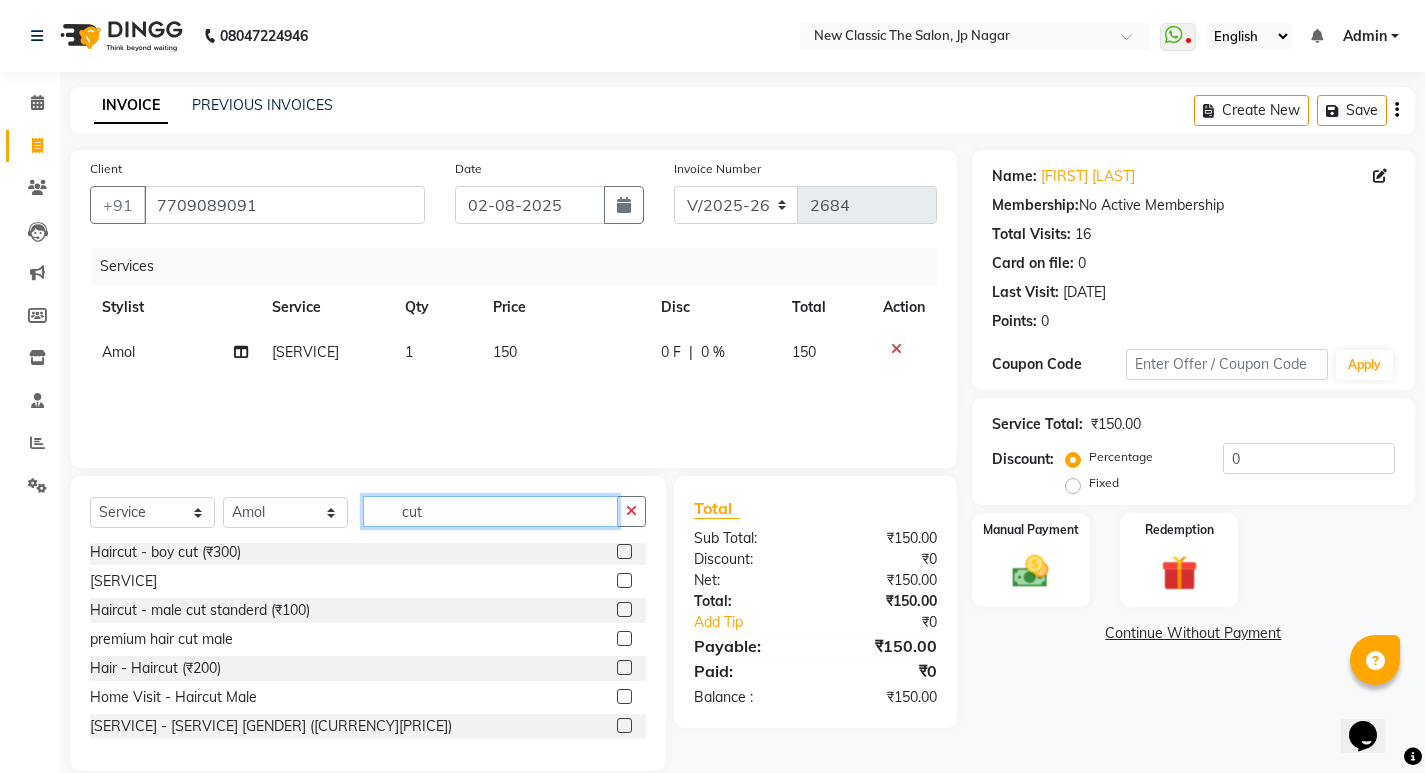 click on "cut" 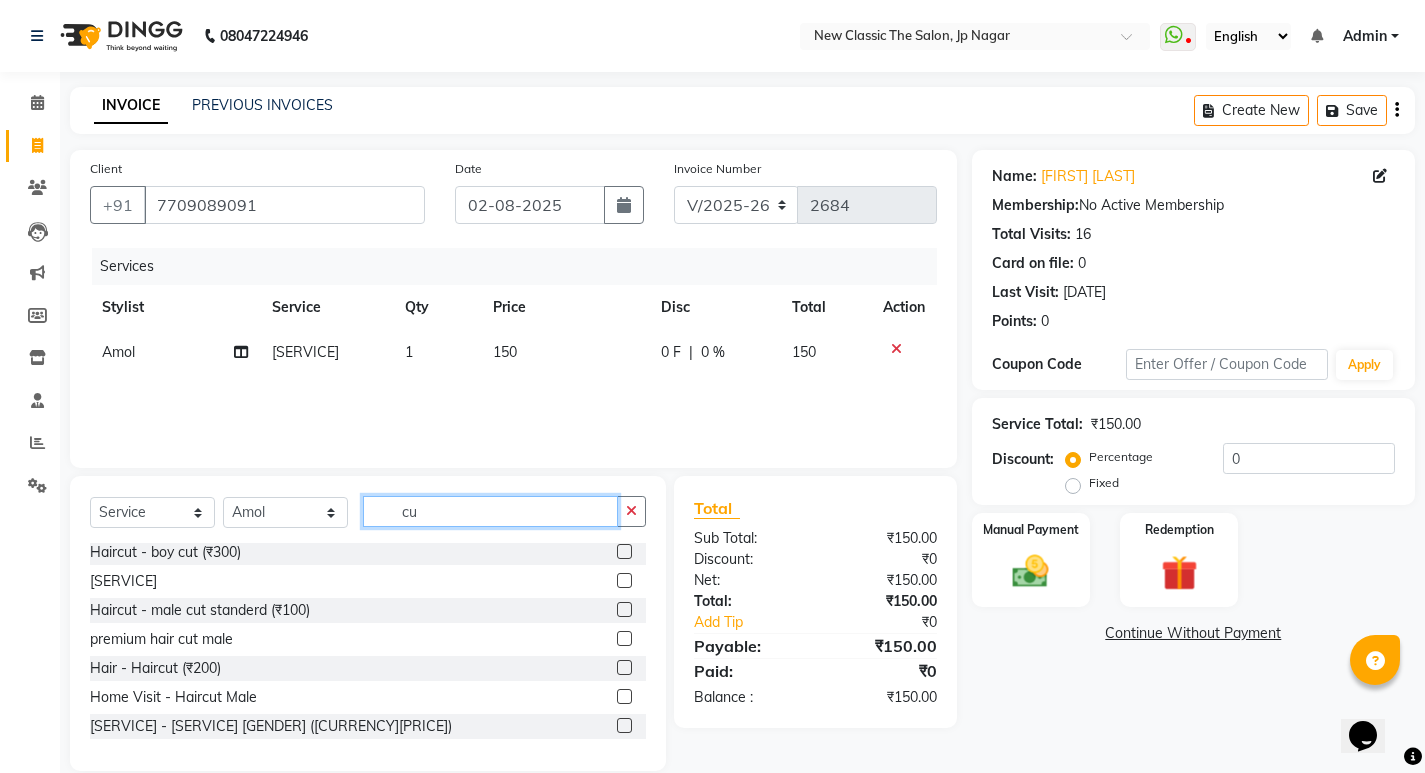 type on "c" 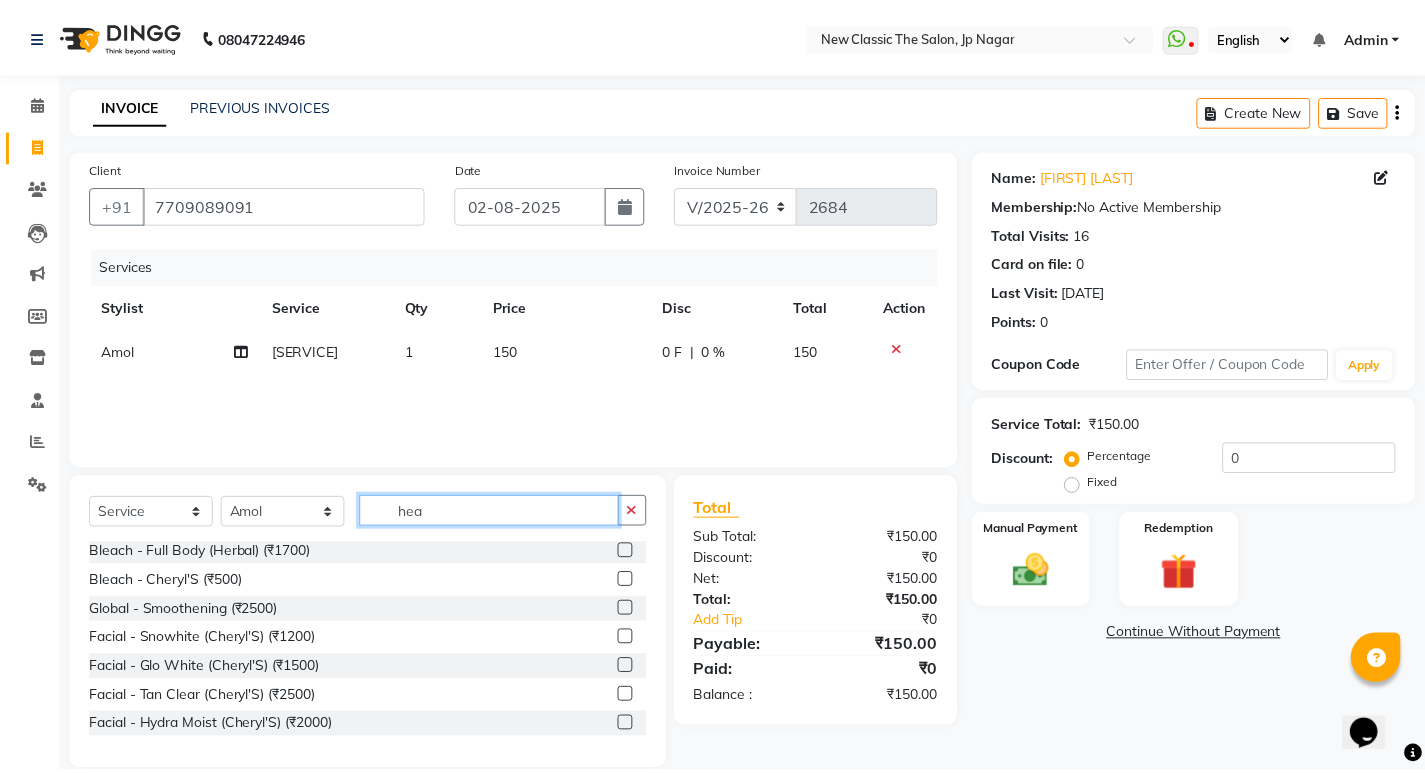 scroll, scrollTop: 0, scrollLeft: 0, axis: both 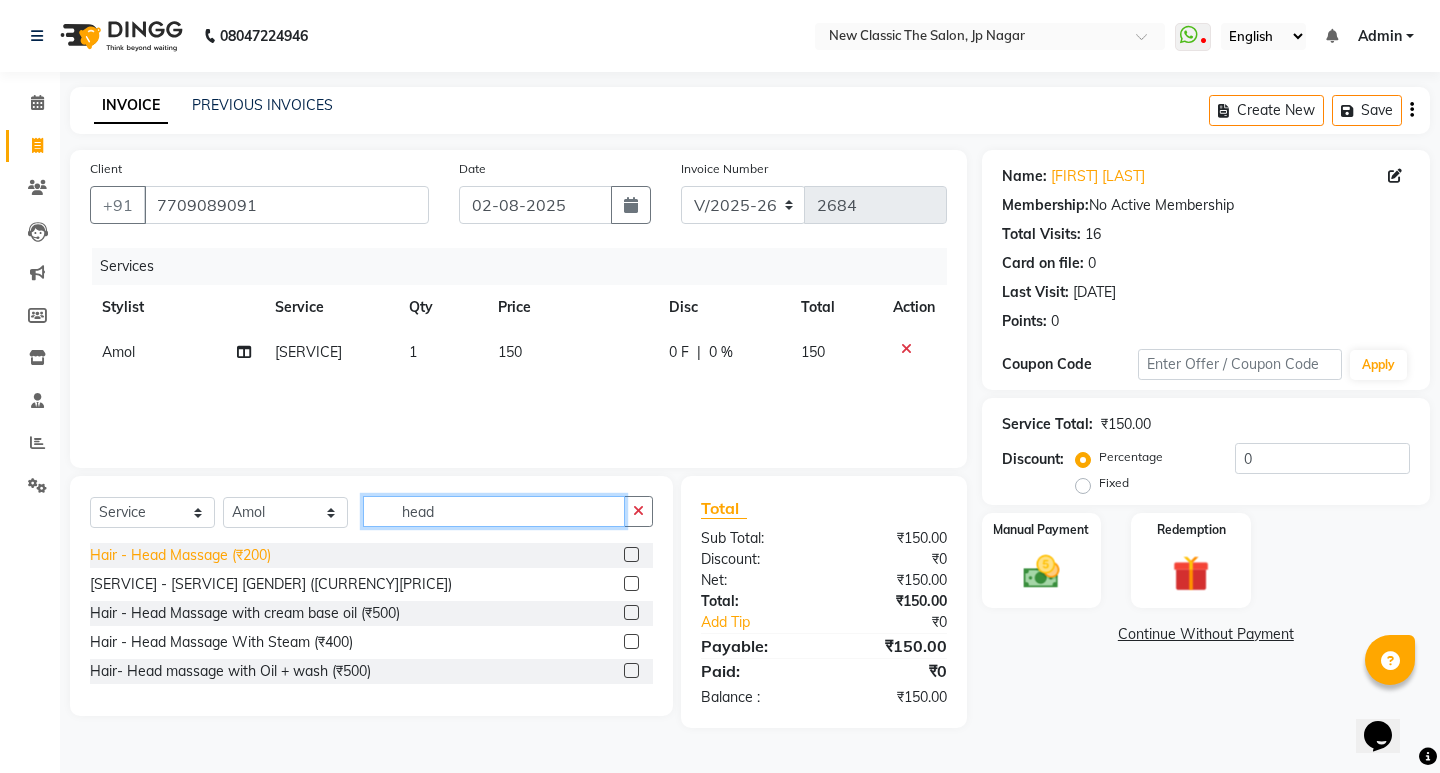 type on "head" 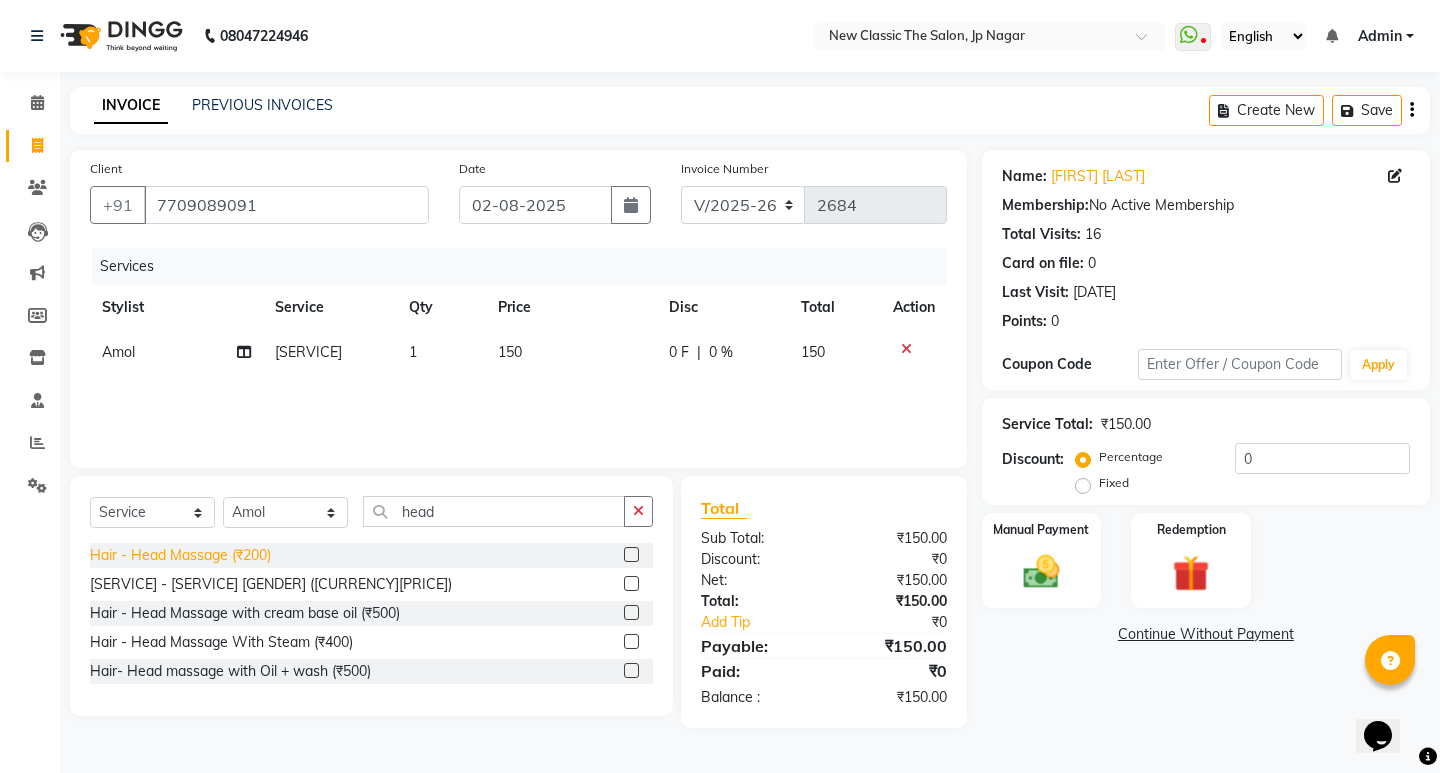 click on "Hair - Head Massage (₹200)" 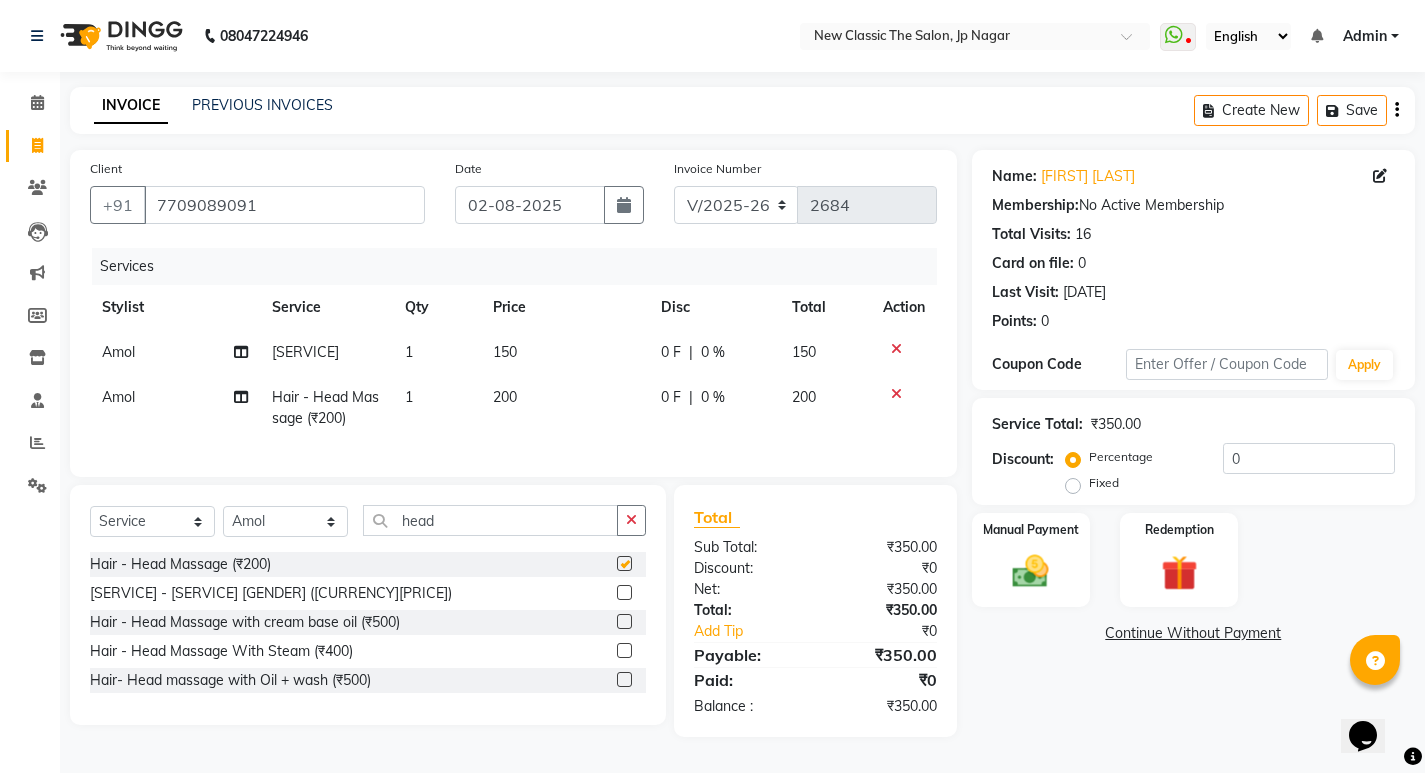 checkbox on "false" 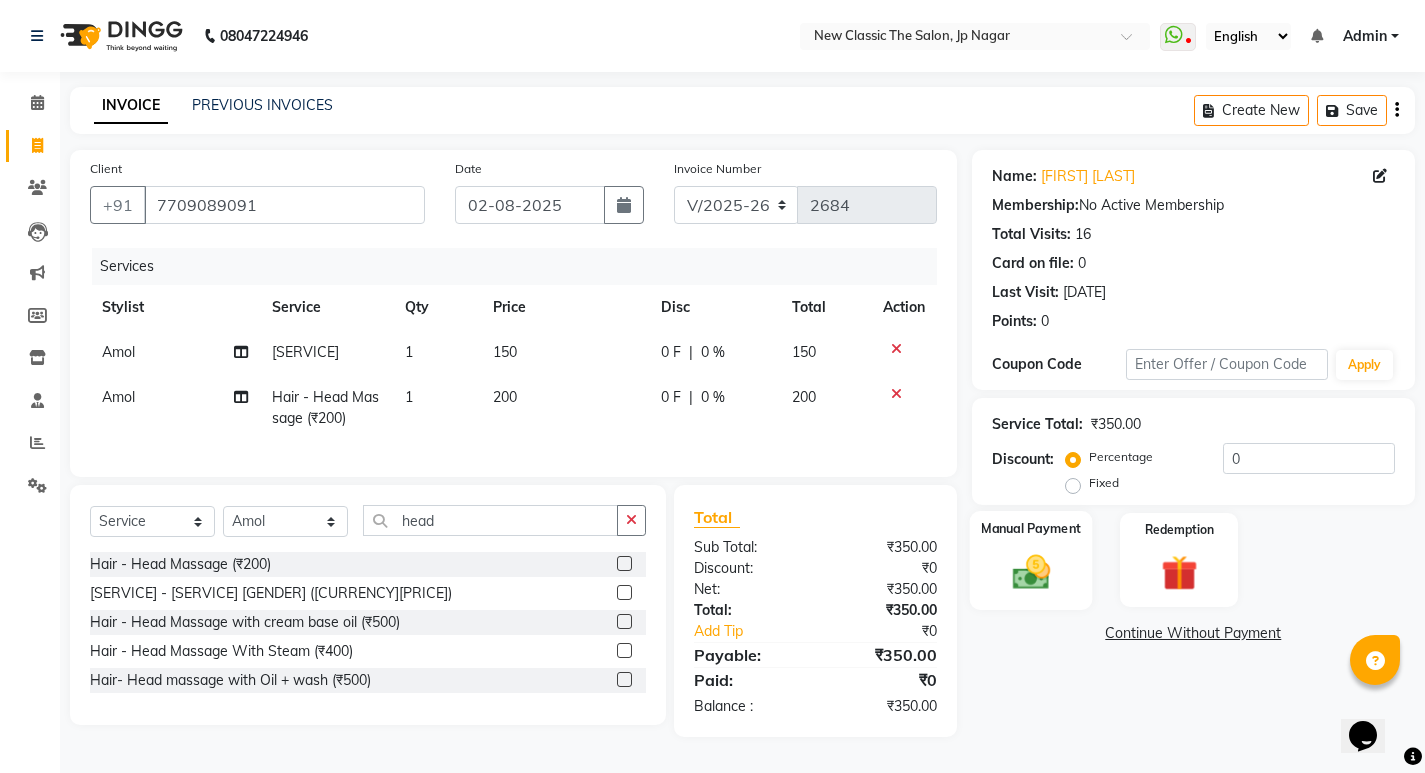 click 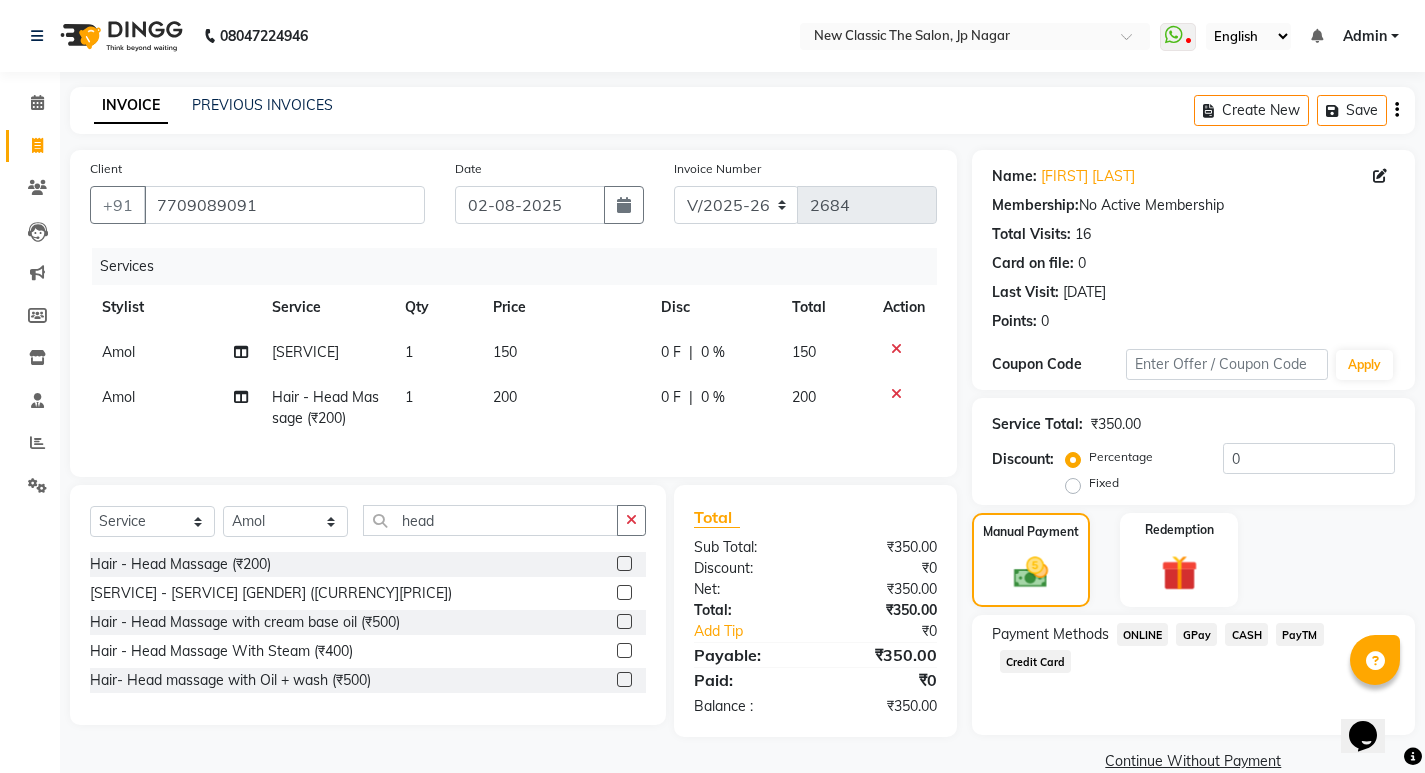 click on "ONLINE" 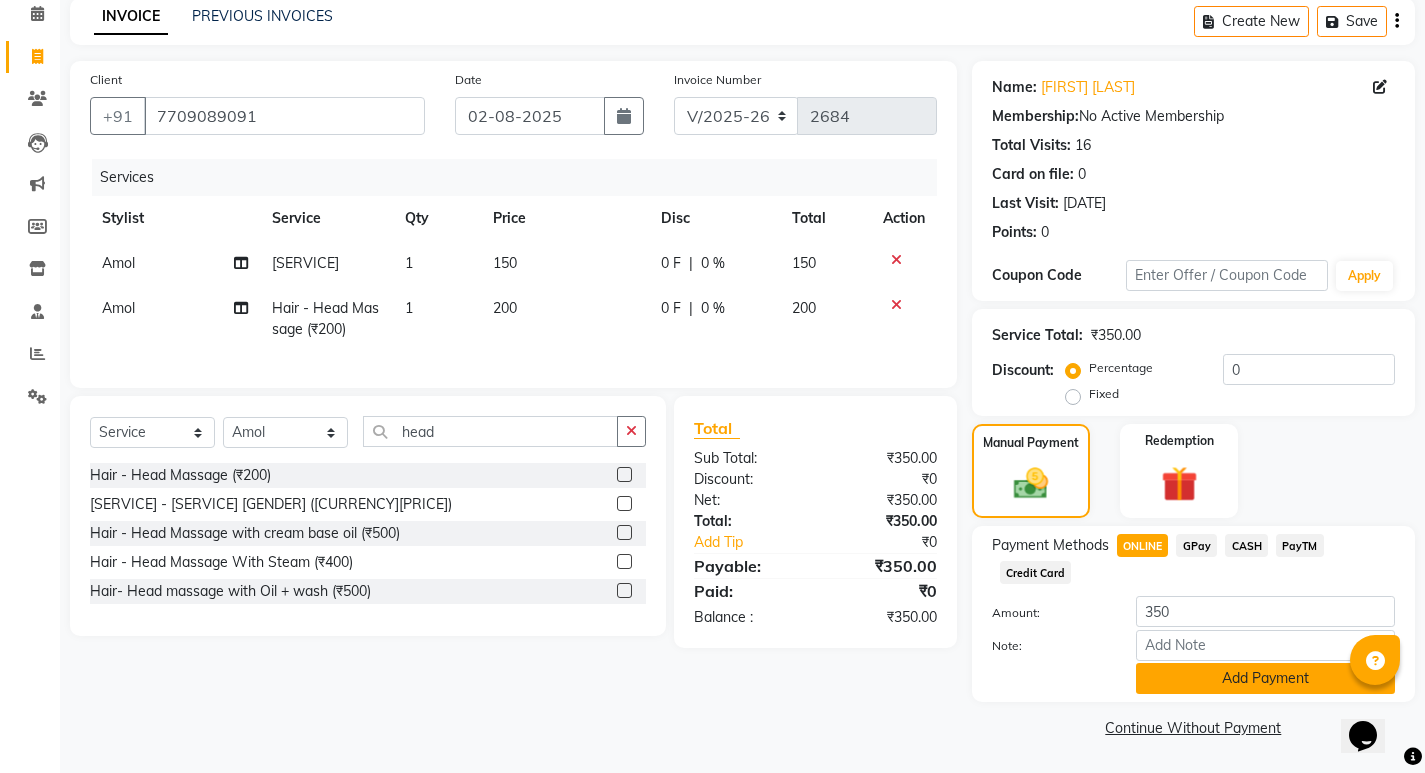 click on "Add Payment" 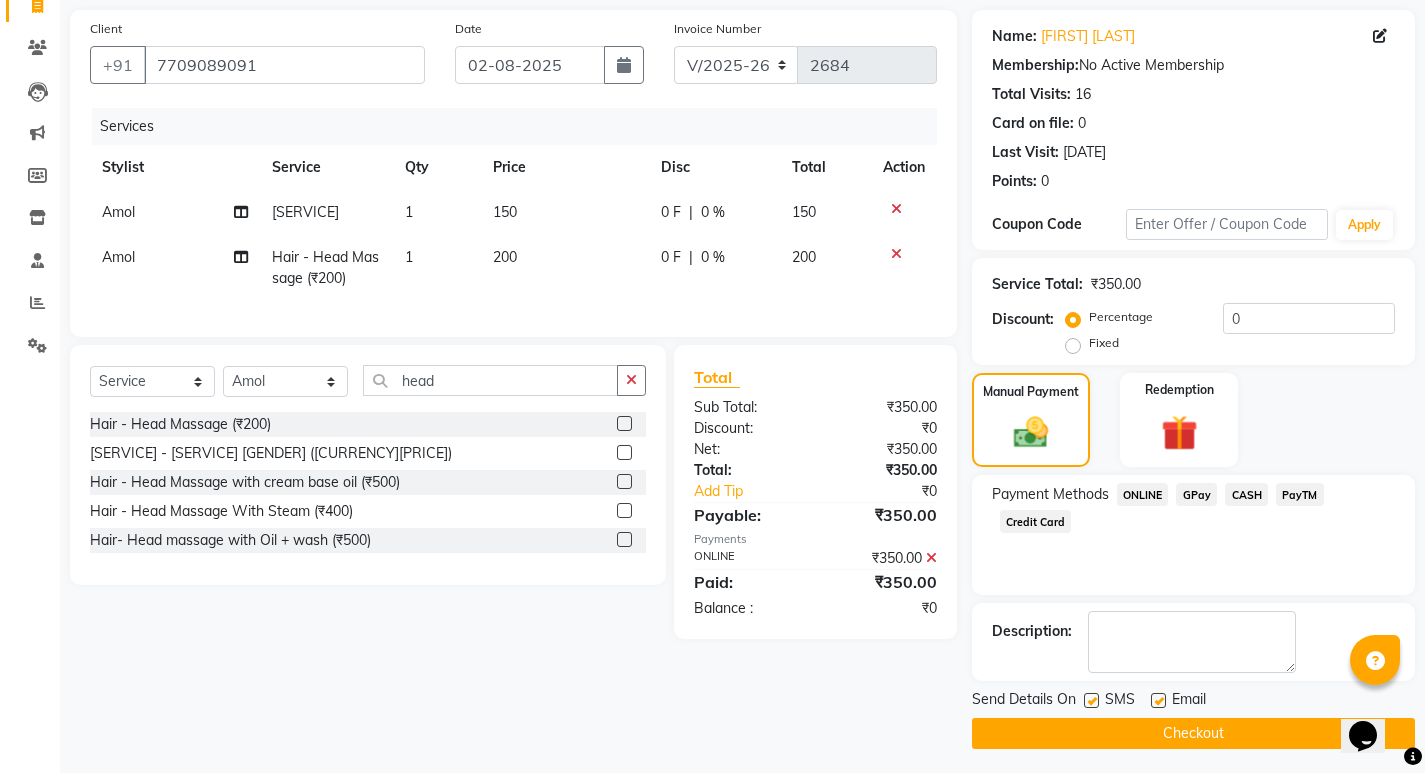 scroll, scrollTop: 146, scrollLeft: 0, axis: vertical 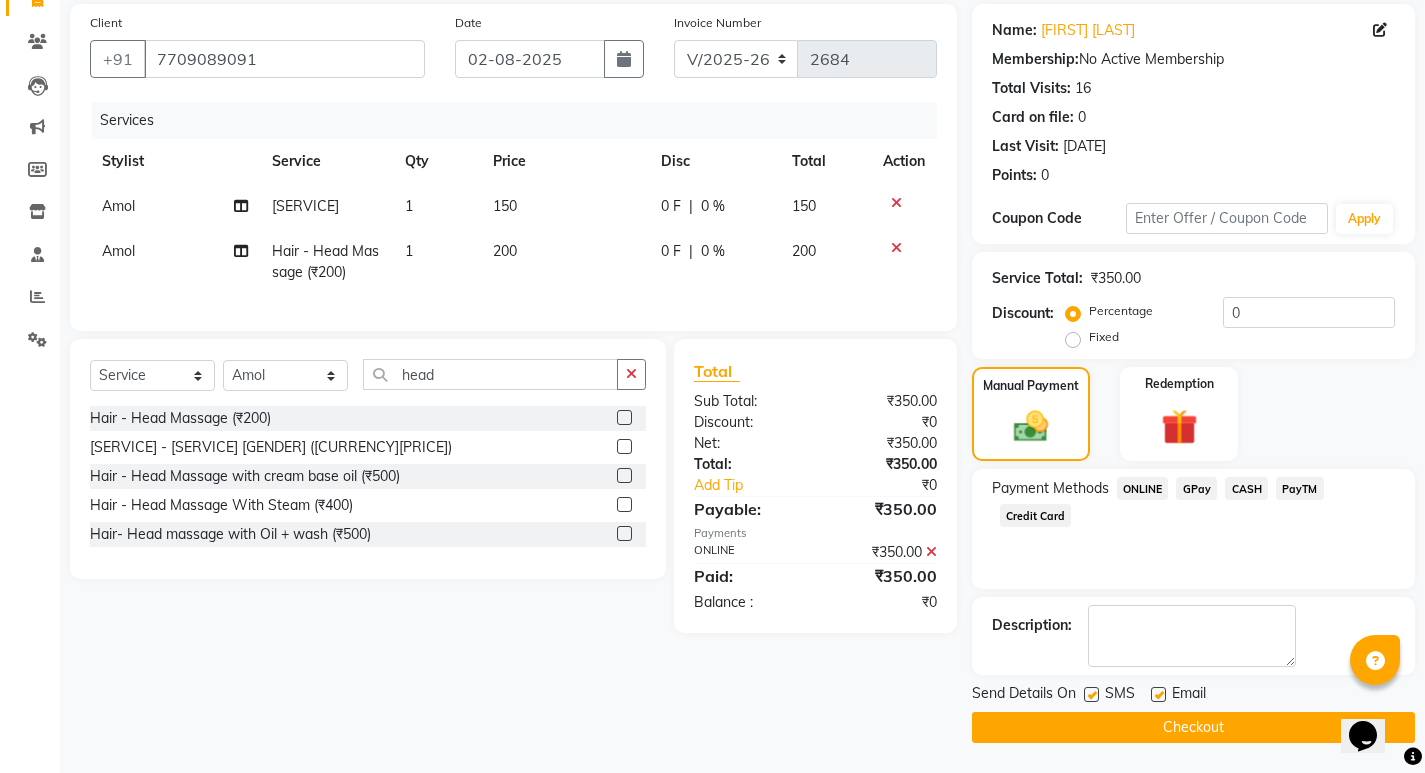 click on "Checkout" 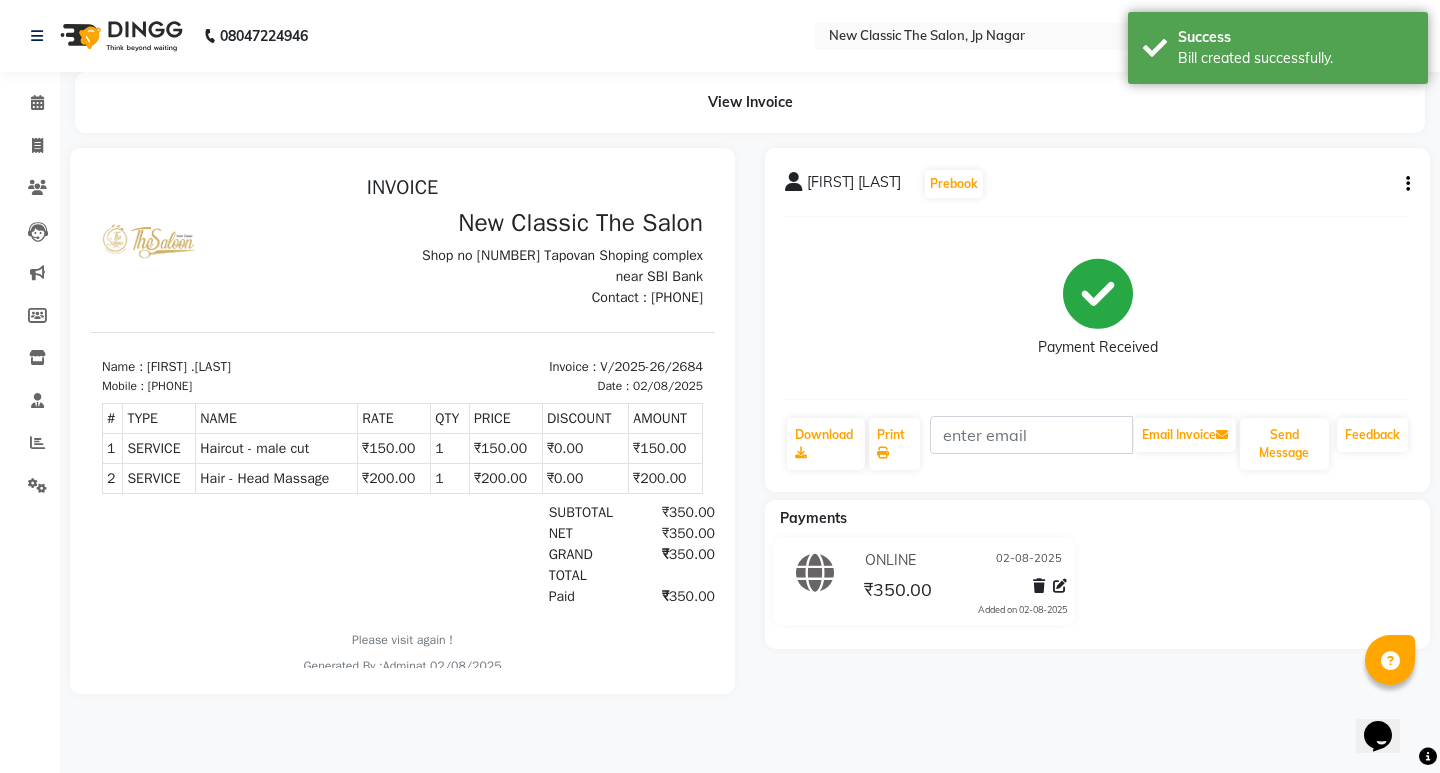 scroll, scrollTop: 0, scrollLeft: 0, axis: both 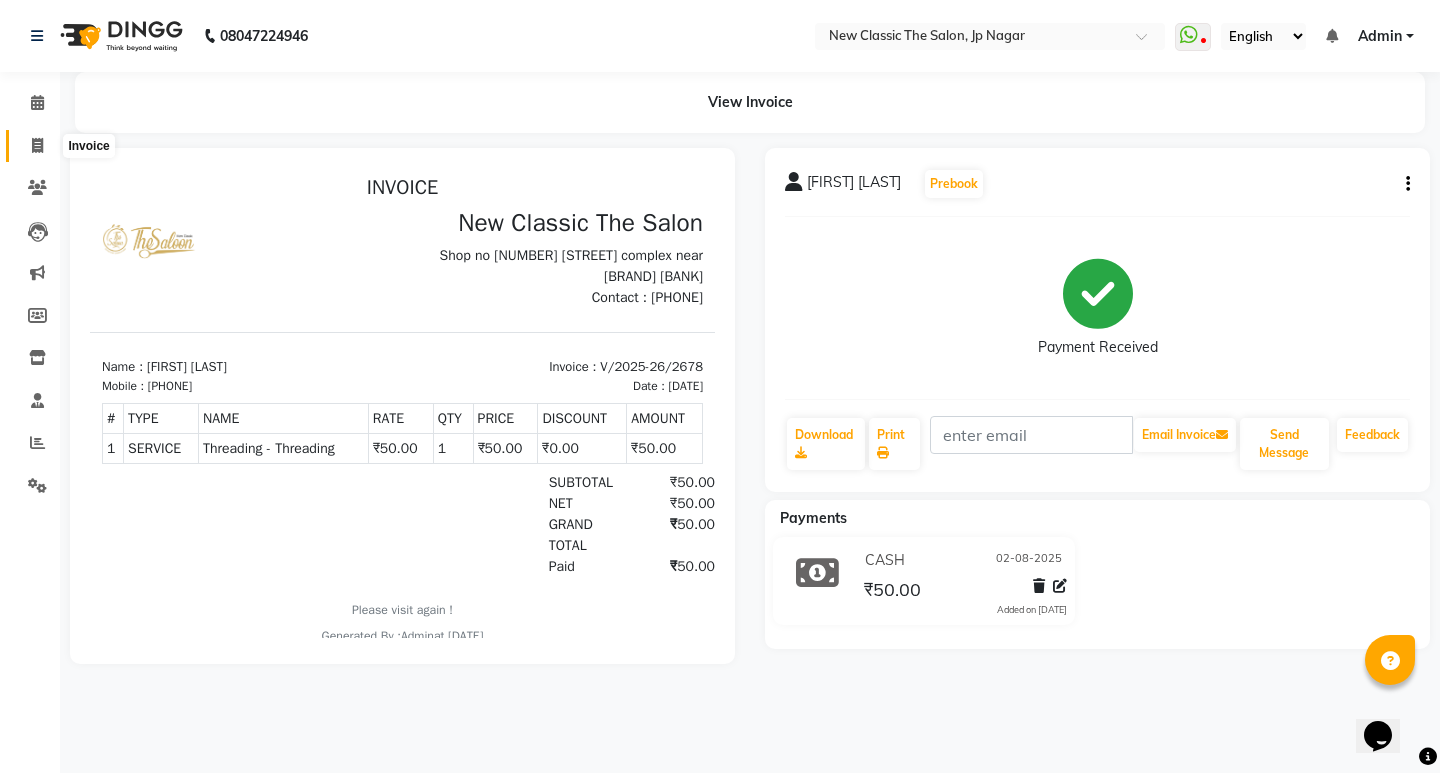 click 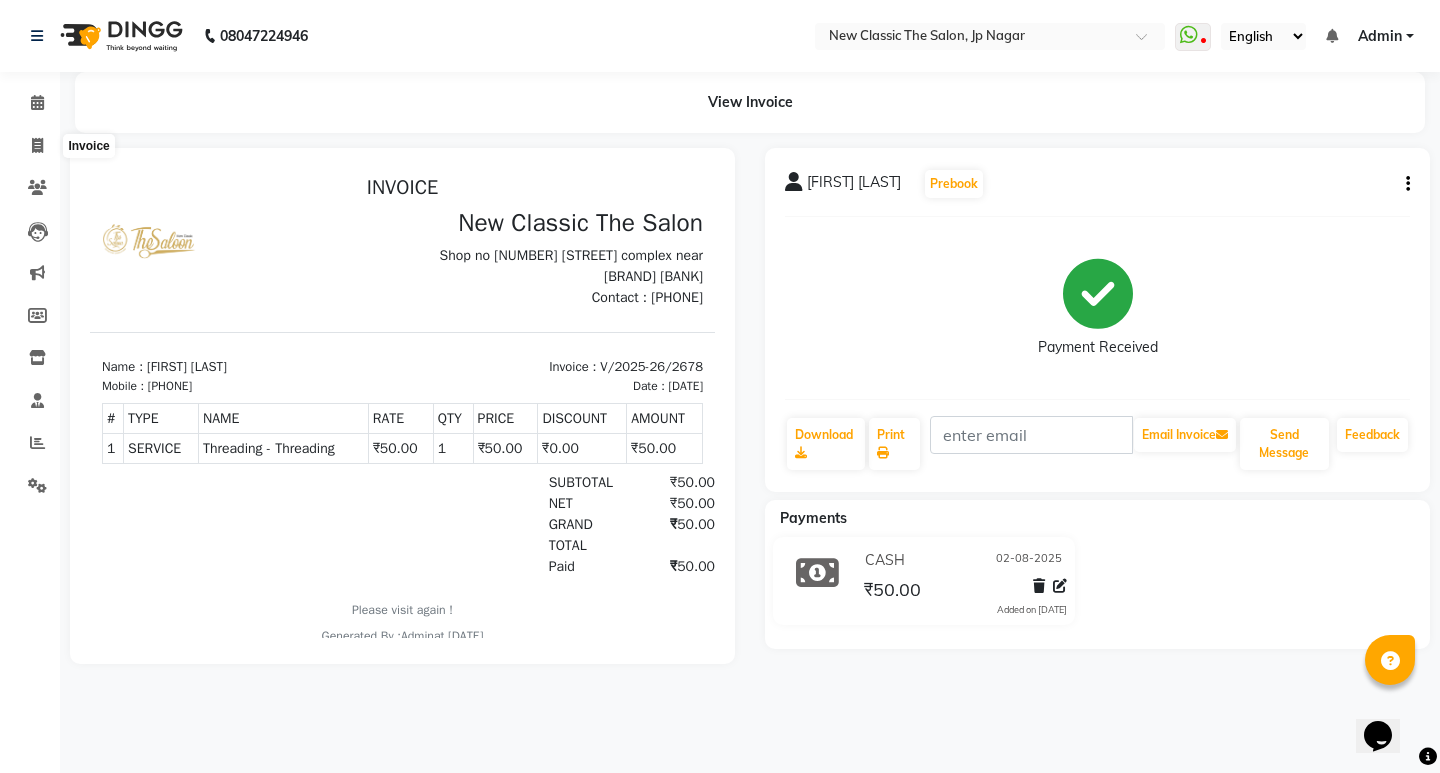 select on "service" 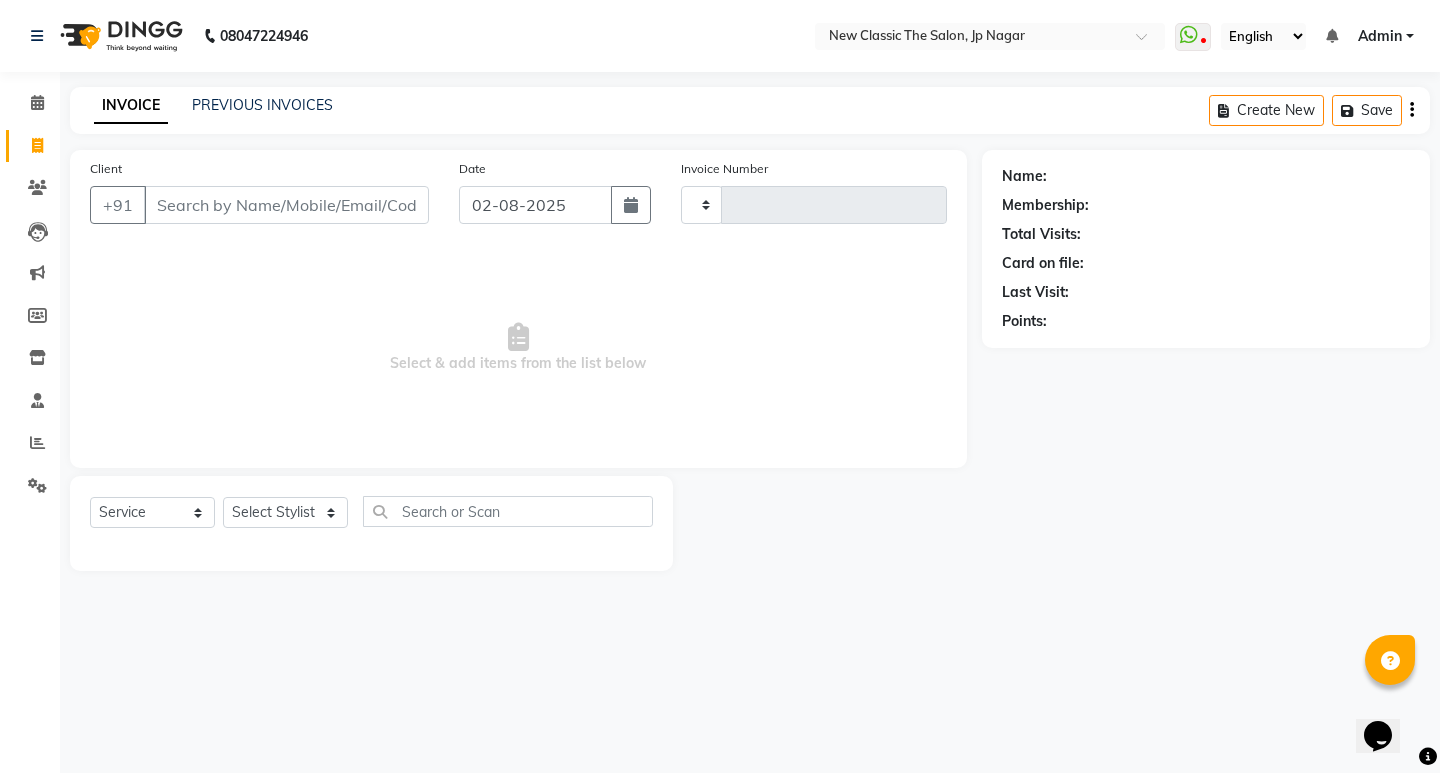 type on "2683" 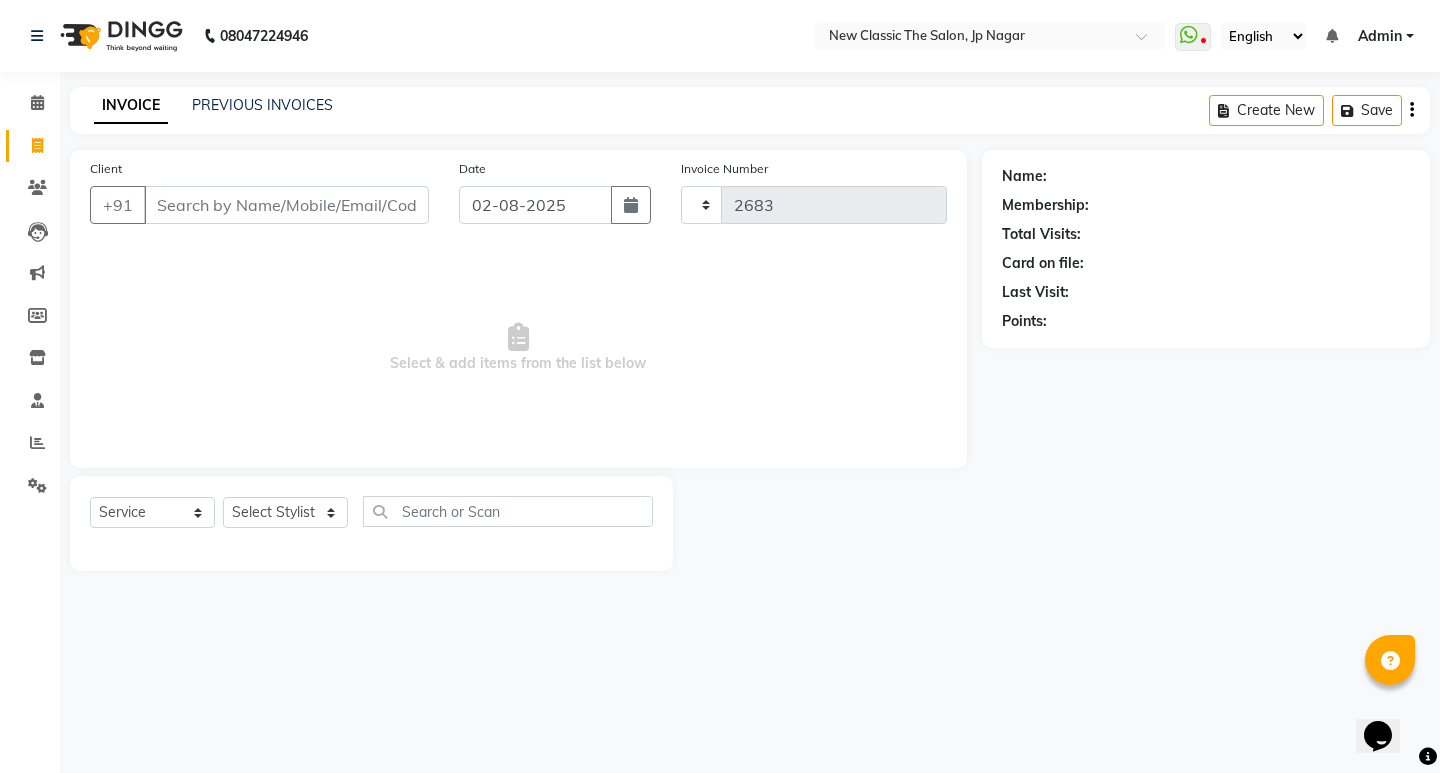 select on "4678" 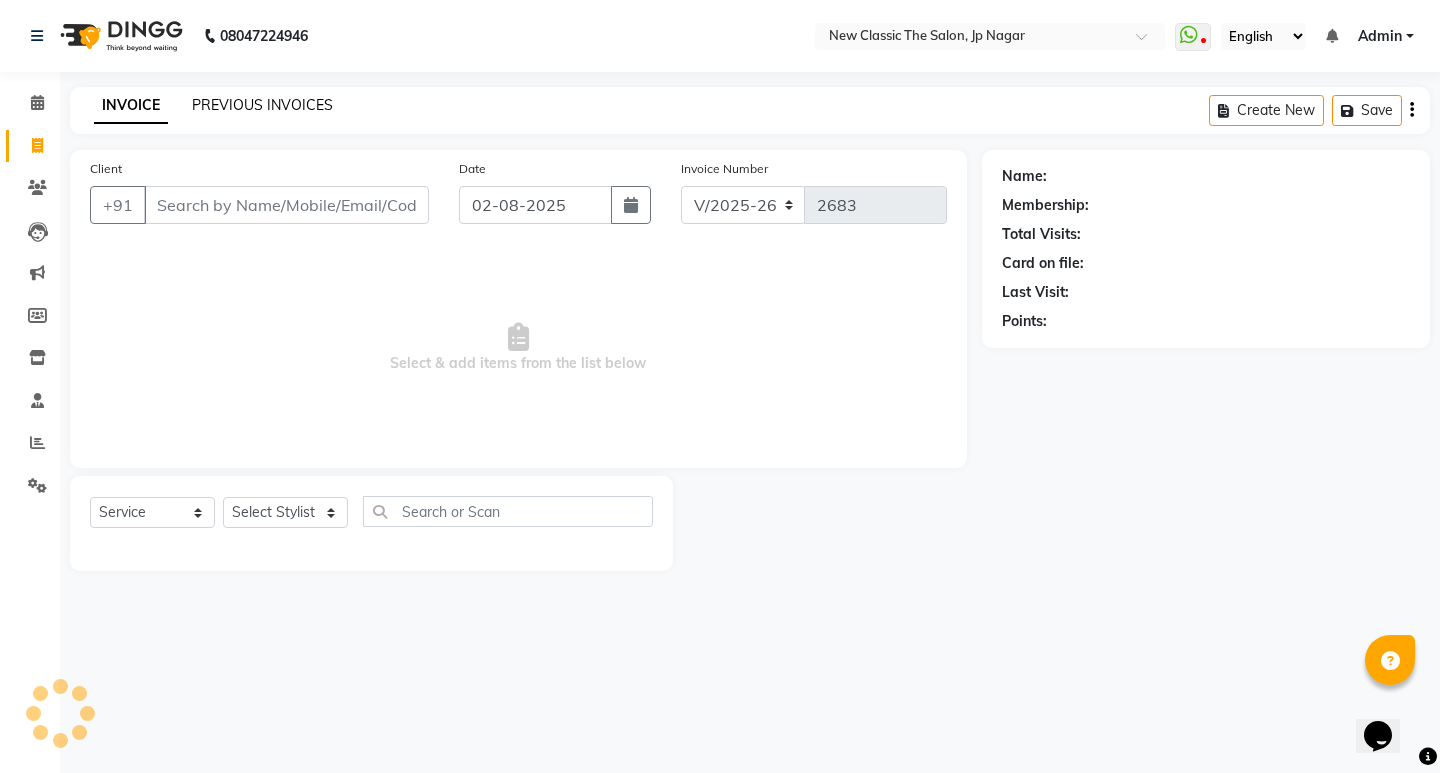 click on "PREVIOUS INVOICES" 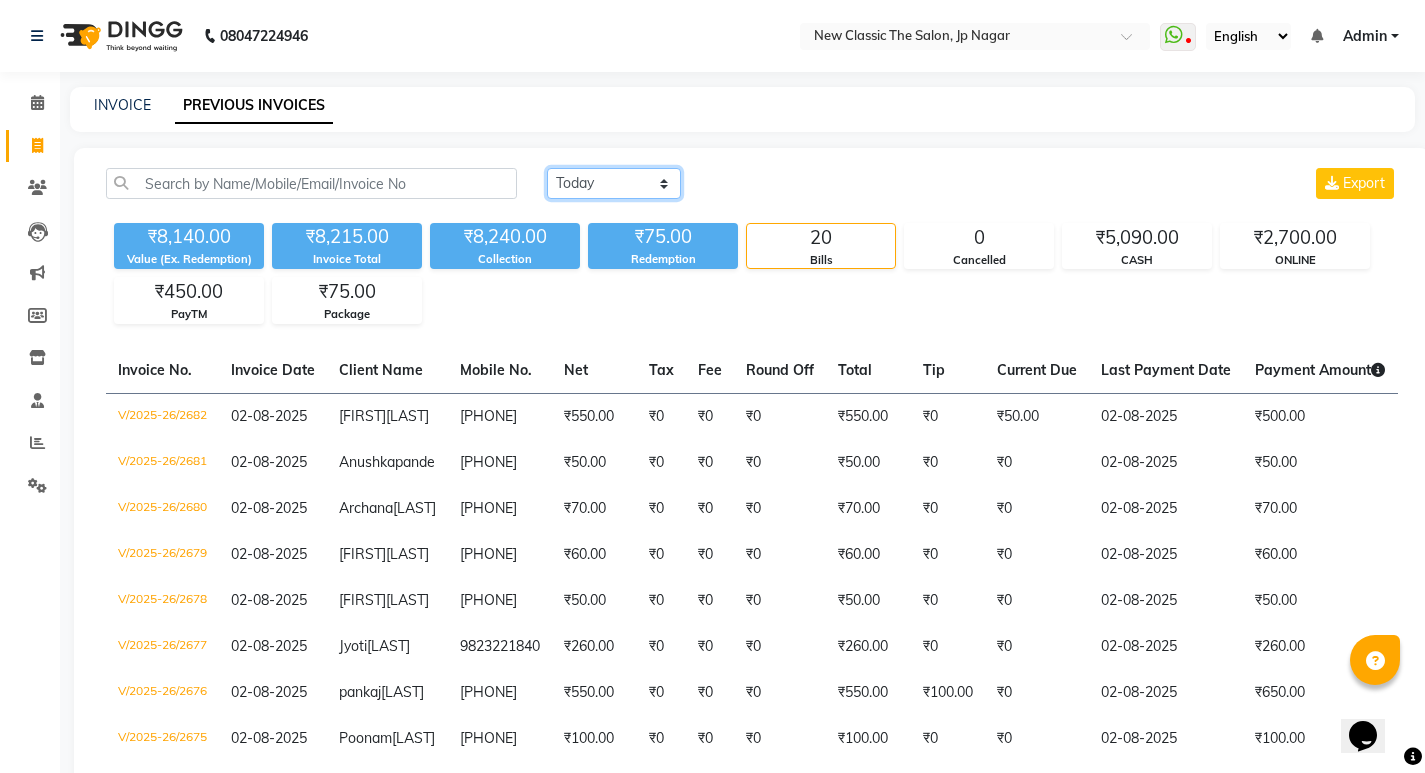click on "Today Yesterday Custom Range" 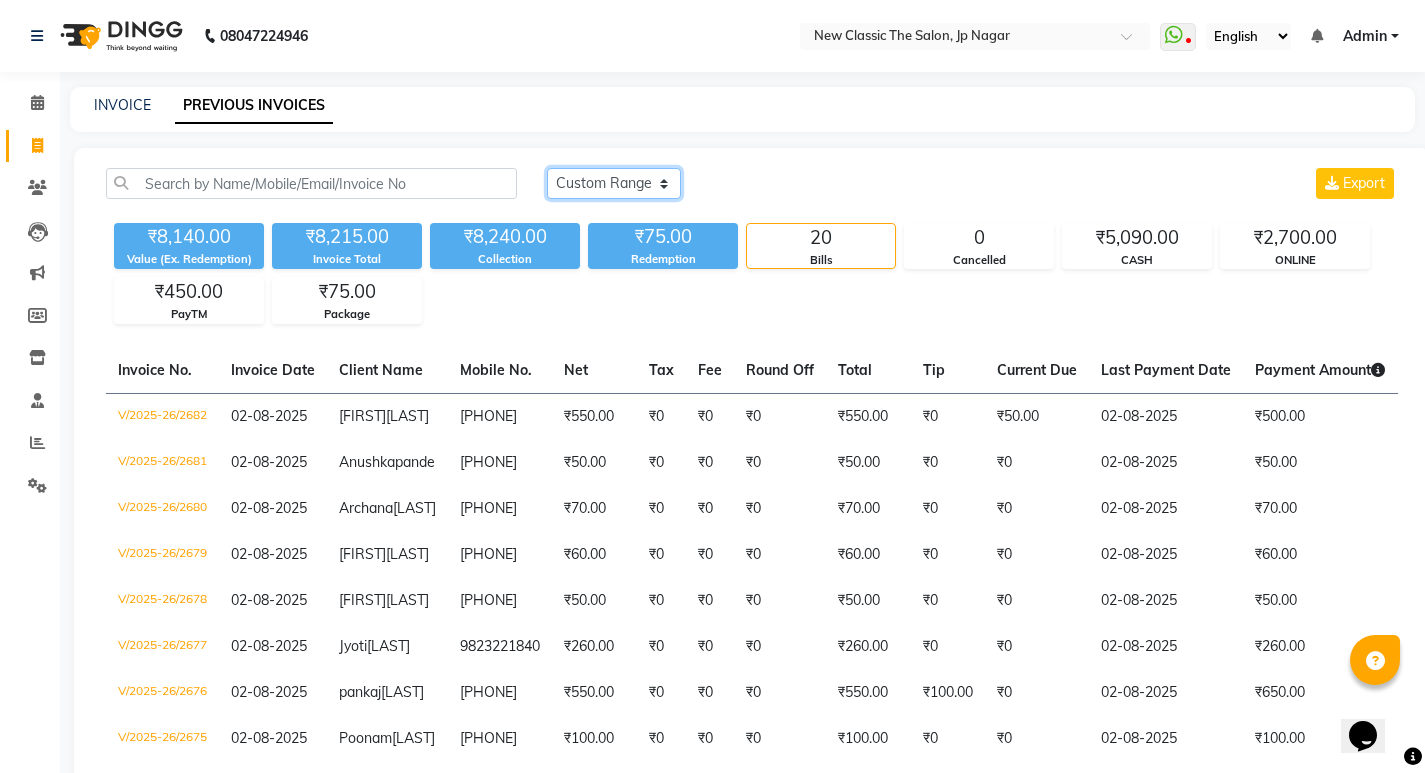 click on "Today Yesterday Custom Range" 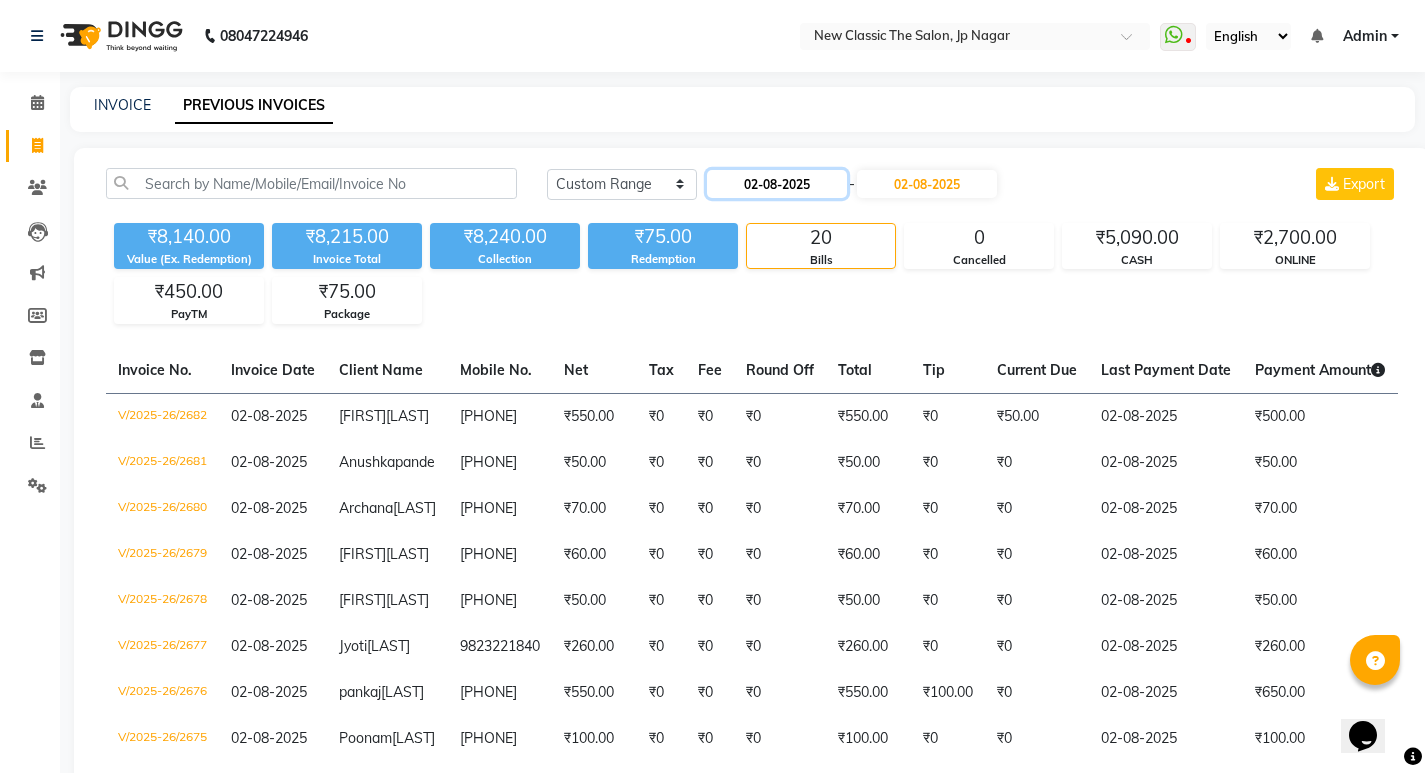 click on "02-08-2025" 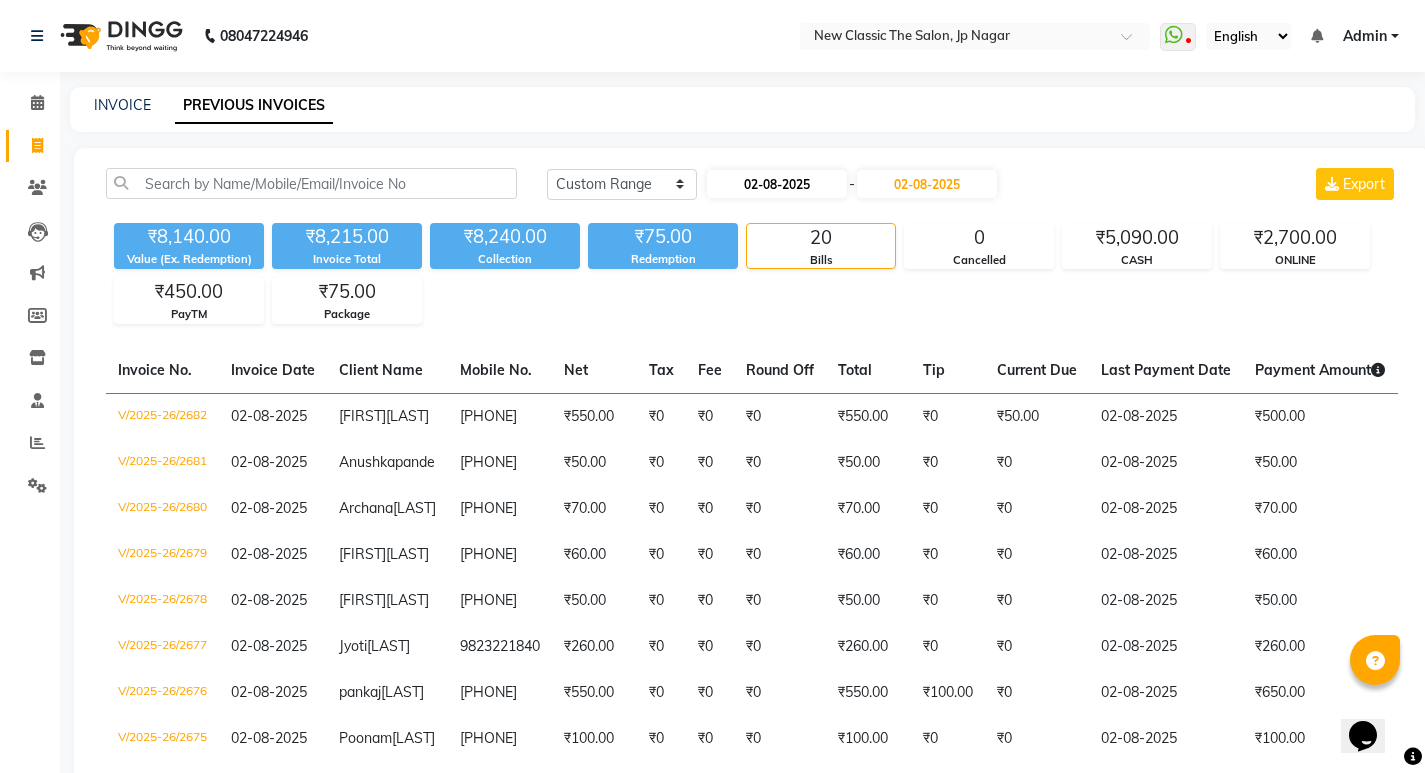 select on "8" 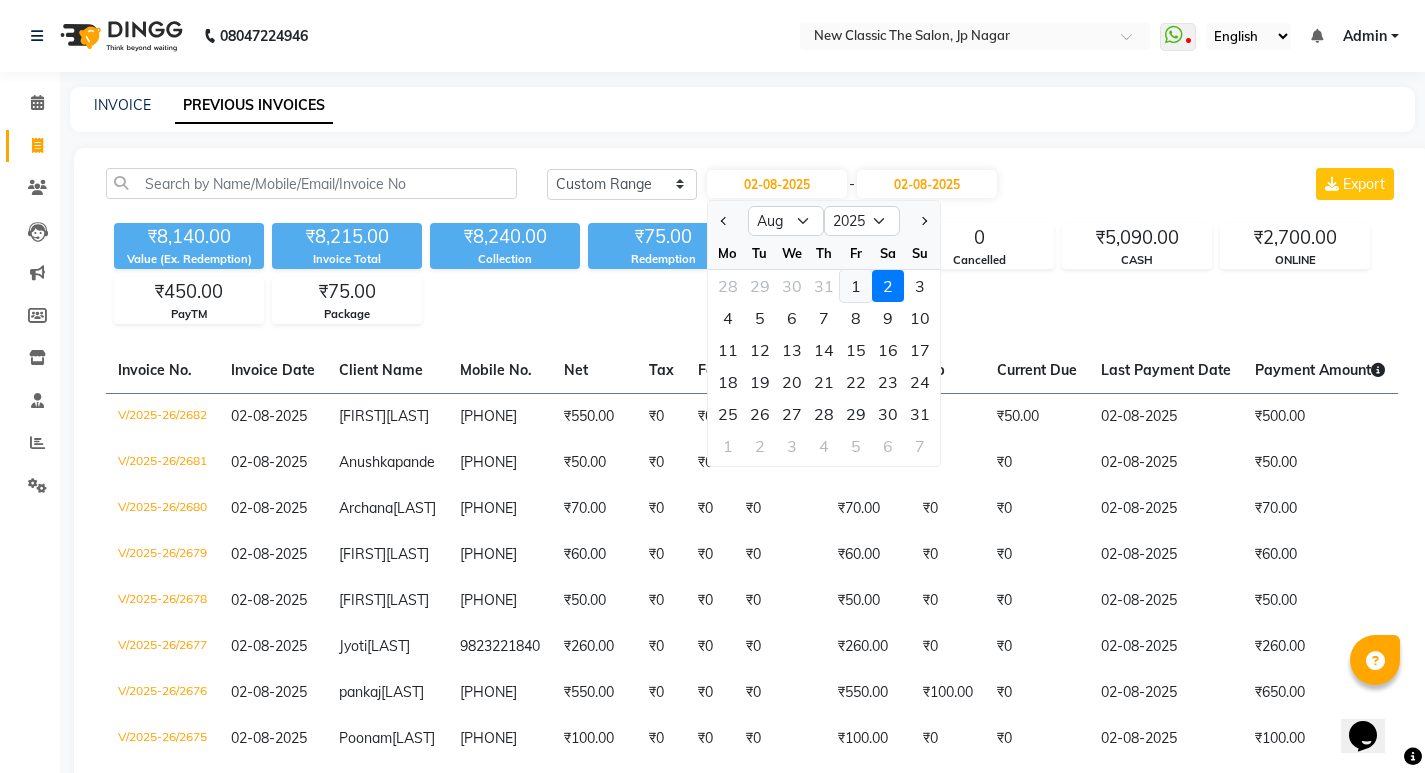 click on "1" 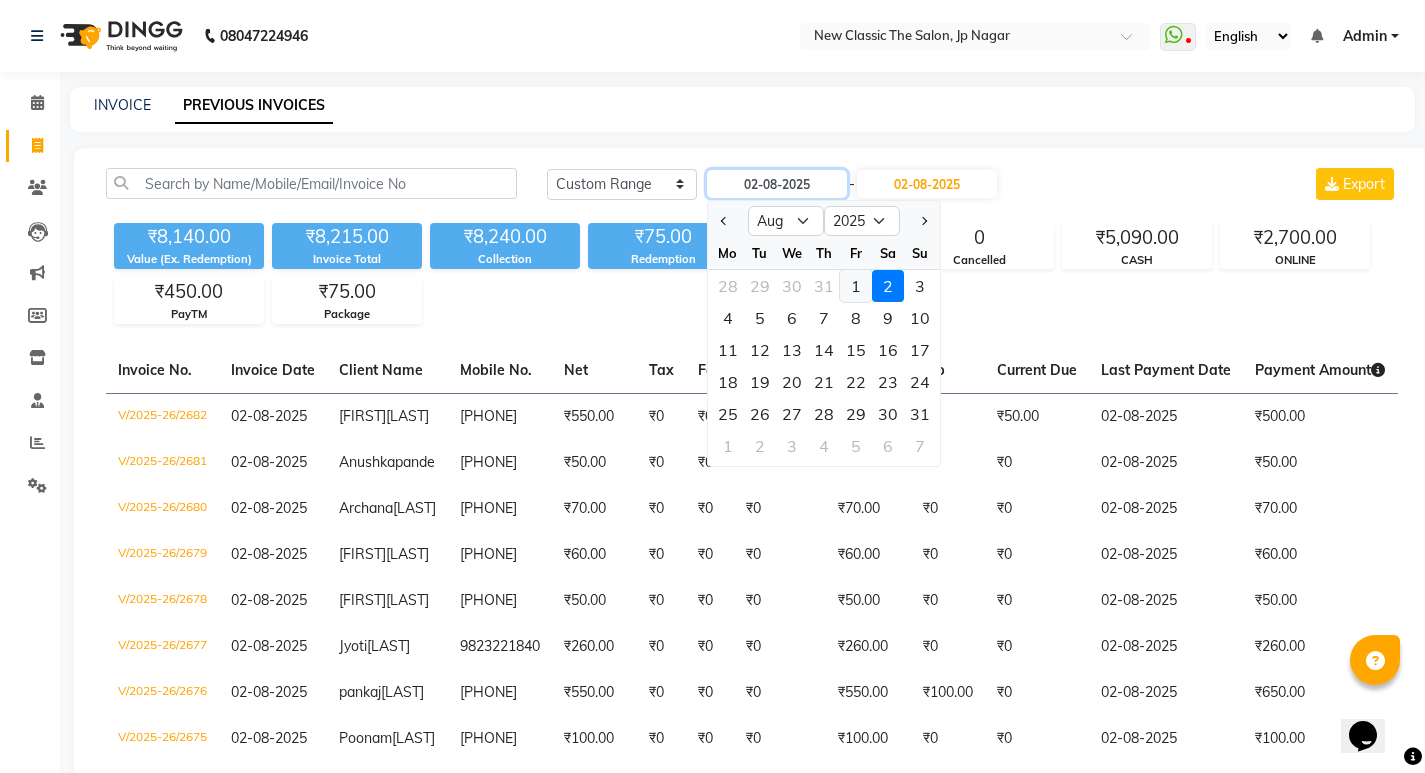 type on "01-08-2025" 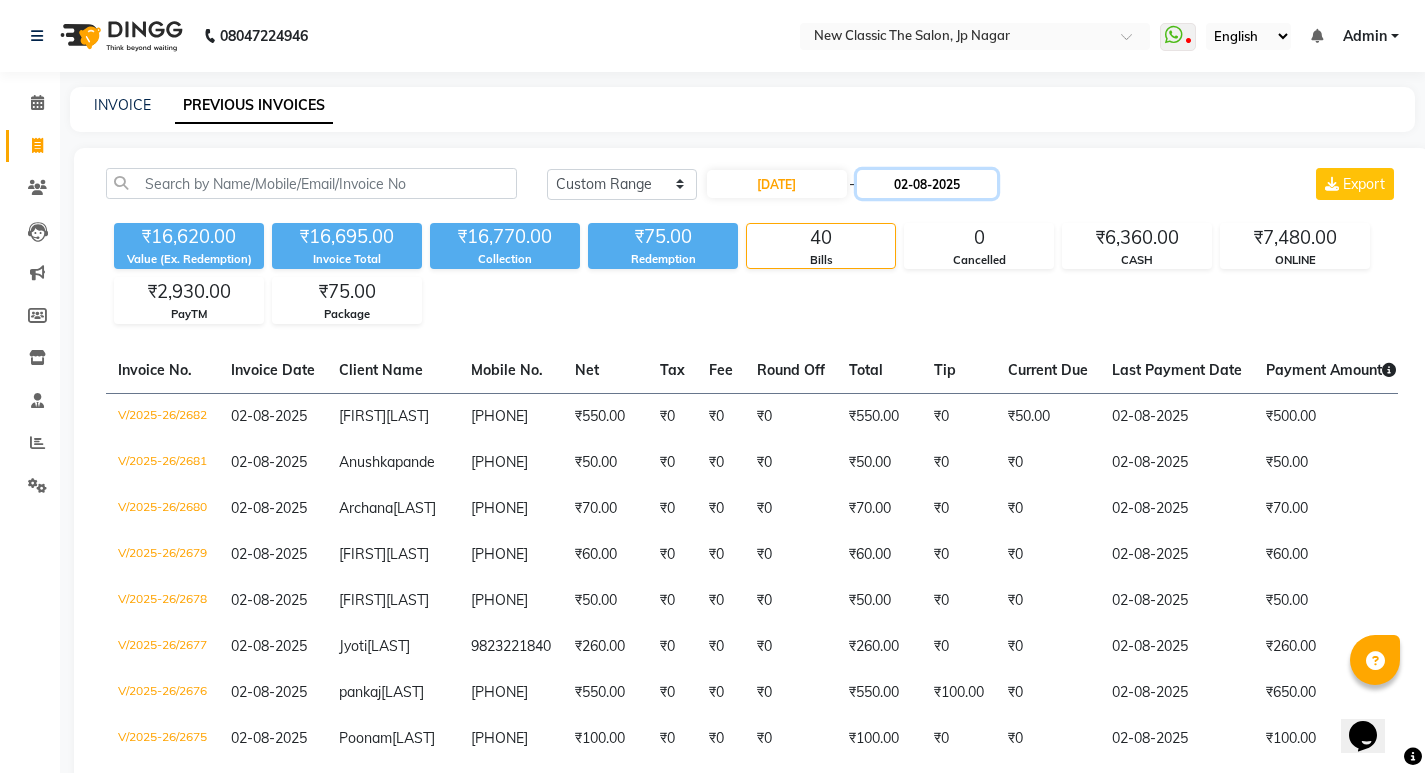 click on "02-08-2025" 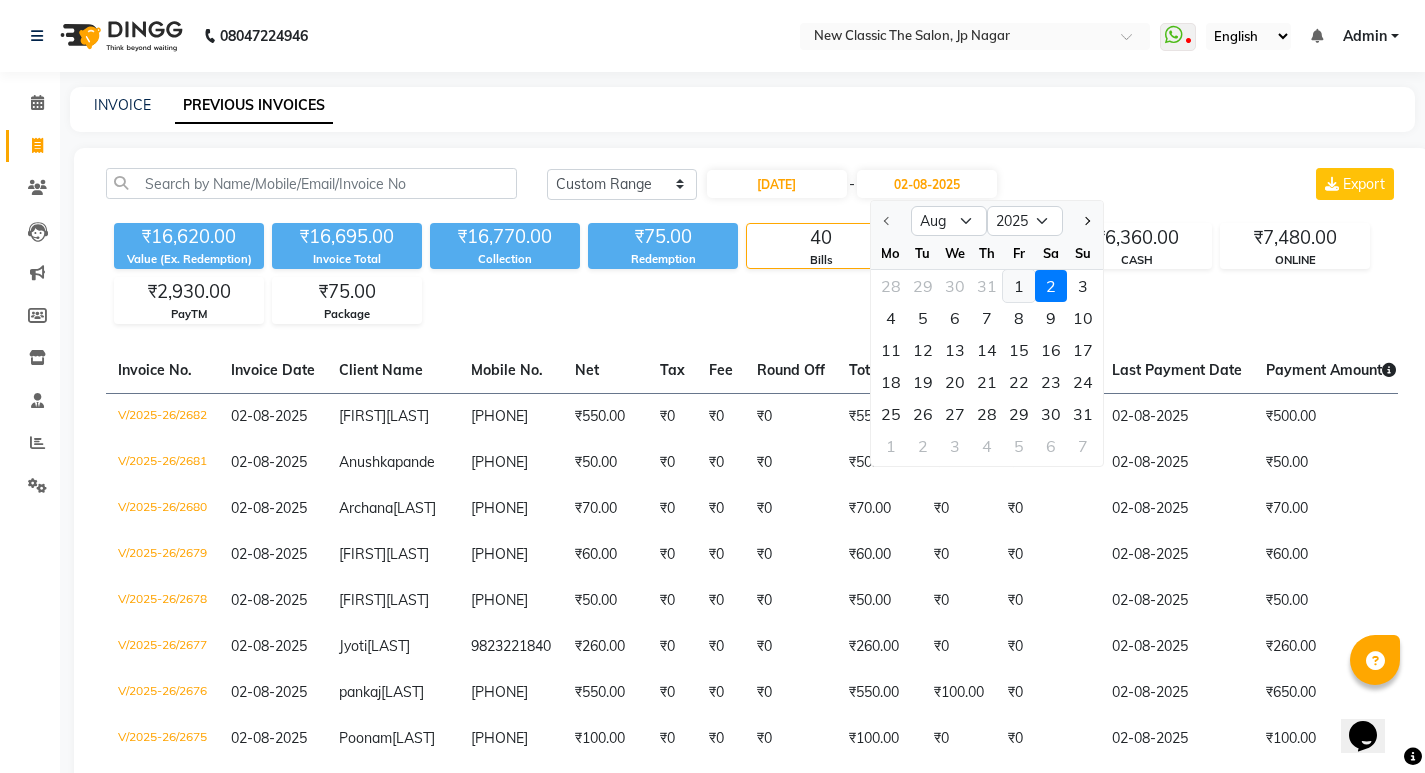 click on "1" 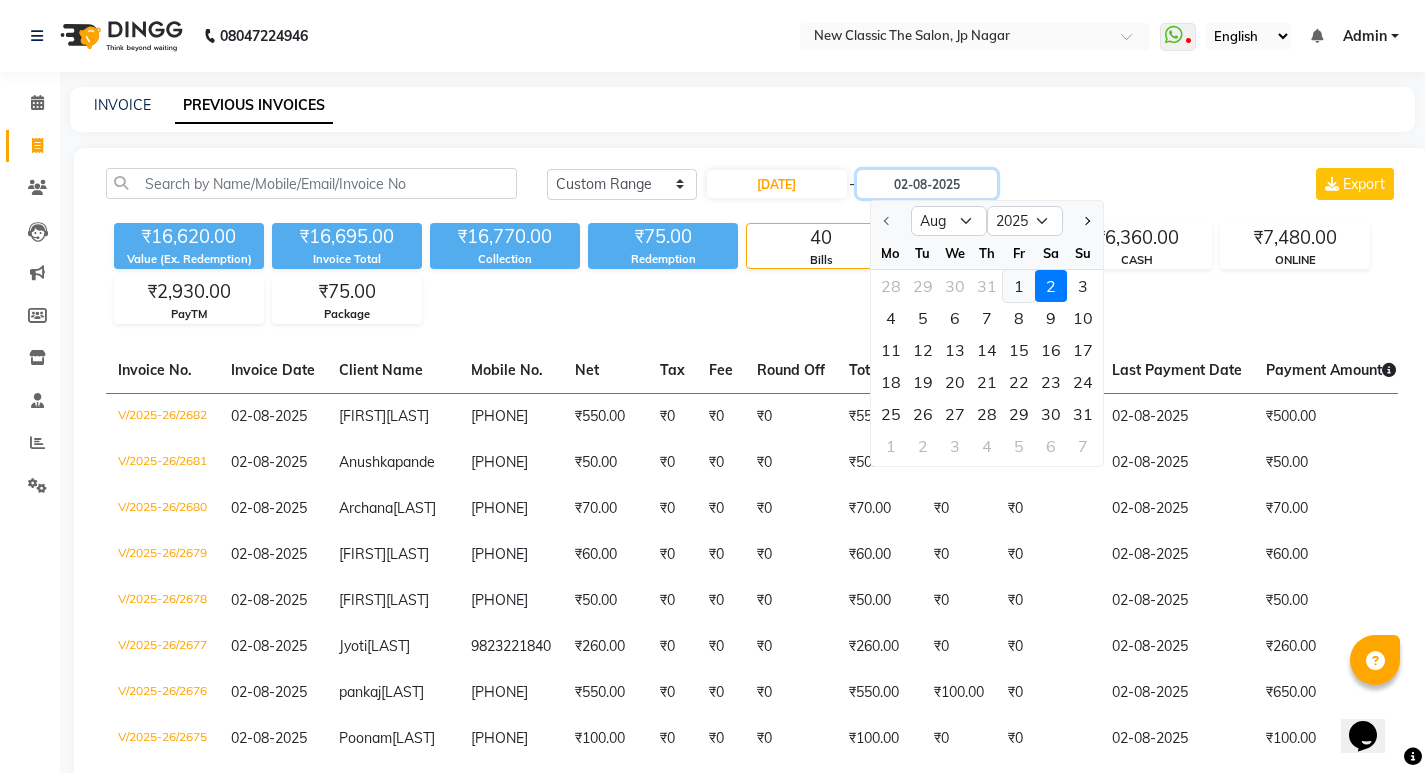 type on "01-08-2025" 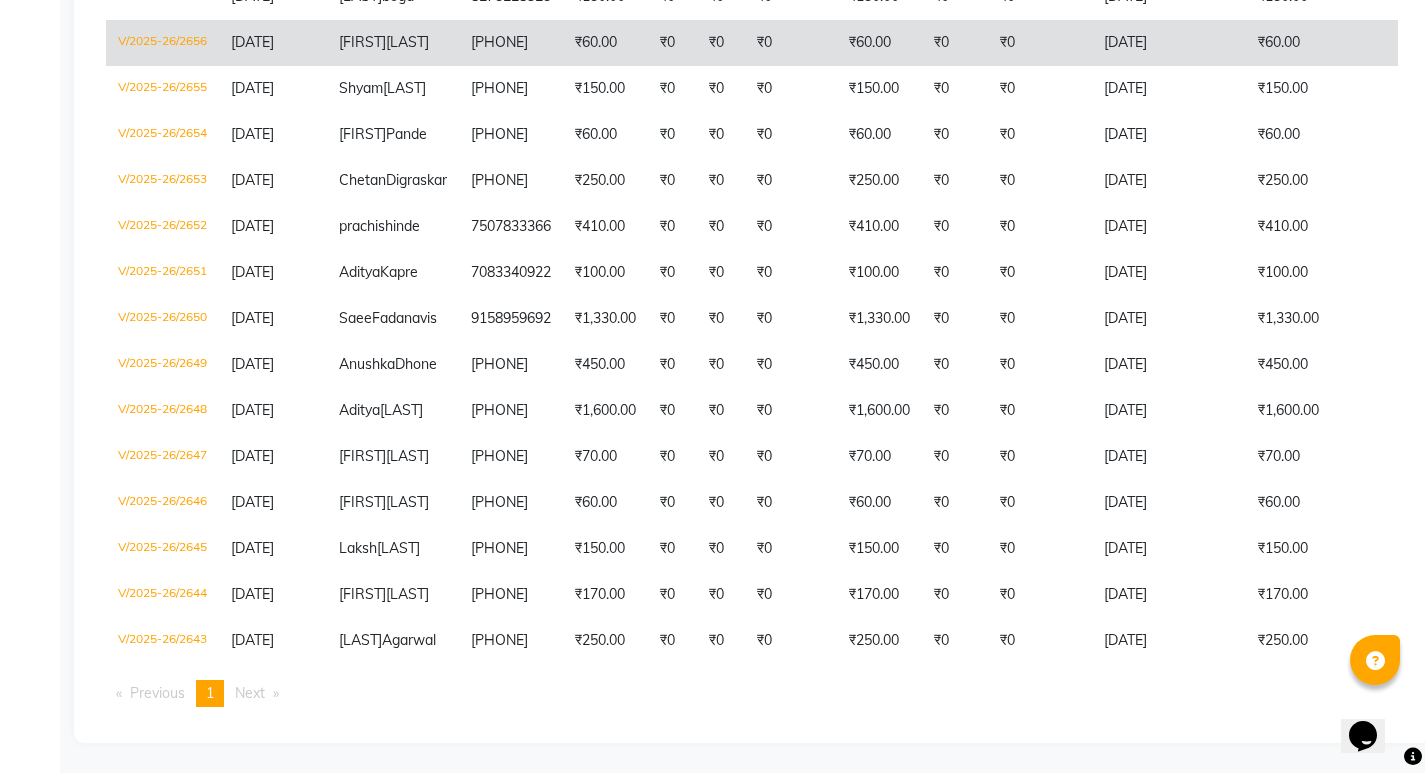 scroll, scrollTop: 800, scrollLeft: 0, axis: vertical 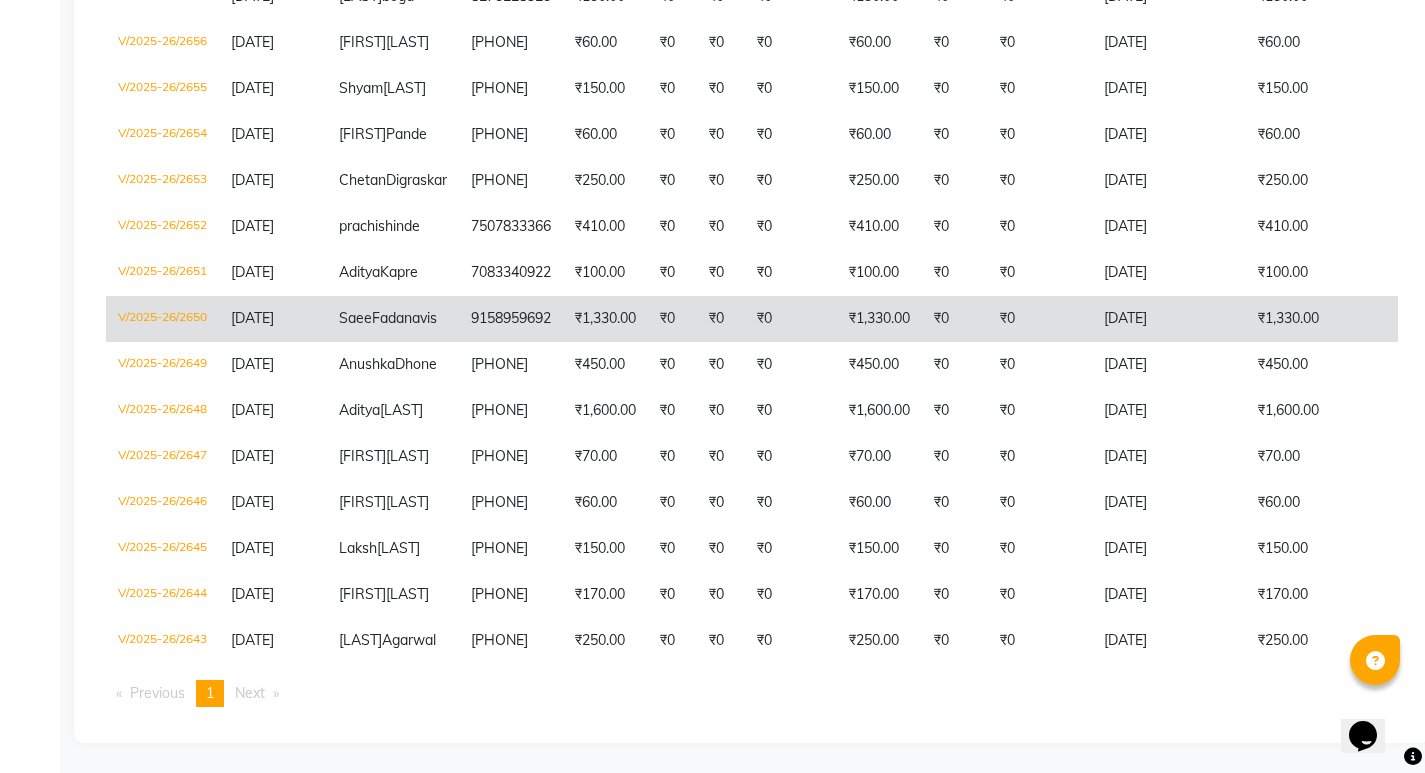click on "Fadanavis" 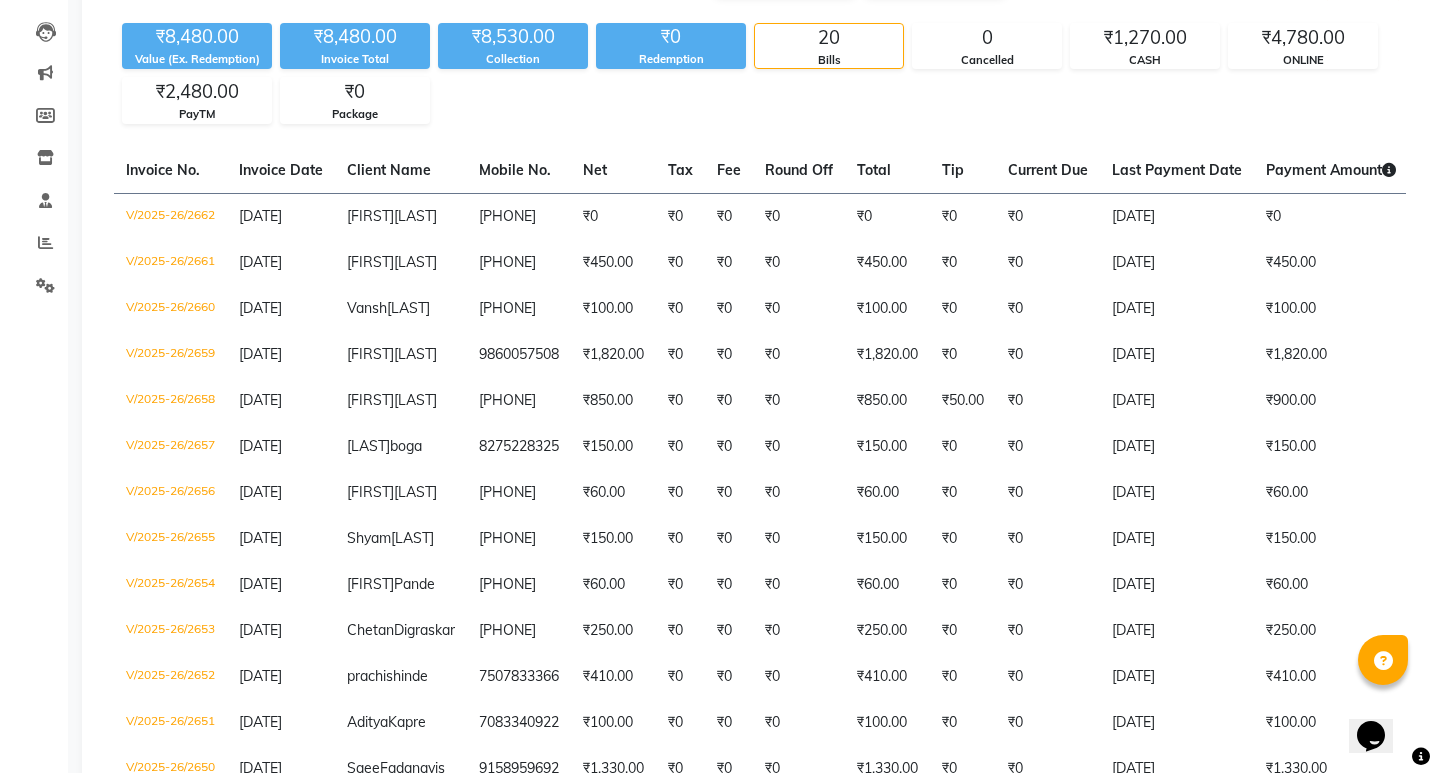 scroll, scrollTop: 0, scrollLeft: 0, axis: both 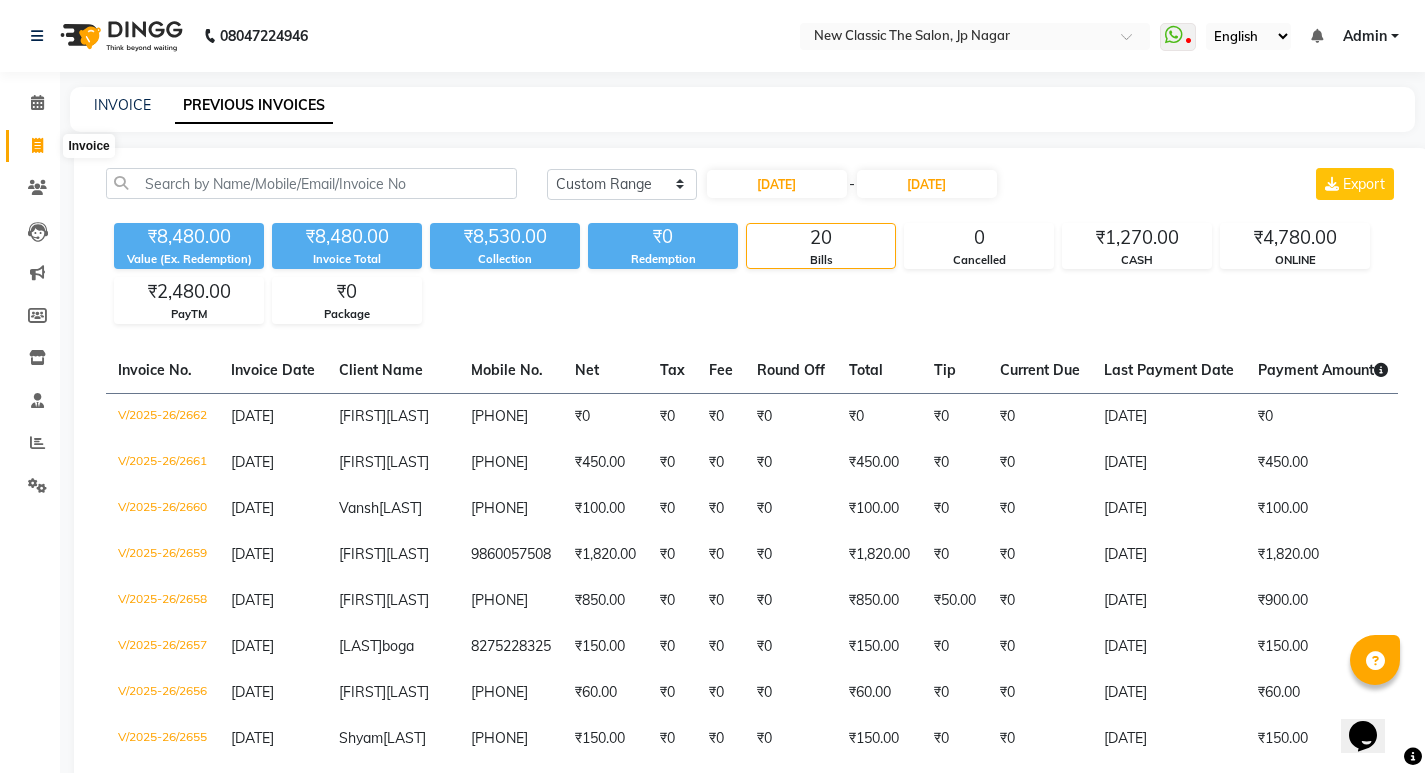 click 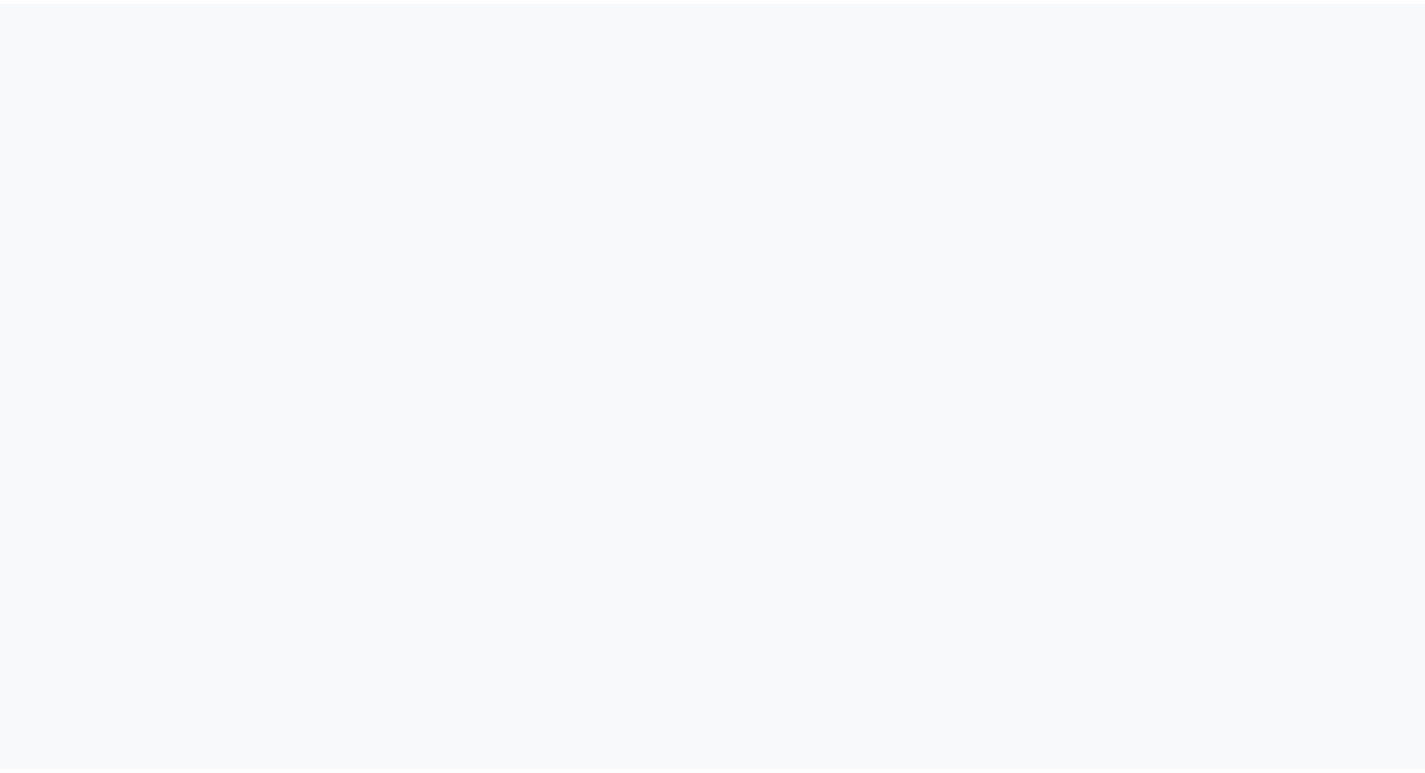 scroll, scrollTop: 0, scrollLeft: 0, axis: both 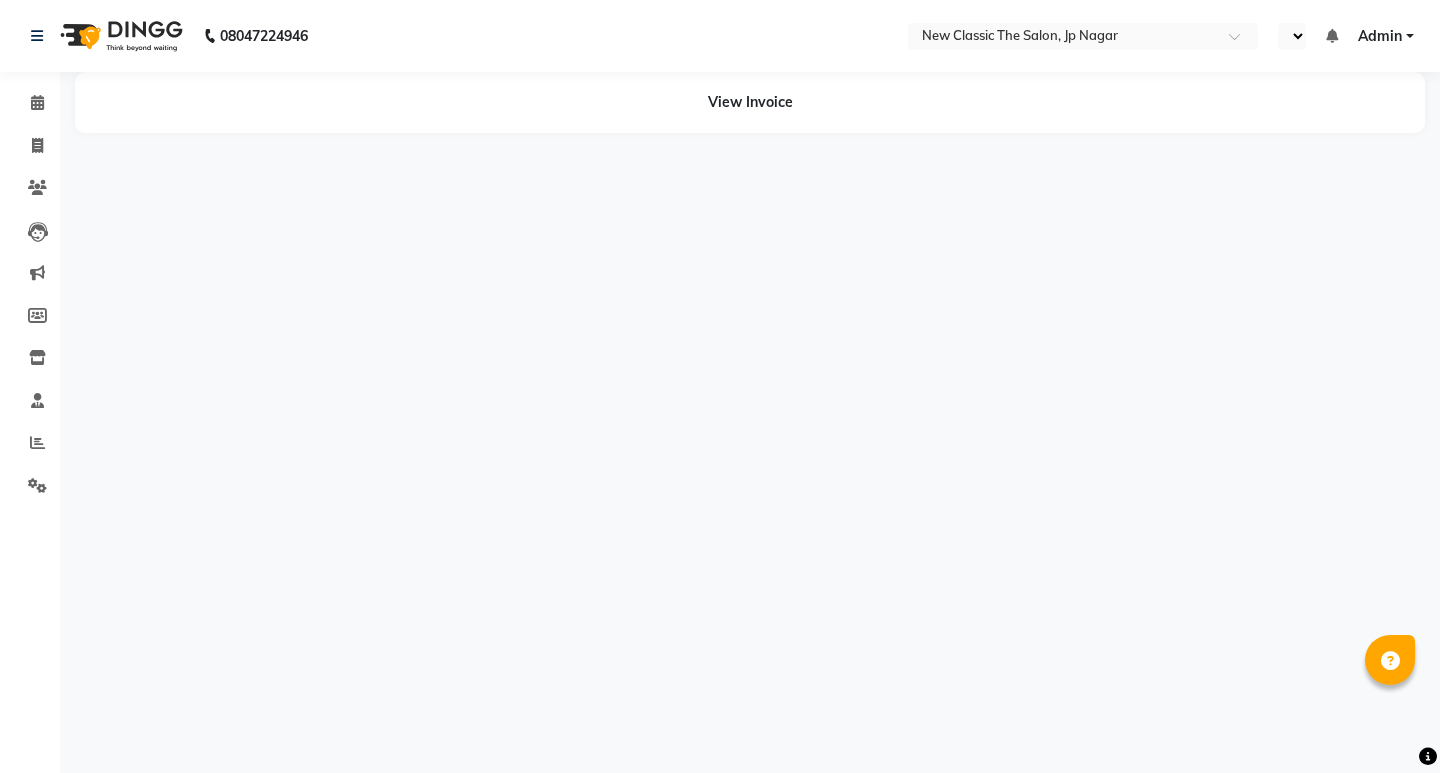 select on "en" 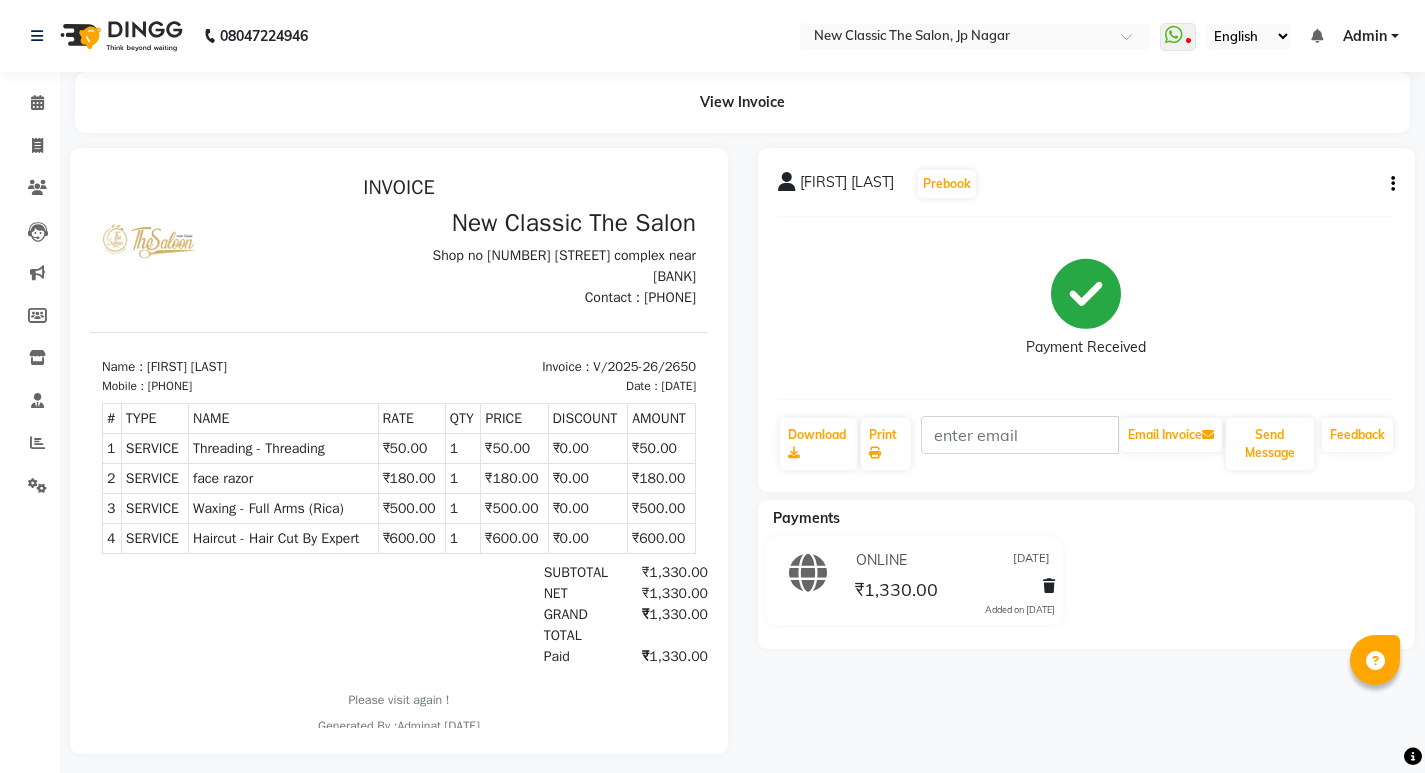 scroll, scrollTop: 0, scrollLeft: 0, axis: both 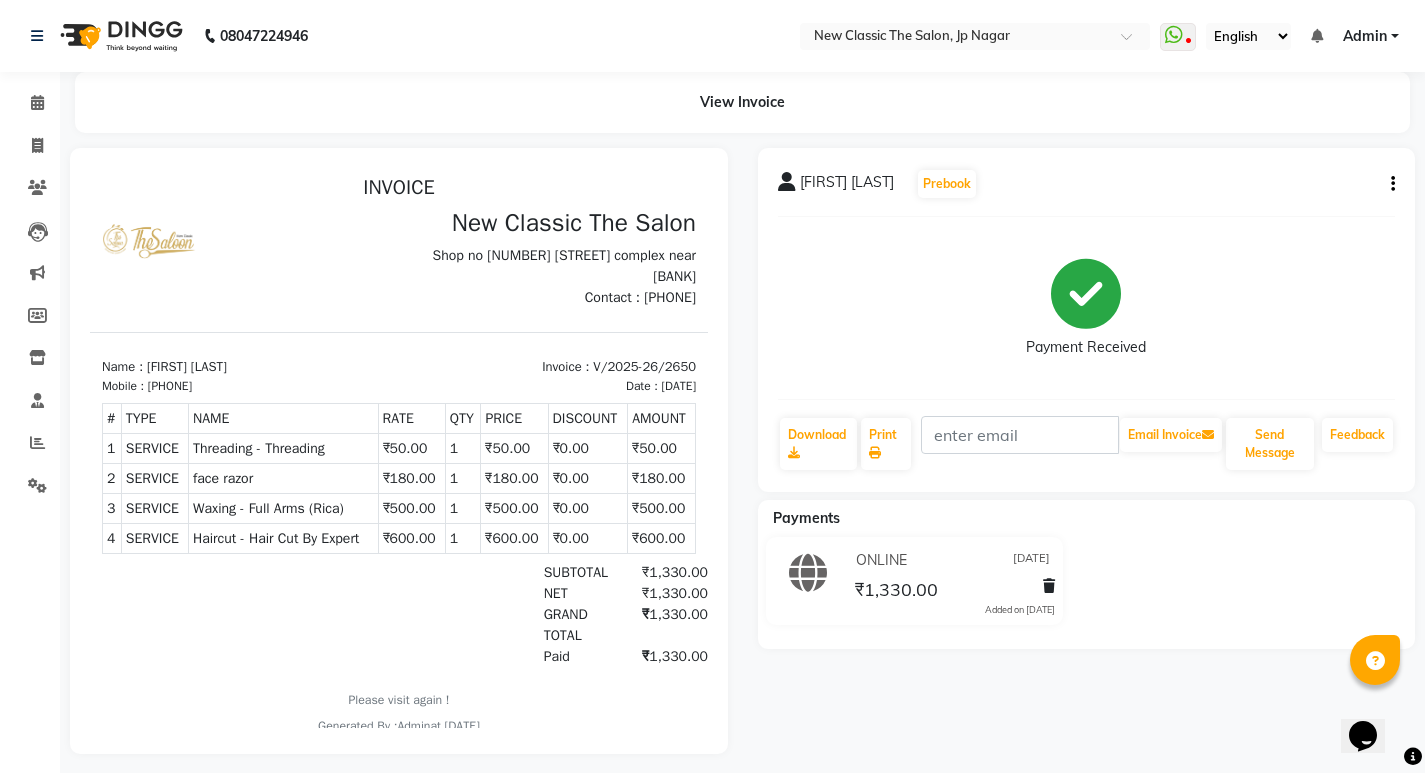click 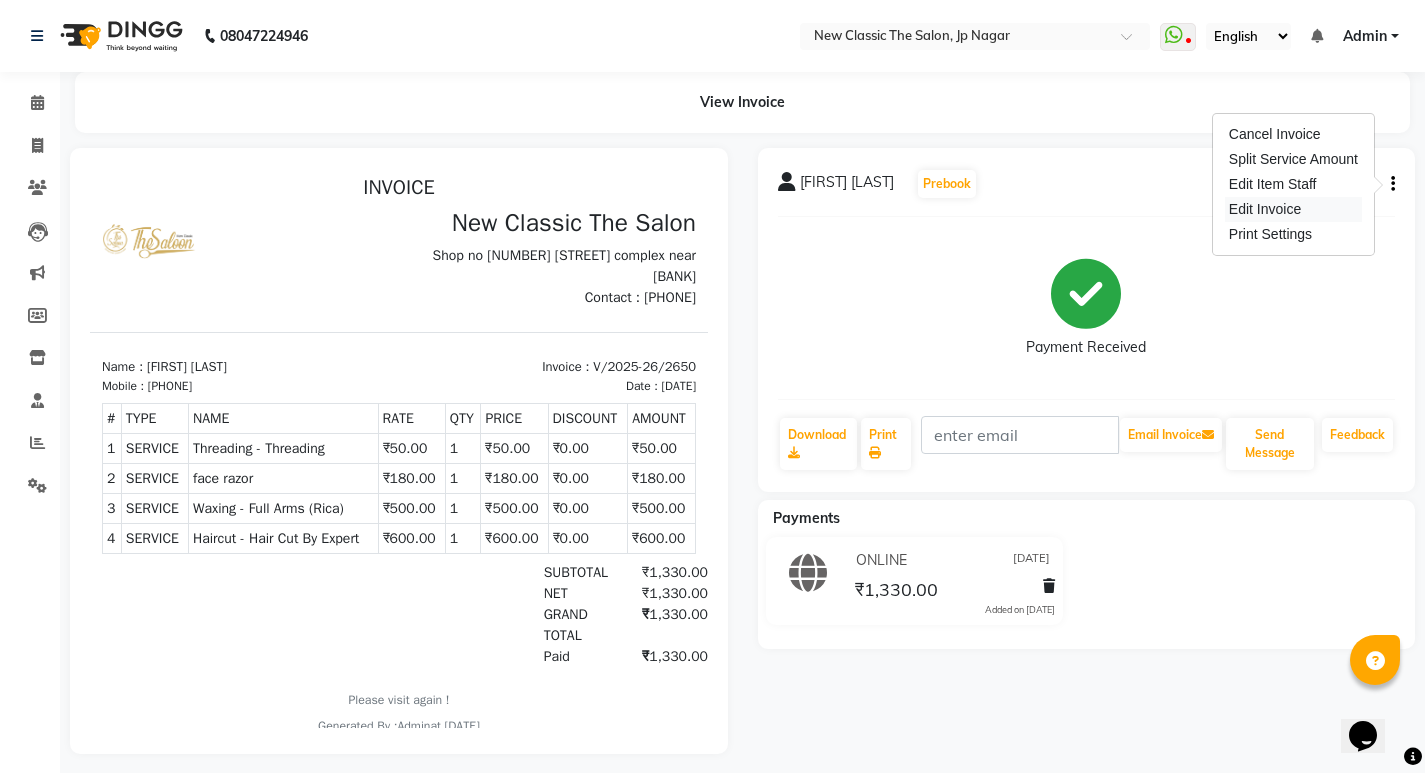 click on "Edit Invoice" at bounding box center [1293, 209] 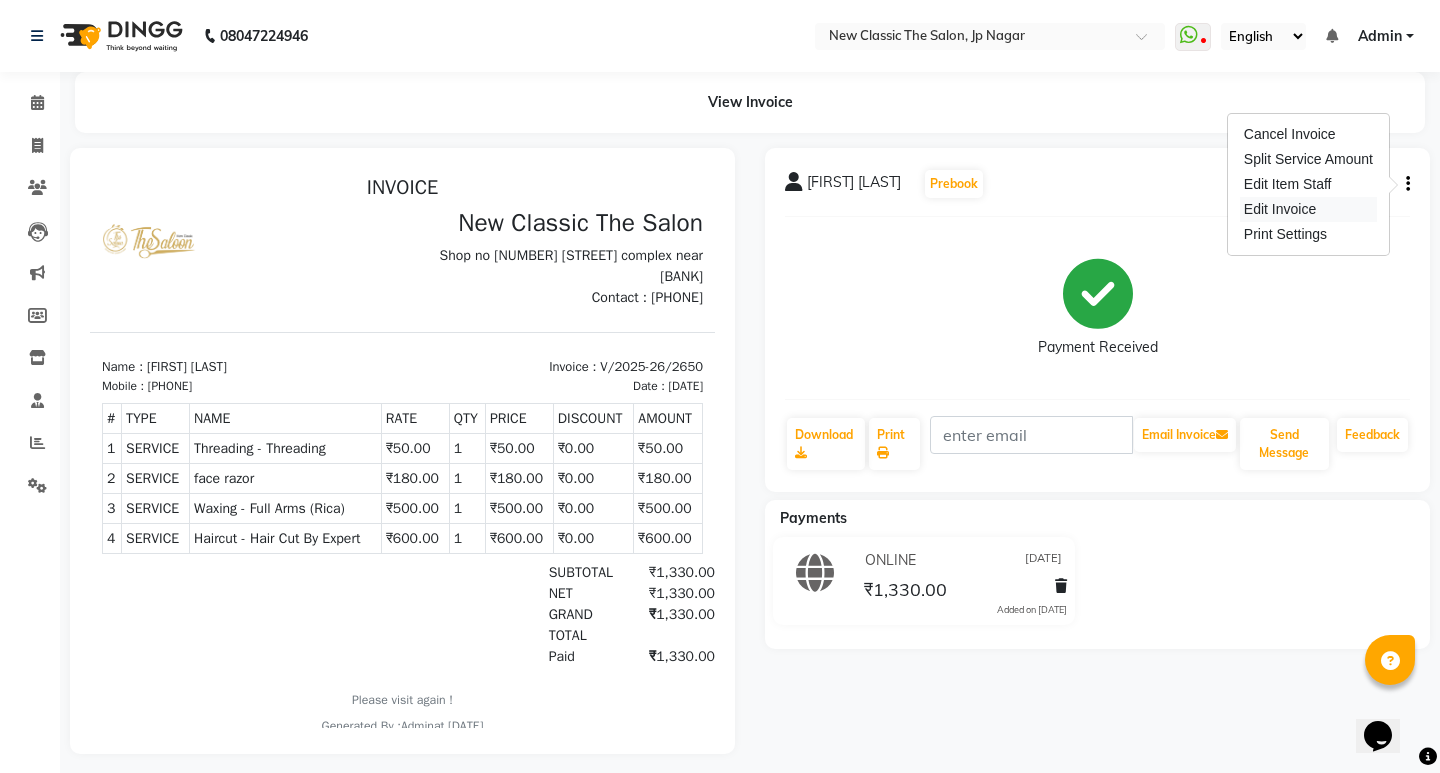select on "service" 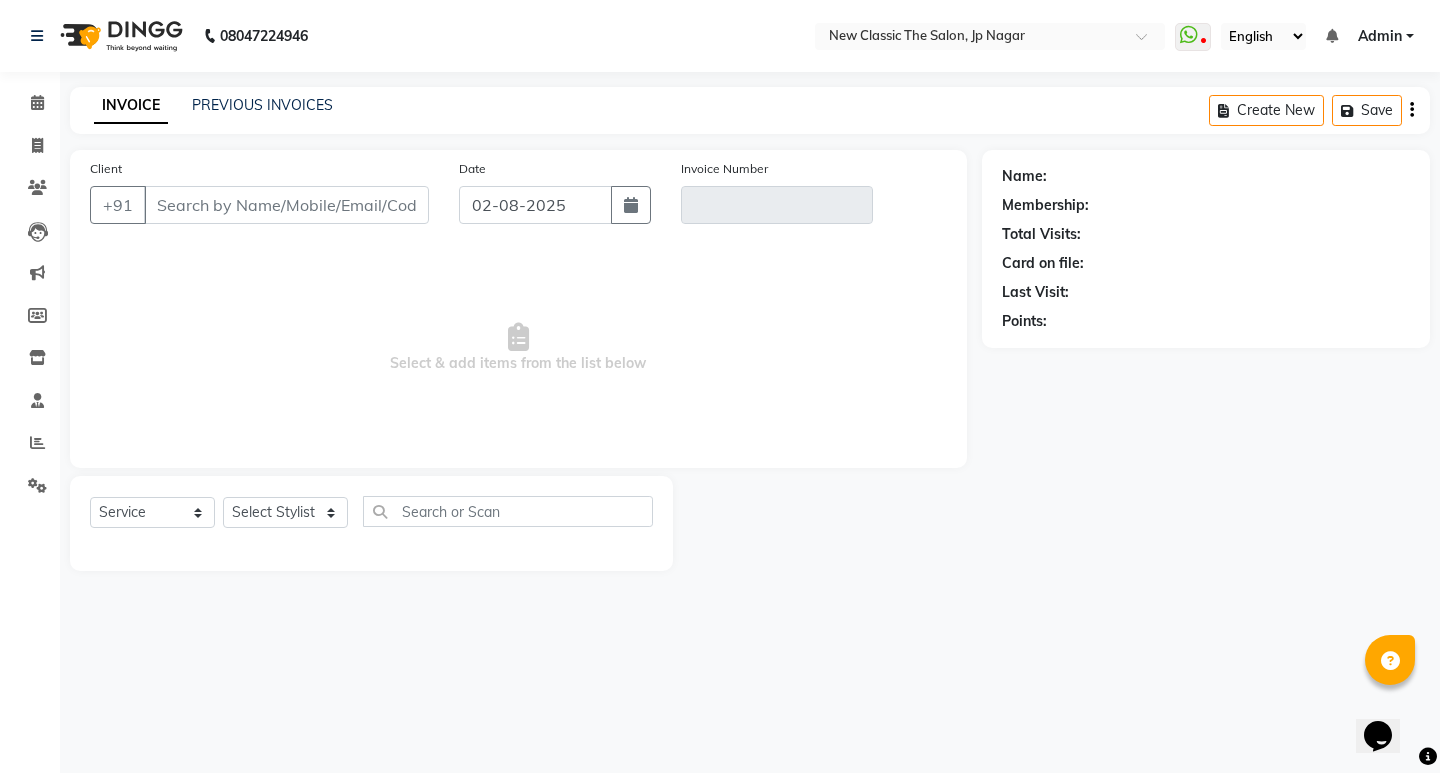 type on "9158959692" 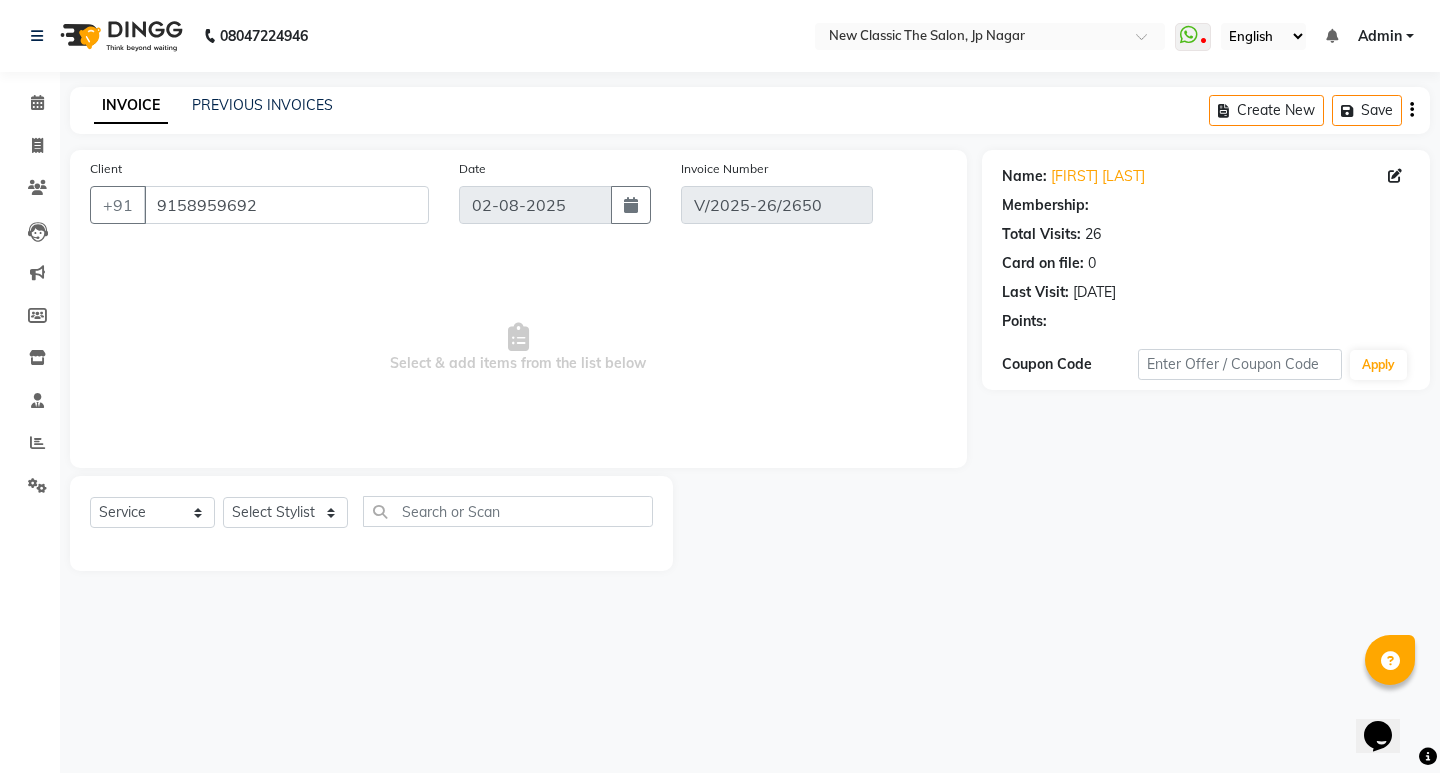 type on "01-08-2025" 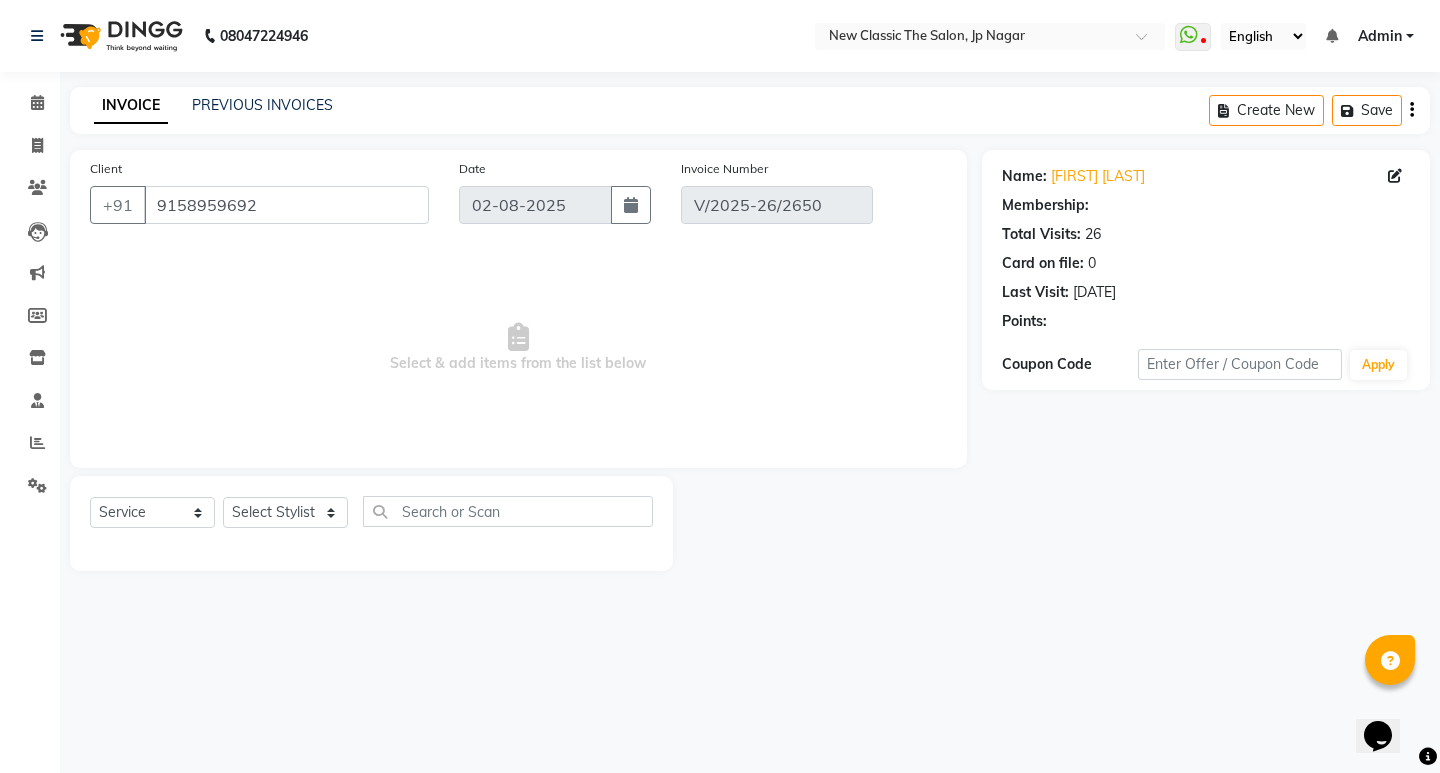 select on "select" 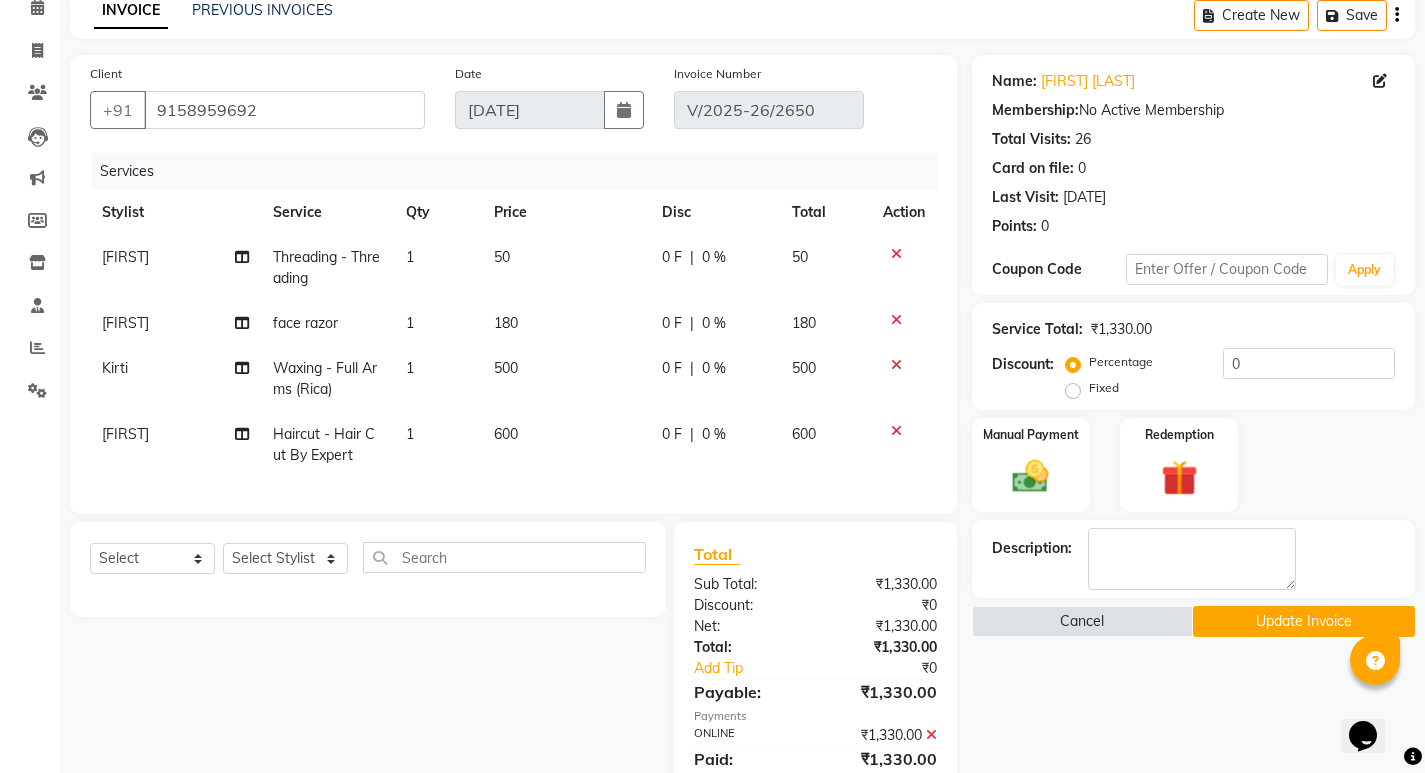 scroll, scrollTop: 183, scrollLeft: 0, axis: vertical 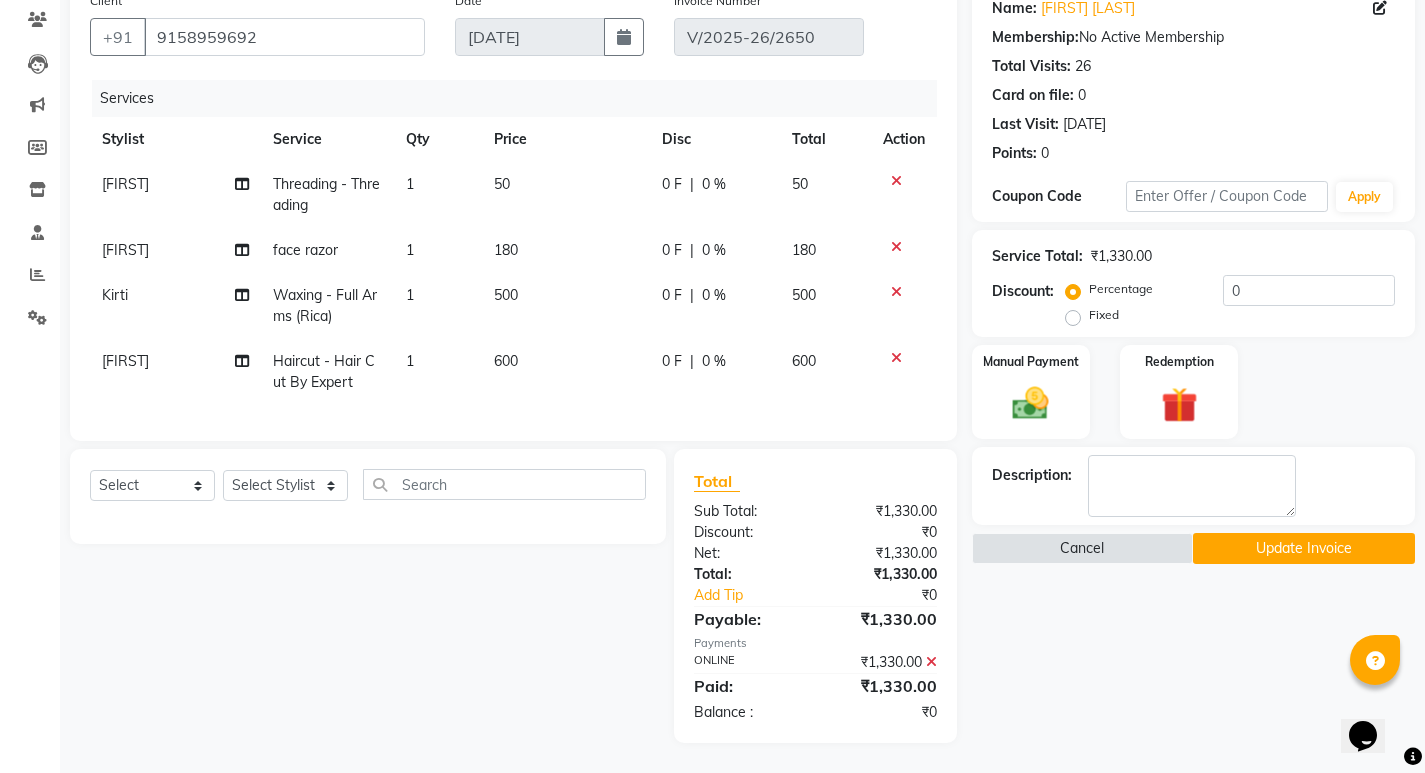 click on "Update Invoice" 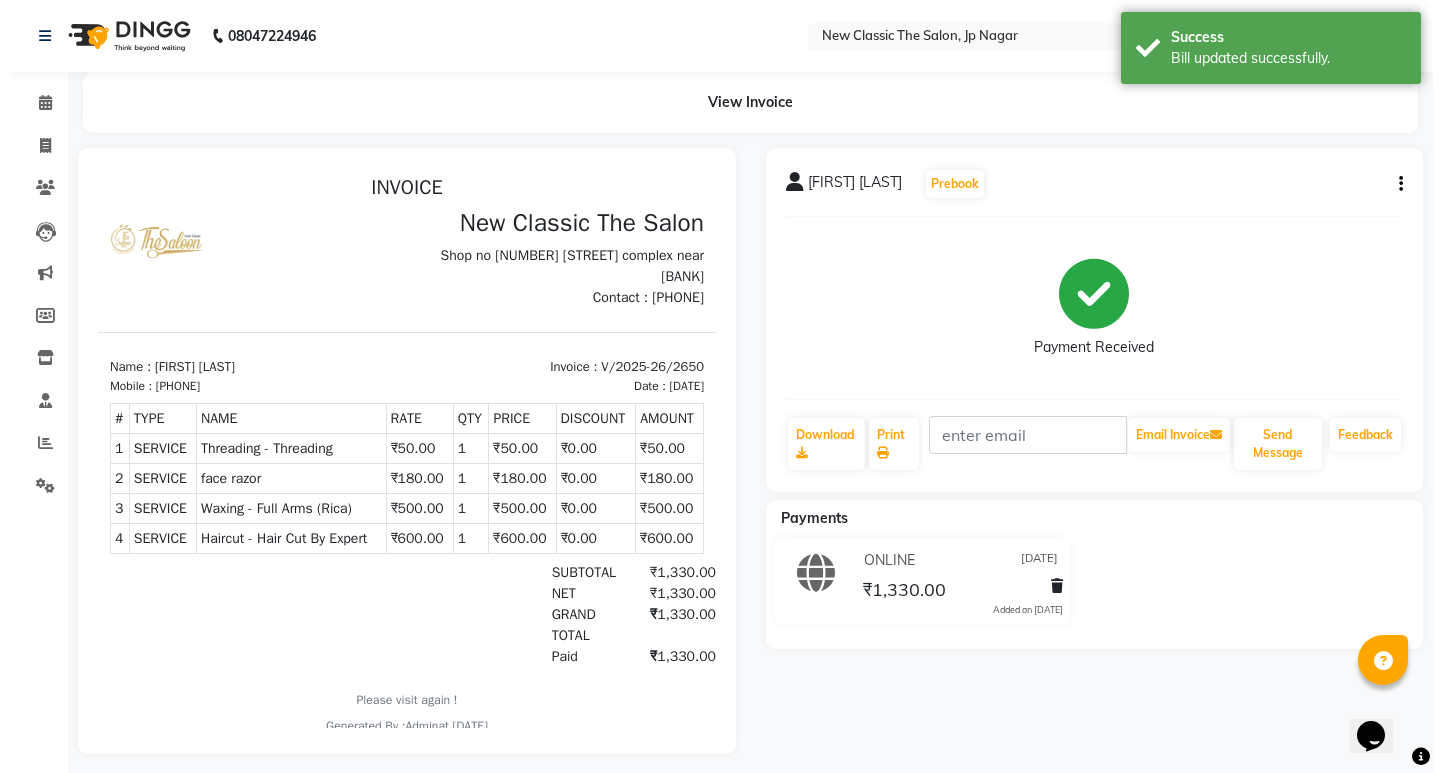 scroll, scrollTop: 0, scrollLeft: 0, axis: both 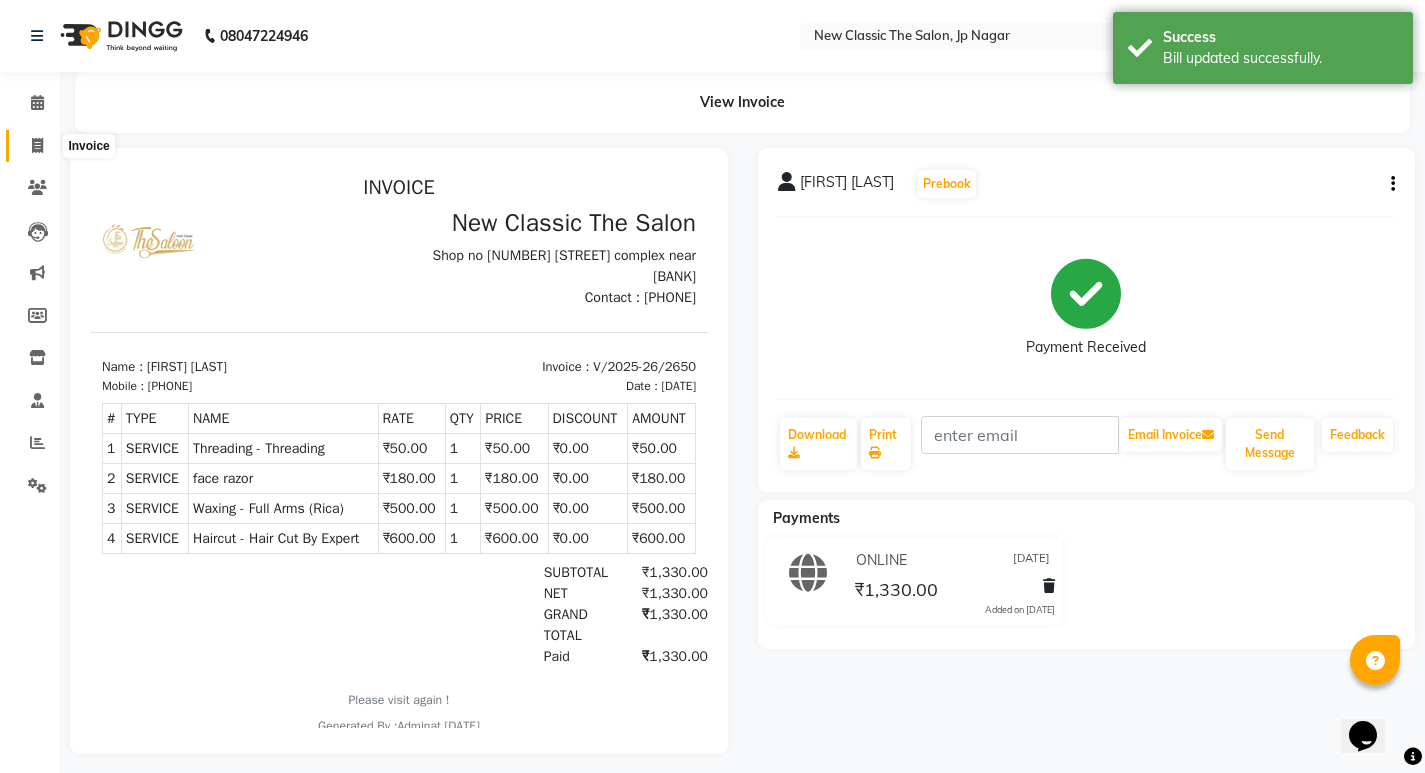 click 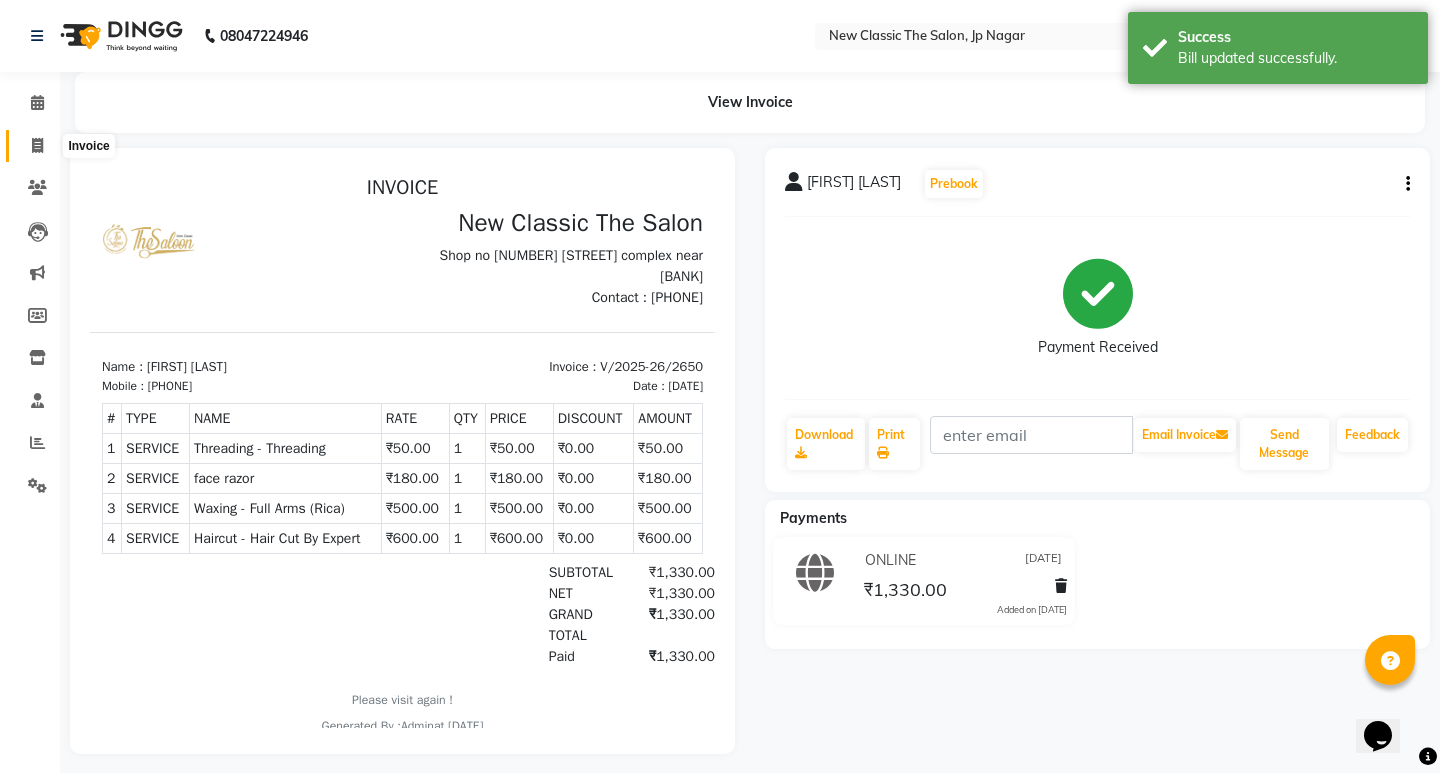 select on "4678" 